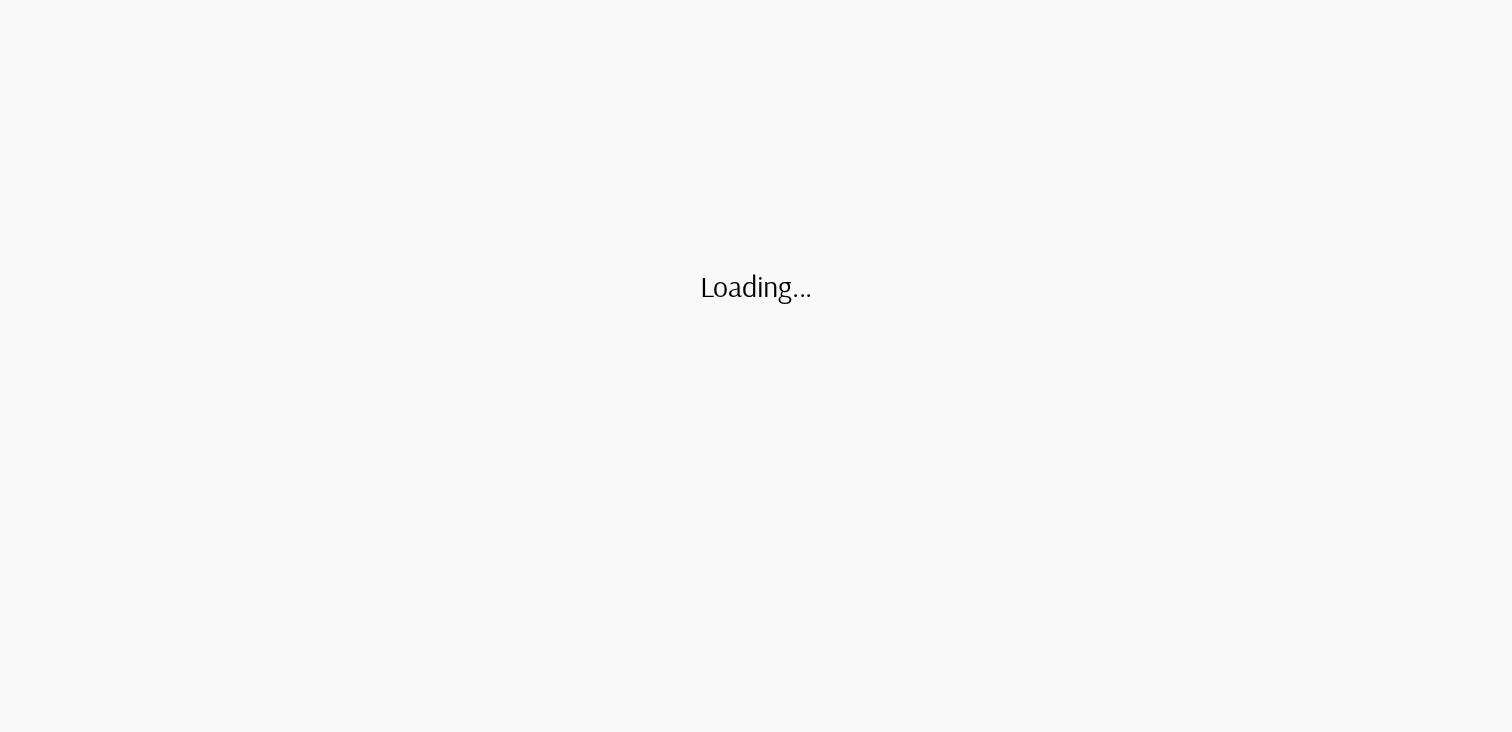 scroll, scrollTop: 0, scrollLeft: 0, axis: both 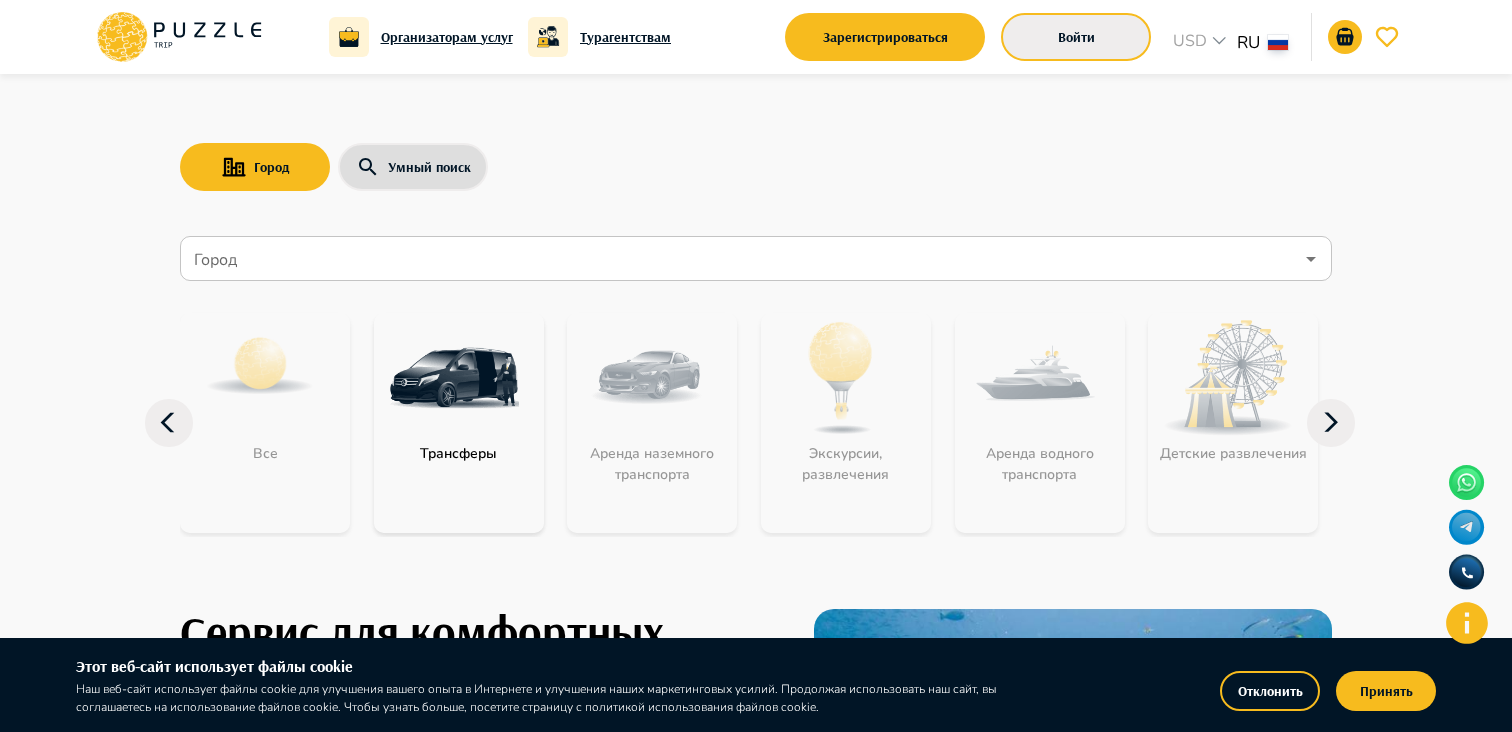 click on "Войти" at bounding box center (1076, 37) 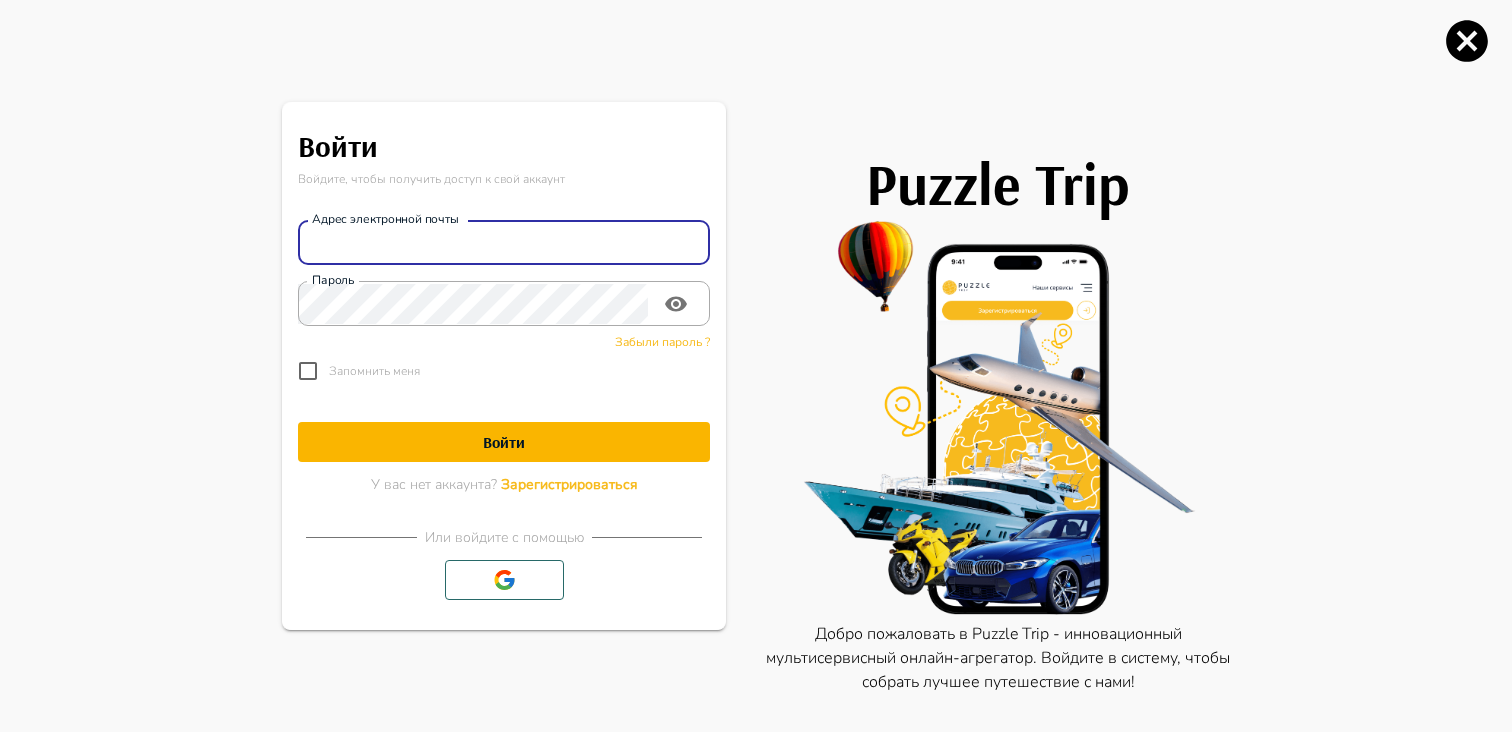 click on "Адрес электронной почты" at bounding box center [504, 243] 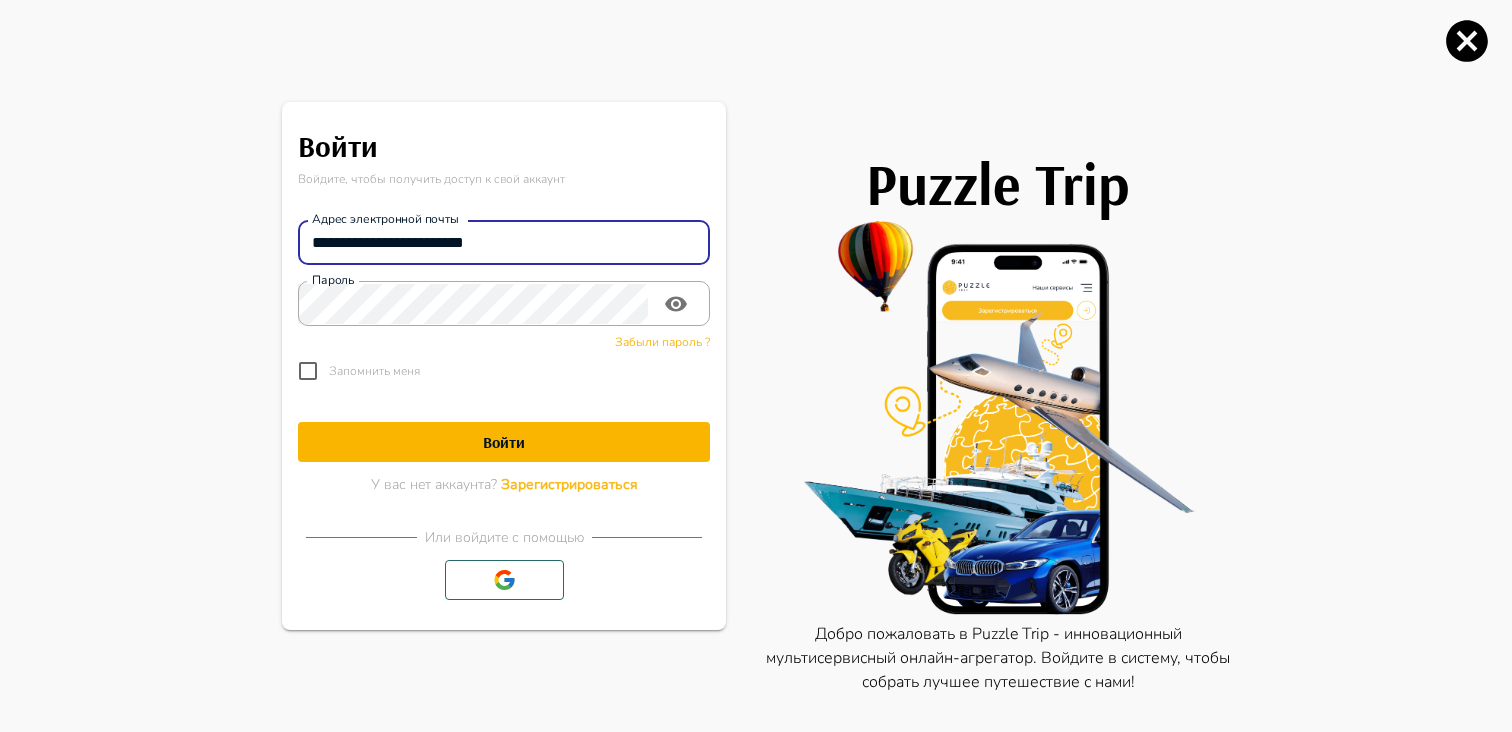 click on "Войти" at bounding box center (504, 442) 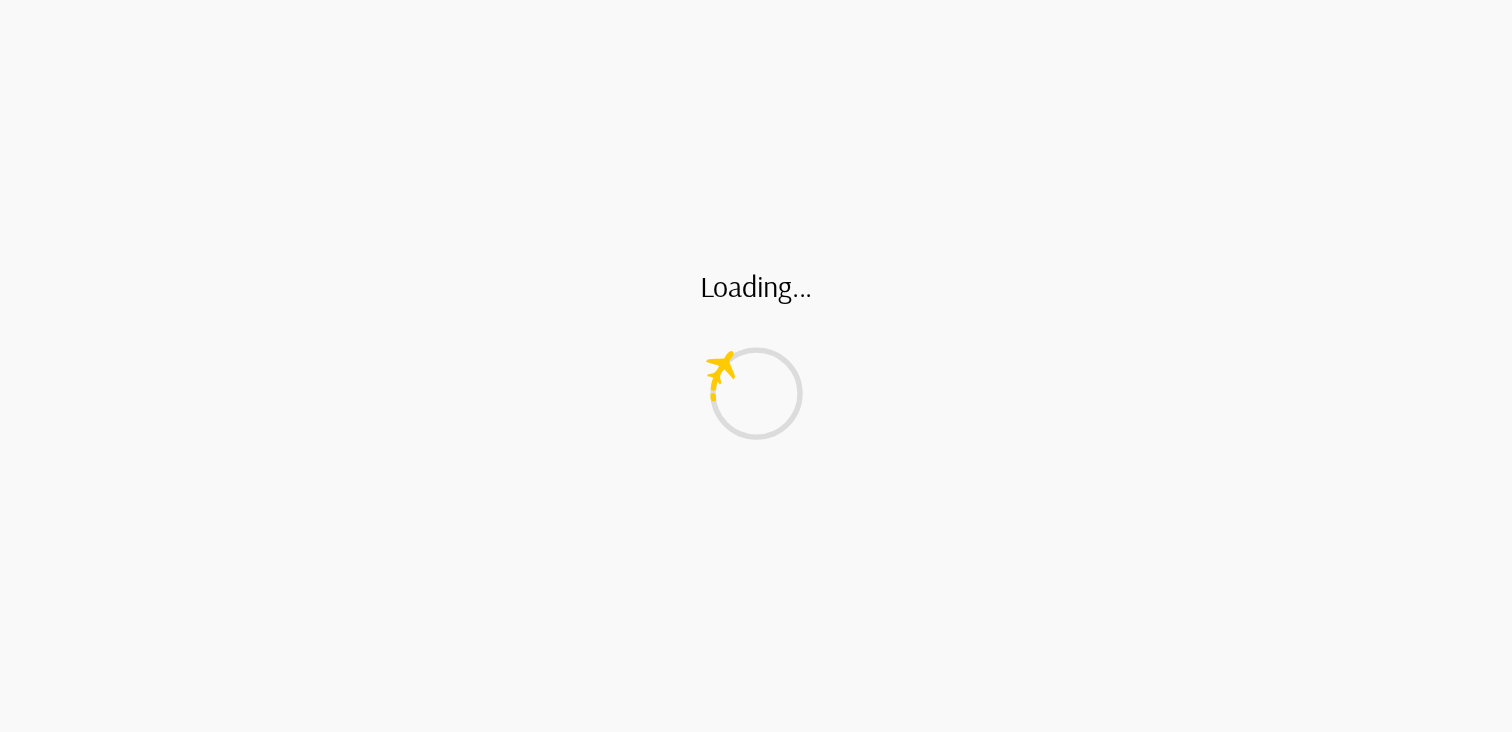 scroll, scrollTop: 0, scrollLeft: 0, axis: both 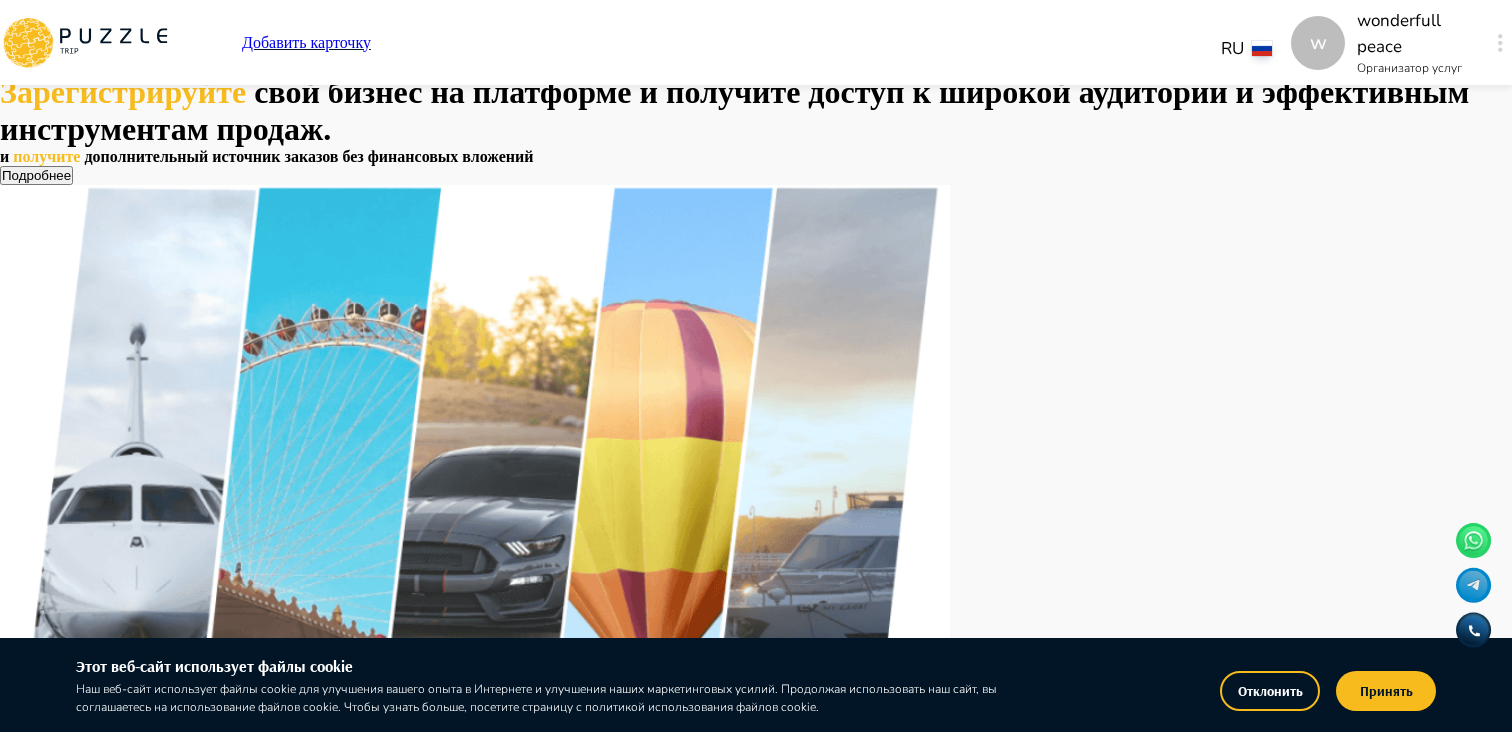 click on "w wonderfull peace  Организатор услуг w" at bounding box center (1401, 42) 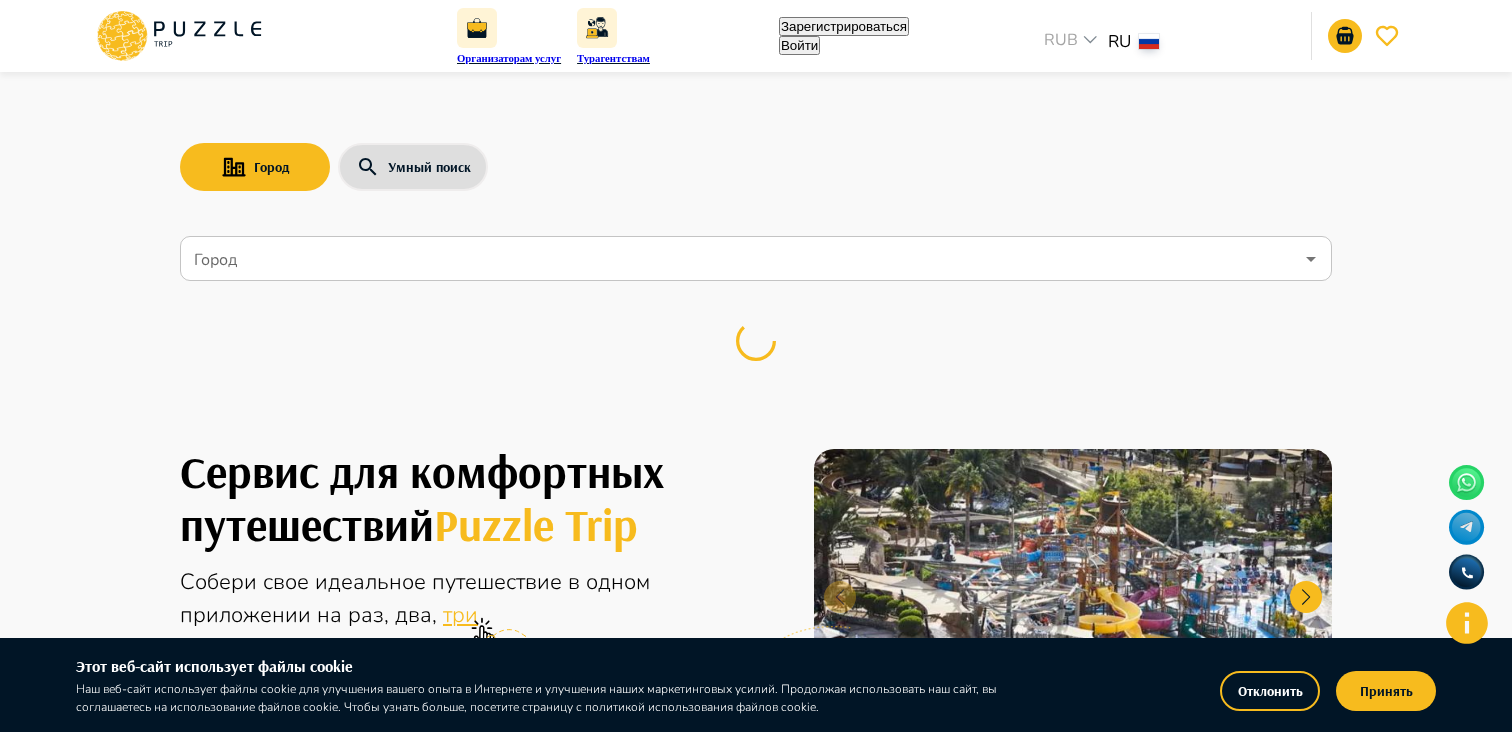 click on "Войти" at bounding box center (799, 45) 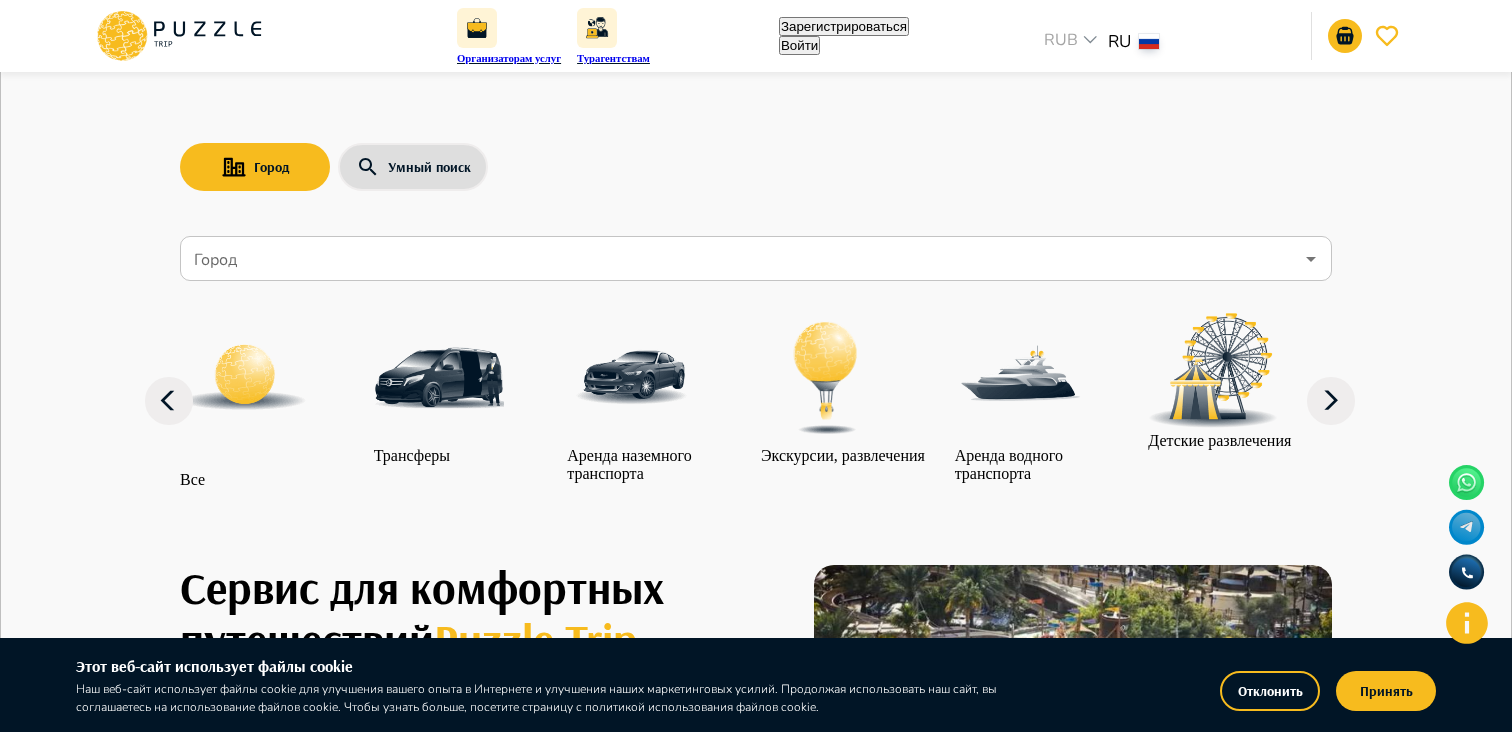 click on "Адрес электронной почты" at bounding box center (85, 2880) 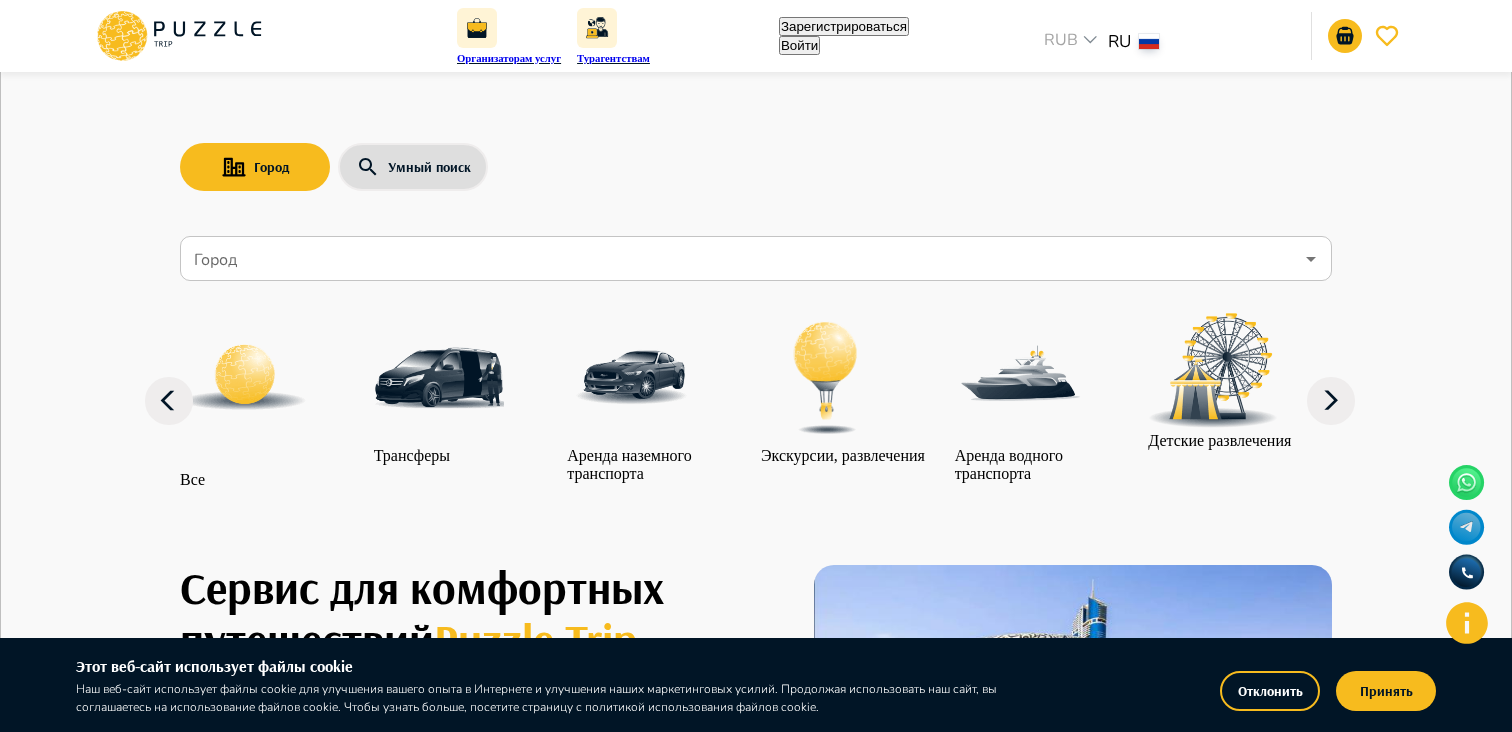 type on "**********" 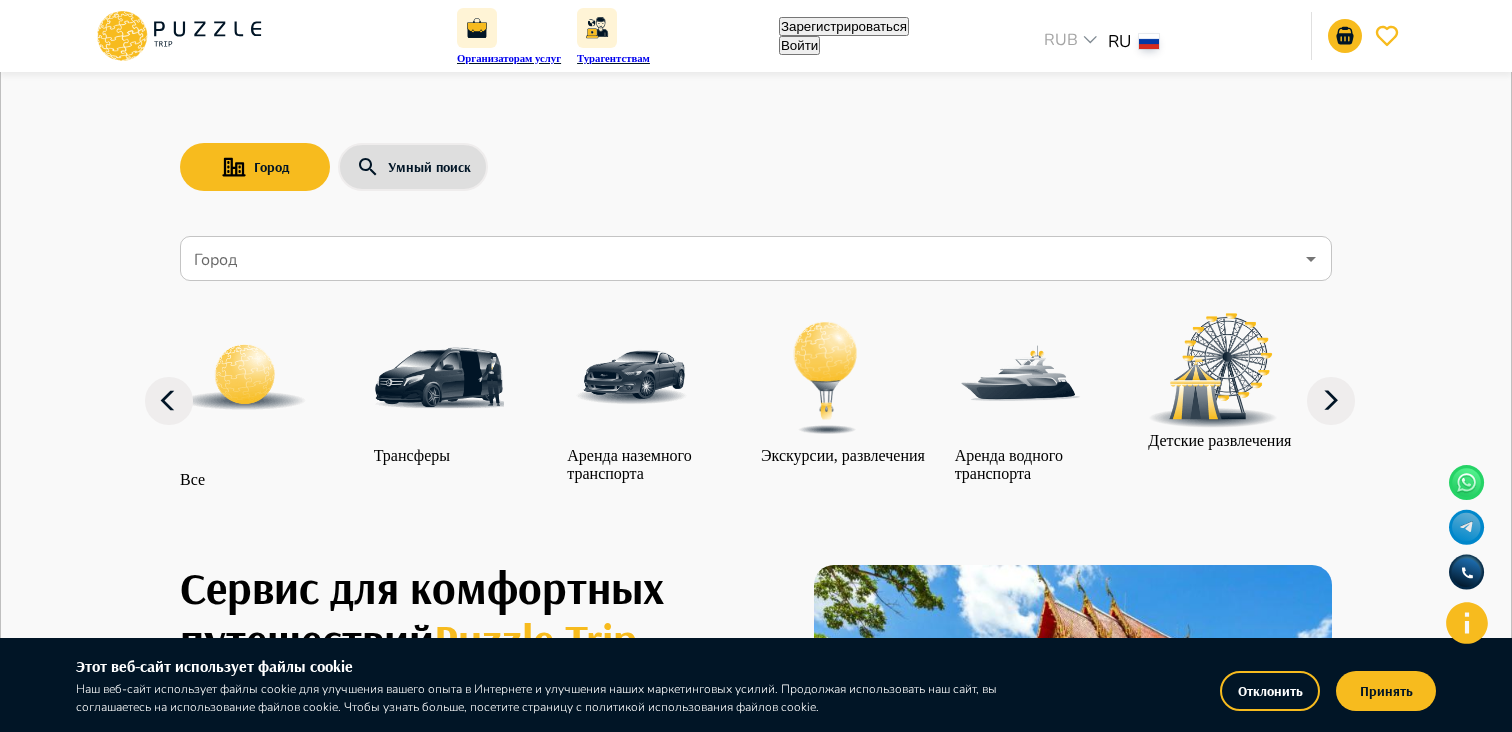 click on "Войти" at bounding box center (58, 5342) 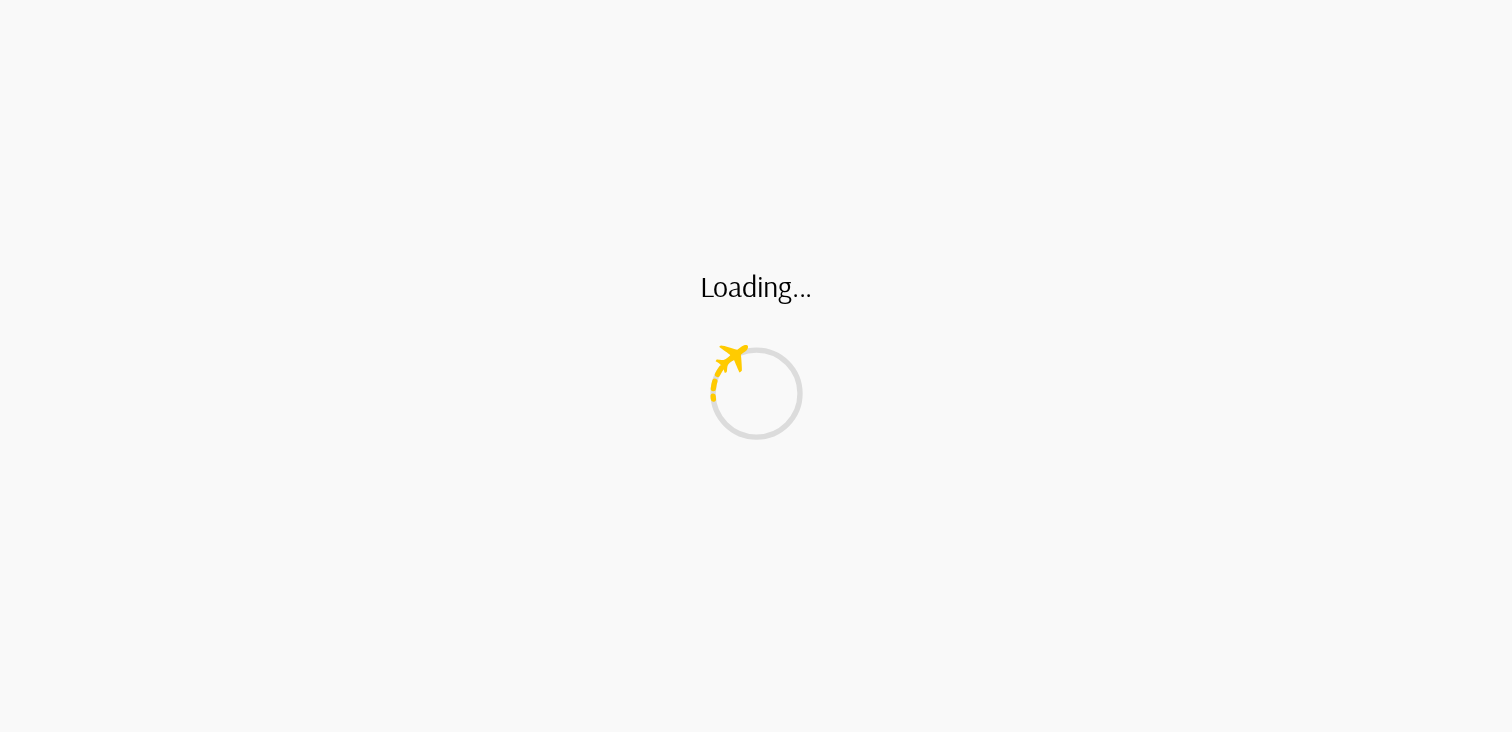 scroll, scrollTop: 0, scrollLeft: 0, axis: both 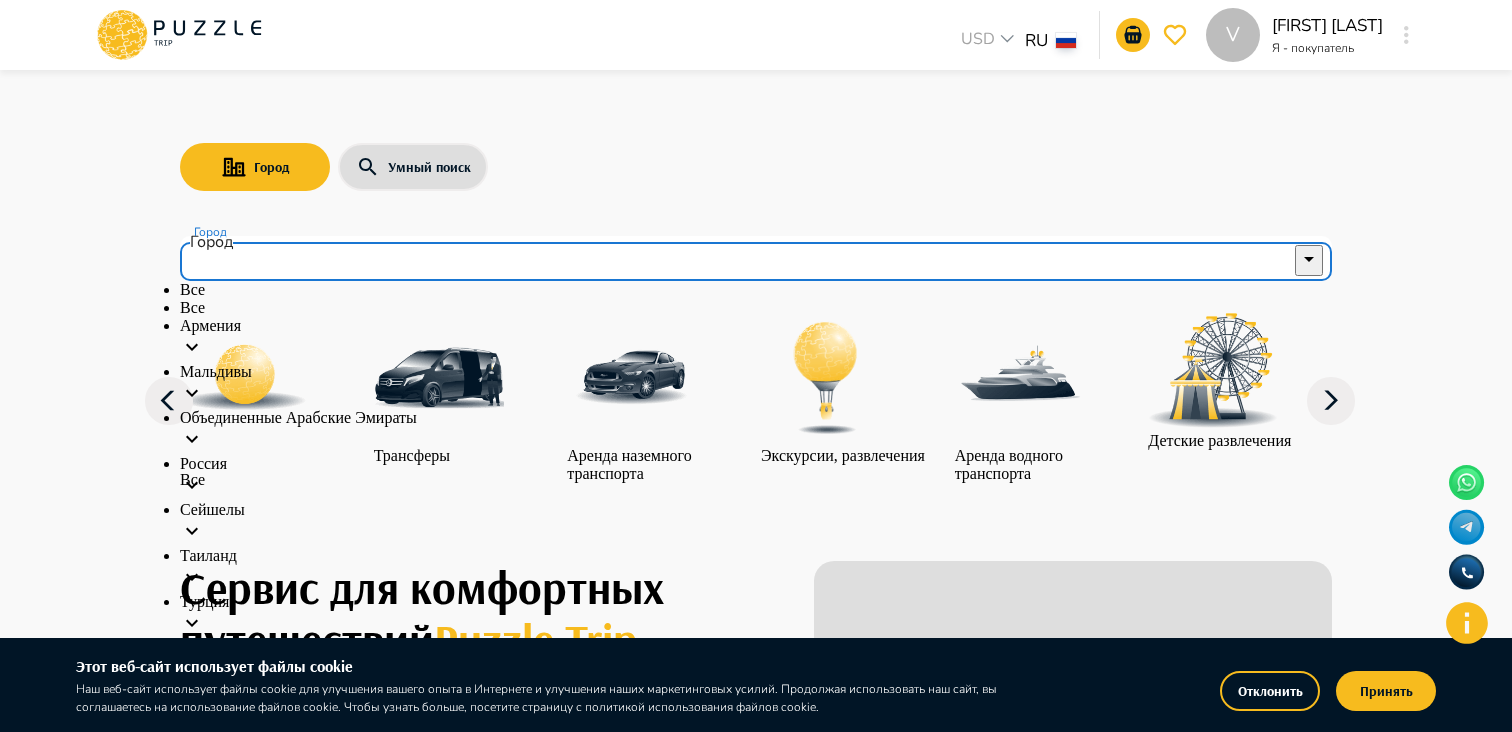 click on "Город" at bounding box center [741, 259] 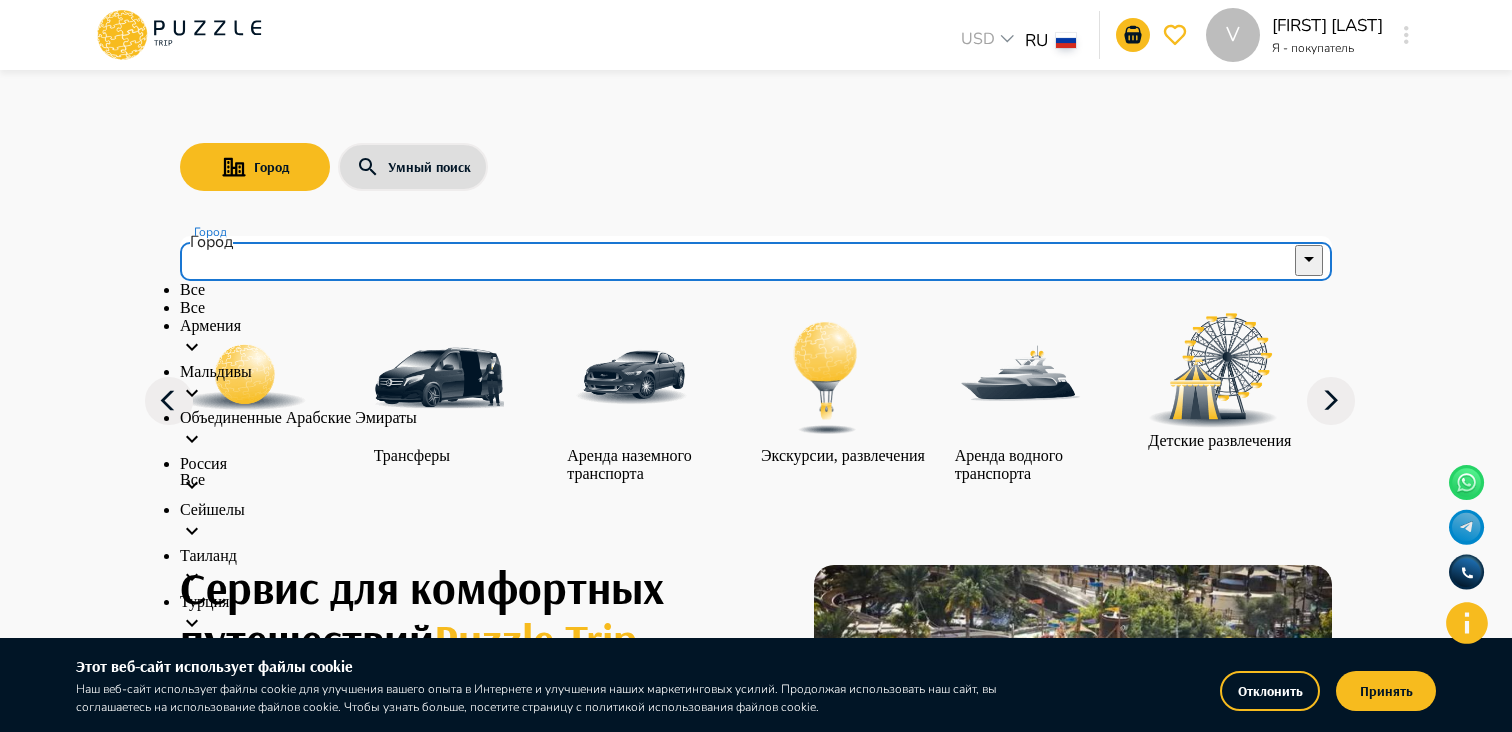 scroll, scrollTop: 31, scrollLeft: 0, axis: vertical 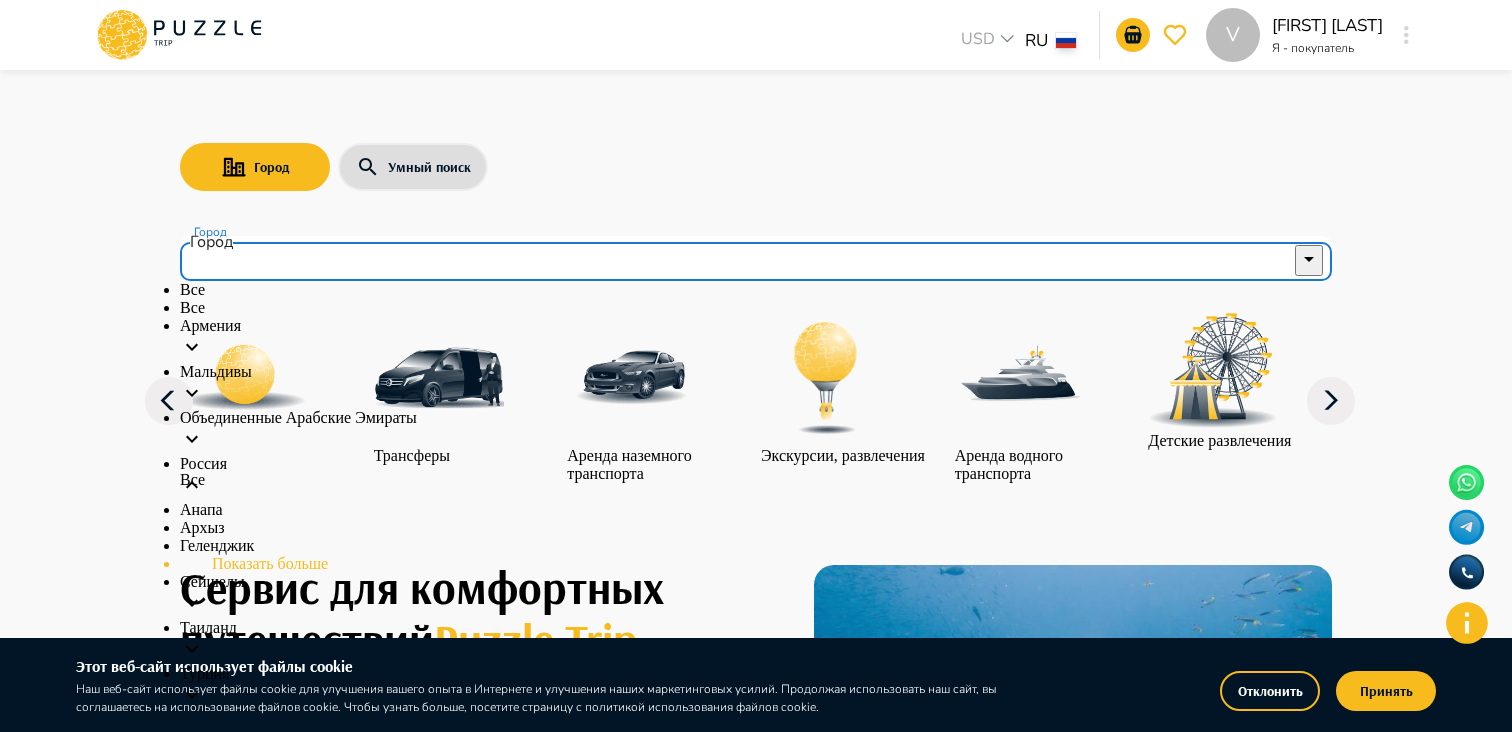 click on "Показать больше" at bounding box center [756, 564] 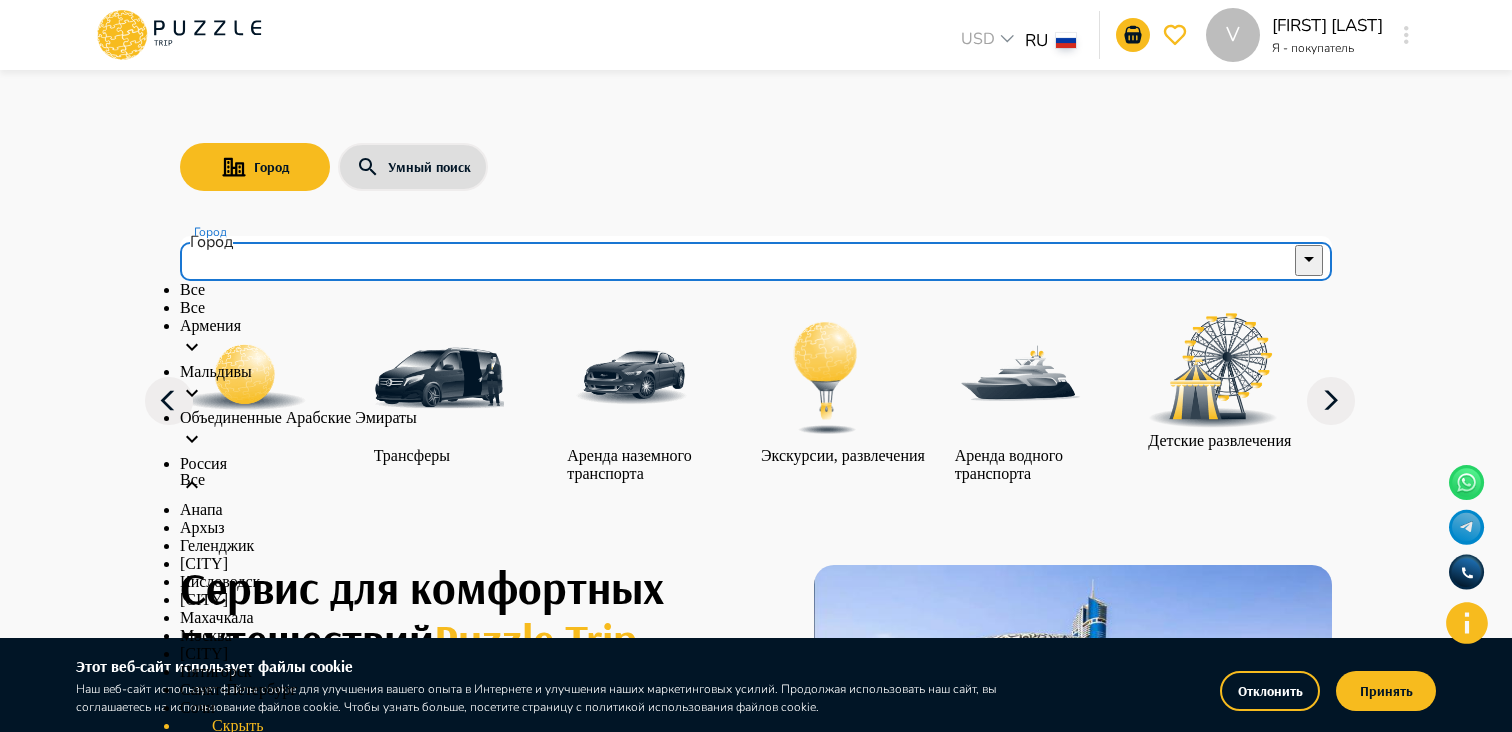 scroll, scrollTop: 348, scrollLeft: 0, axis: vertical 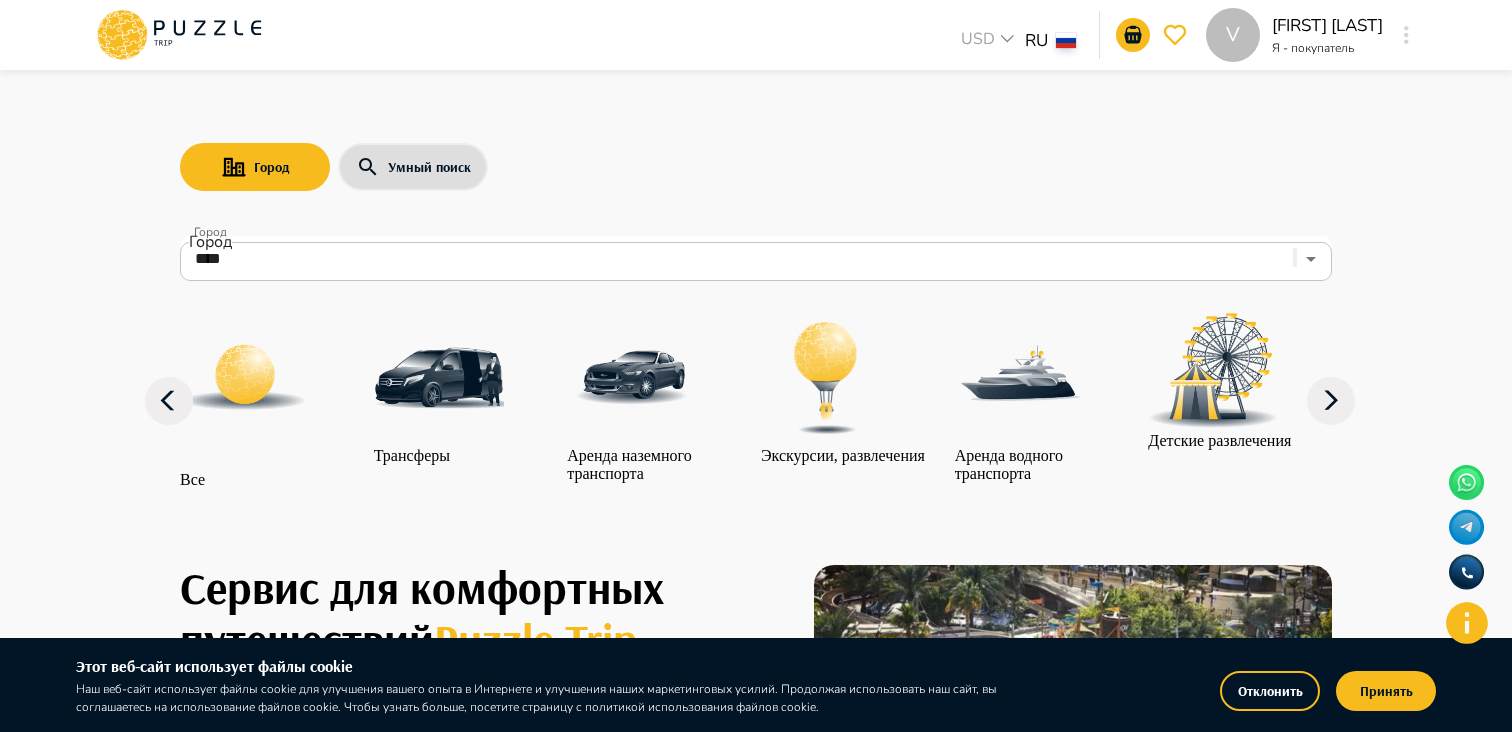 click on "Экскурсии, развлечения" at bounding box center (843, 456) 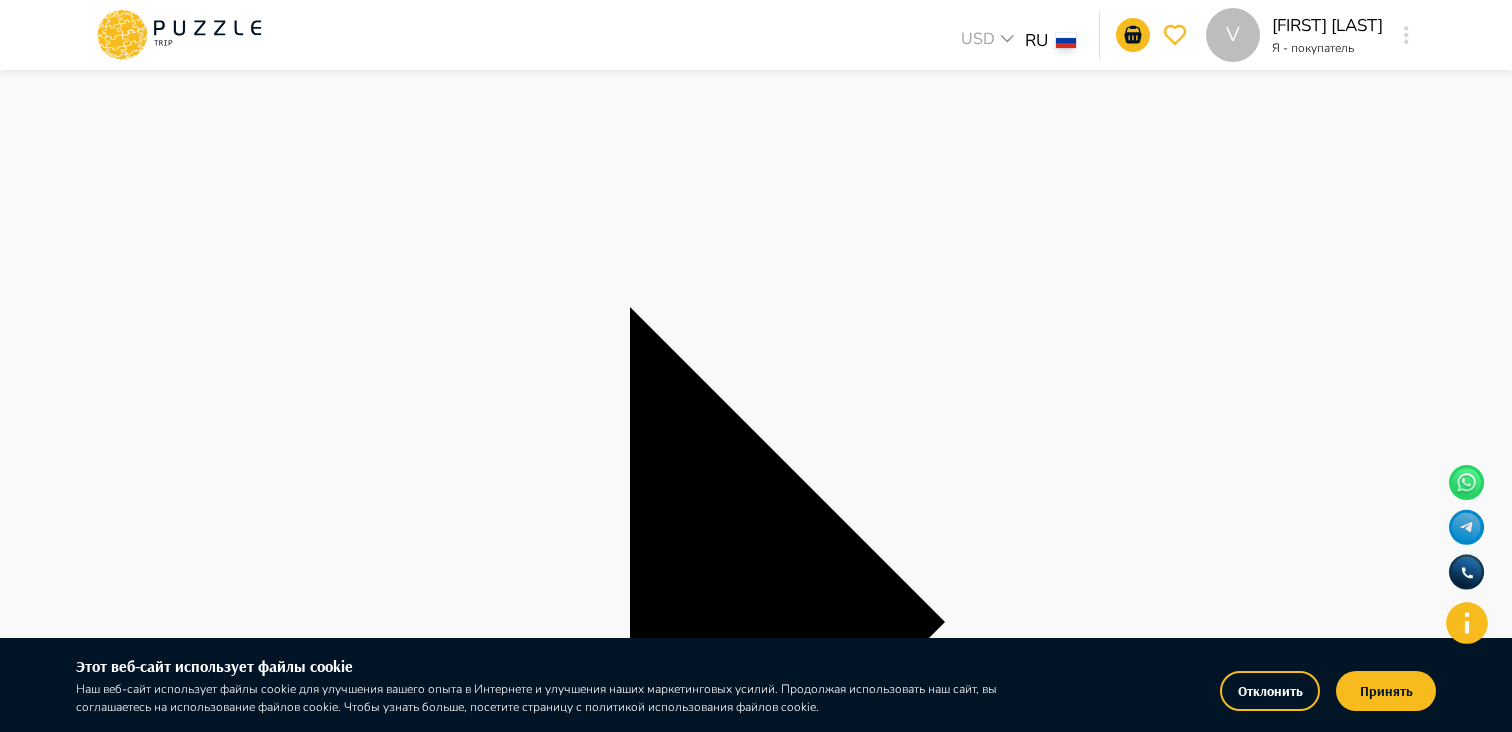 scroll, scrollTop: 264, scrollLeft: 0, axis: vertical 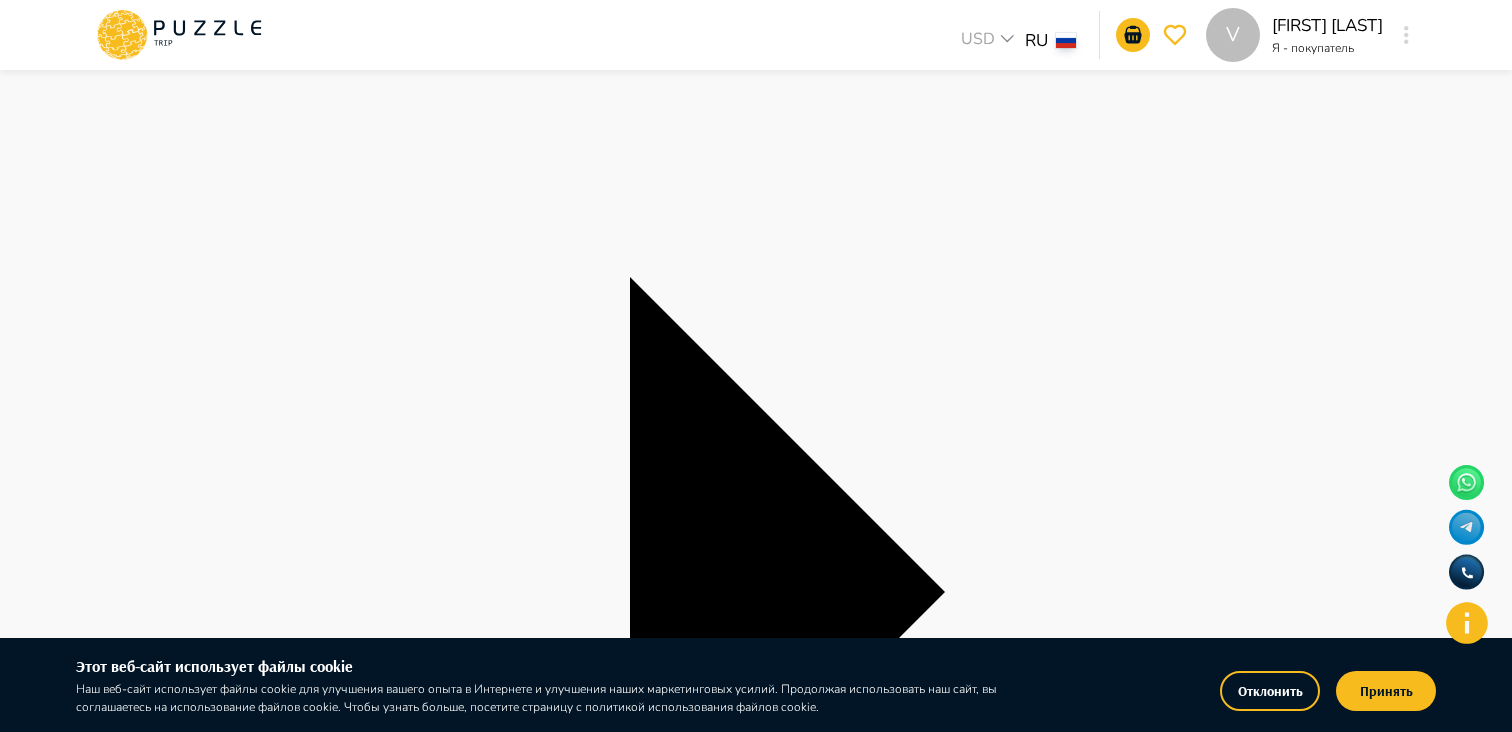 click on "**********" at bounding box center [756, 4740] 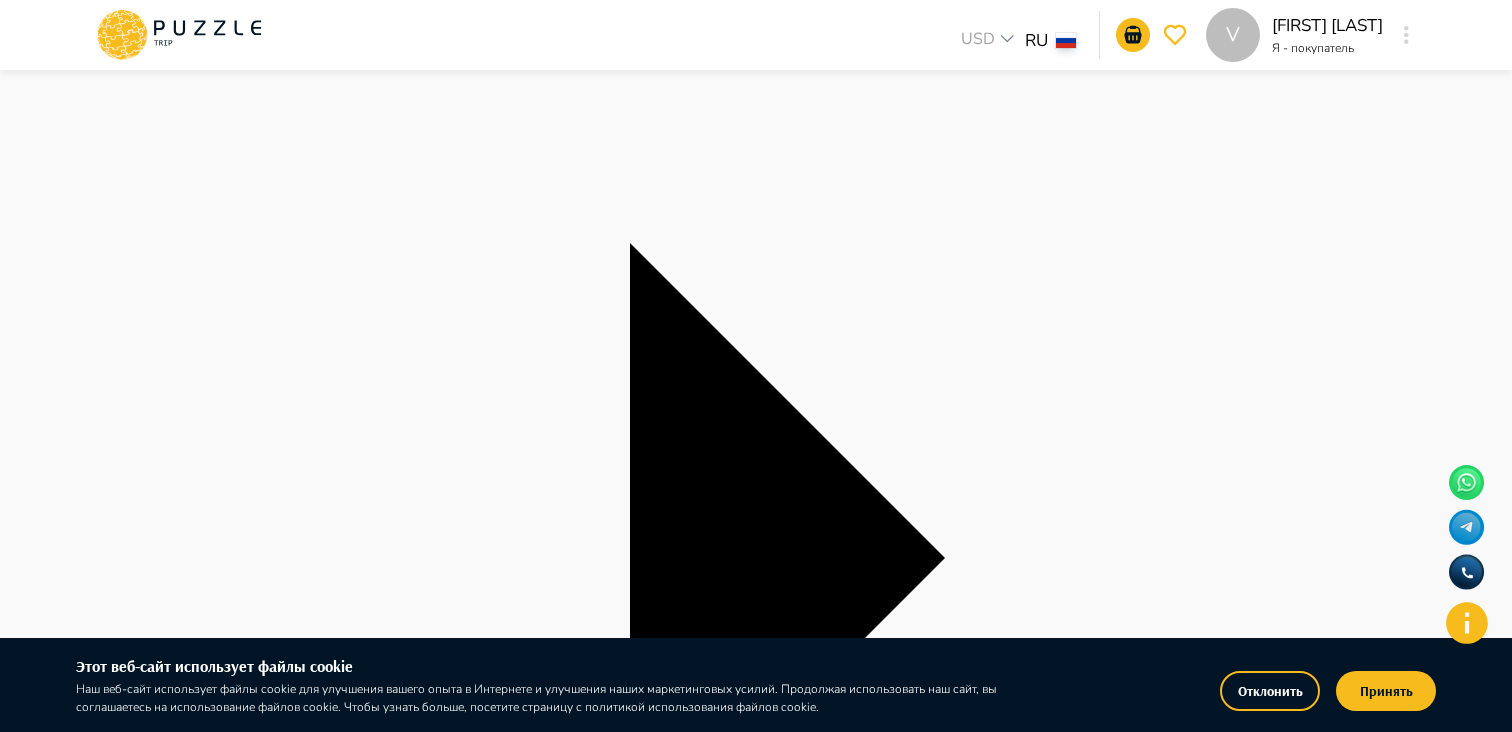 scroll, scrollTop: 315, scrollLeft: 0, axis: vertical 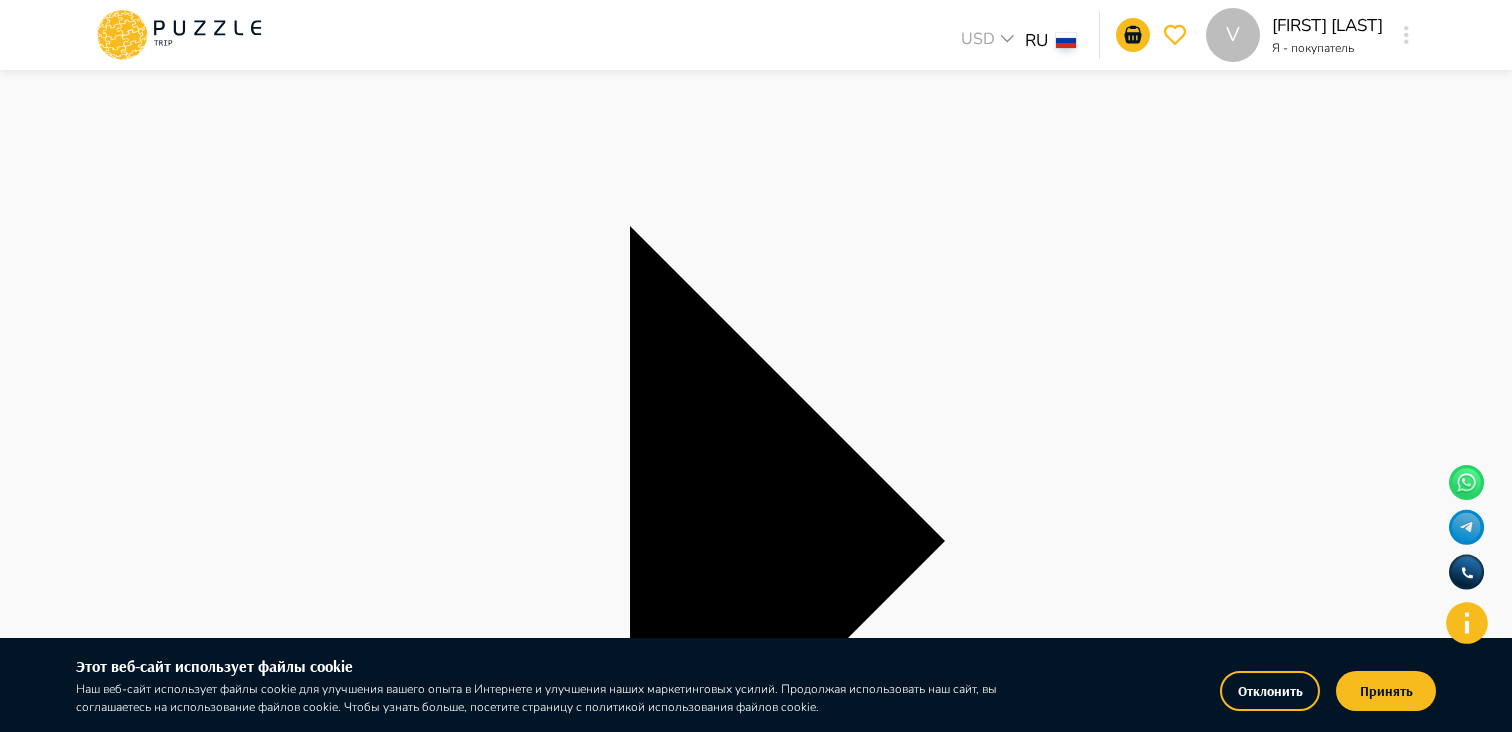 click on "19" at bounding box center (61, 3525) 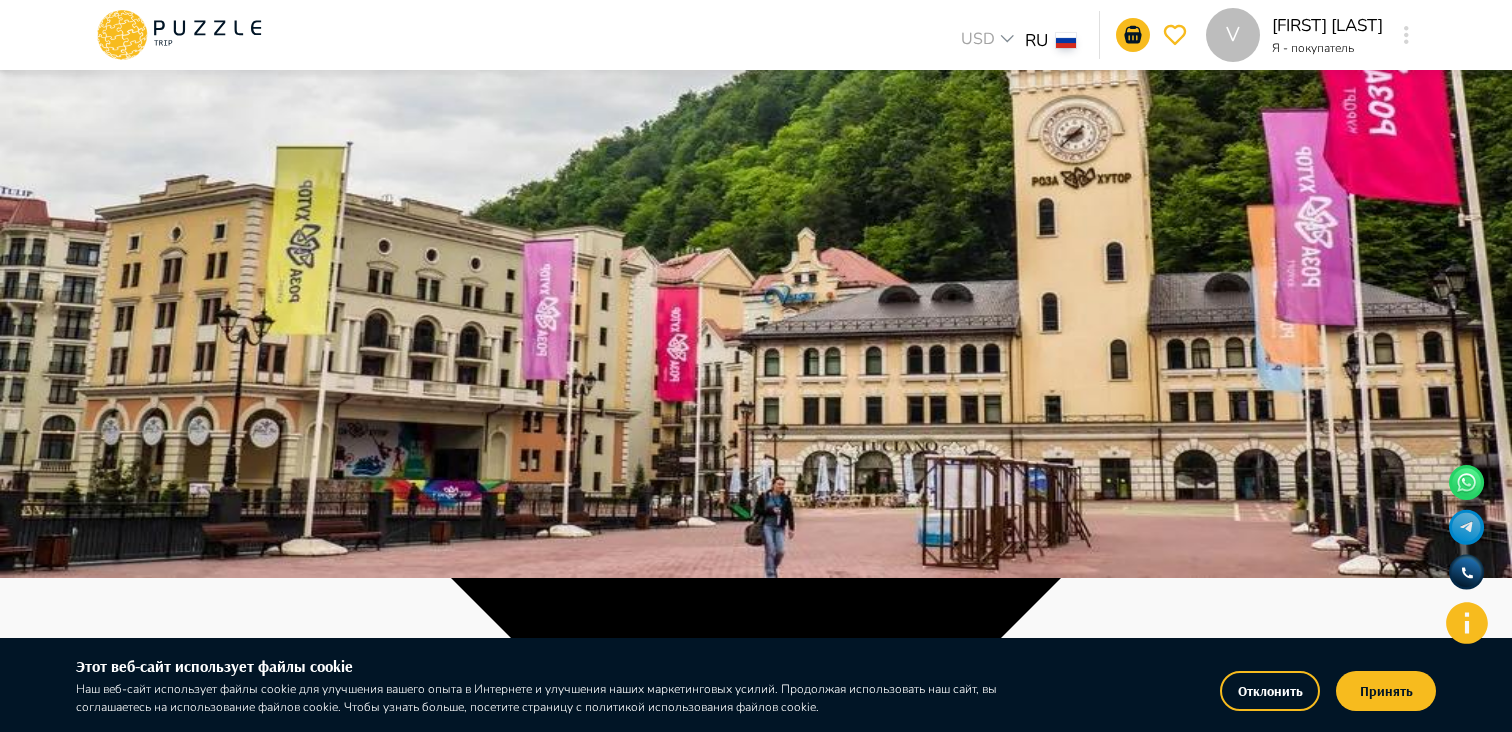 scroll, scrollTop: 155, scrollLeft: 0, axis: vertical 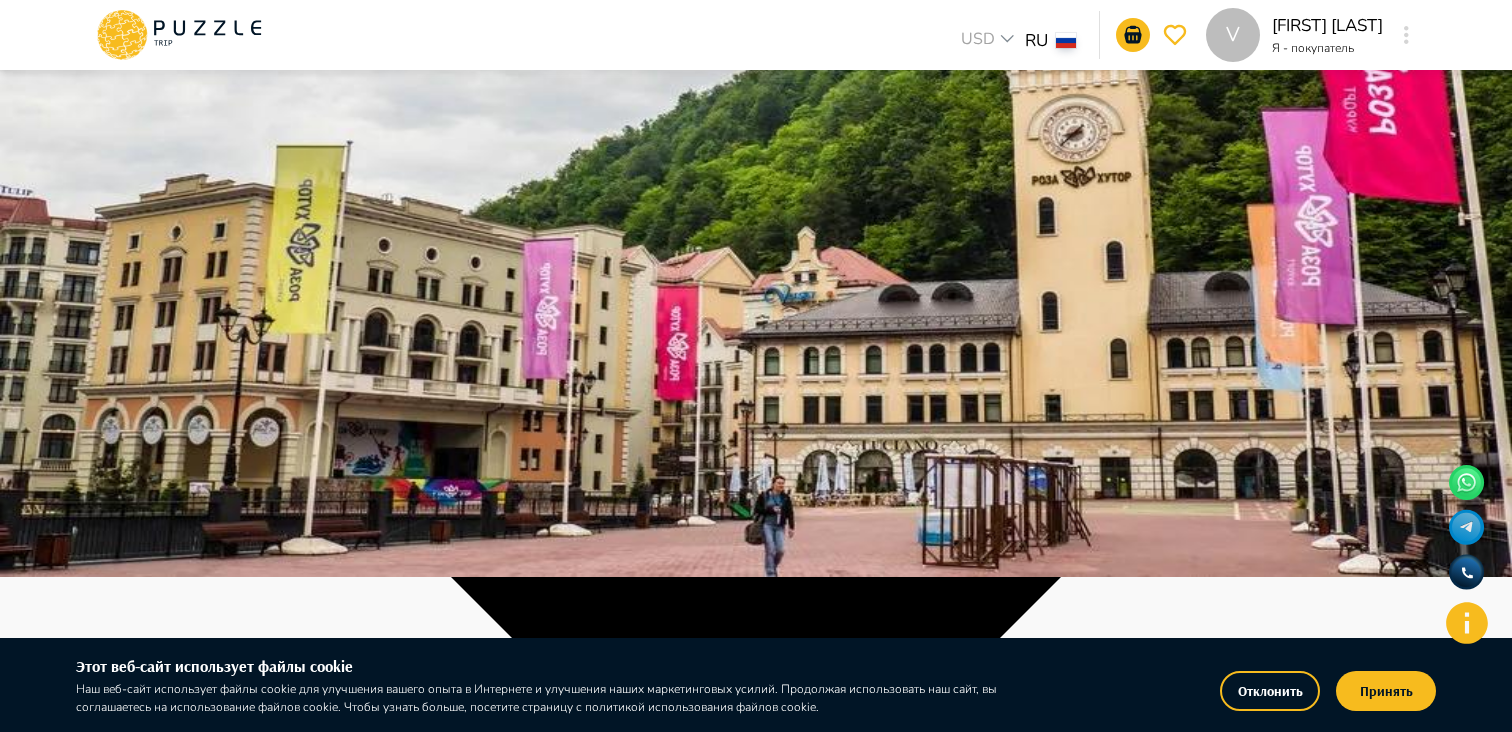 click at bounding box center [756, 211] 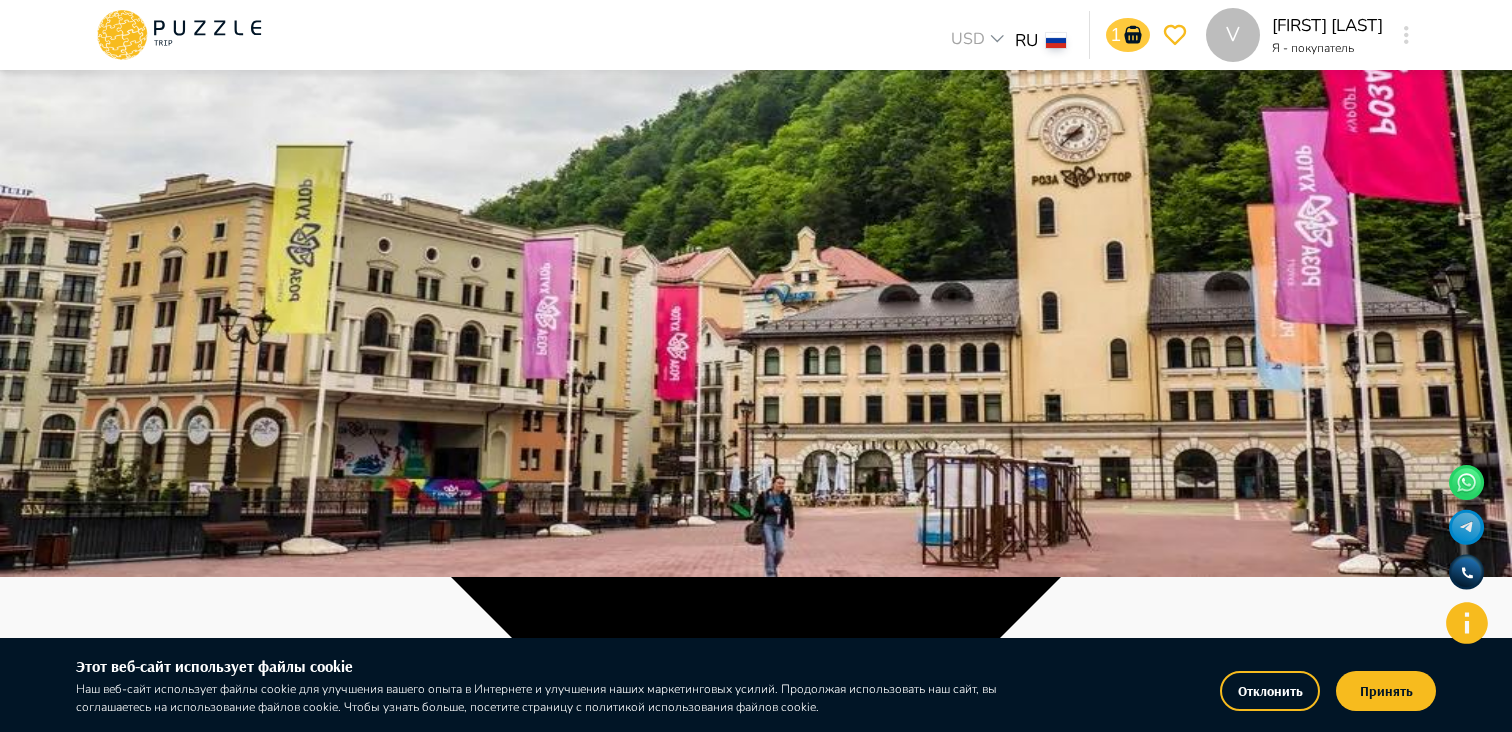 click 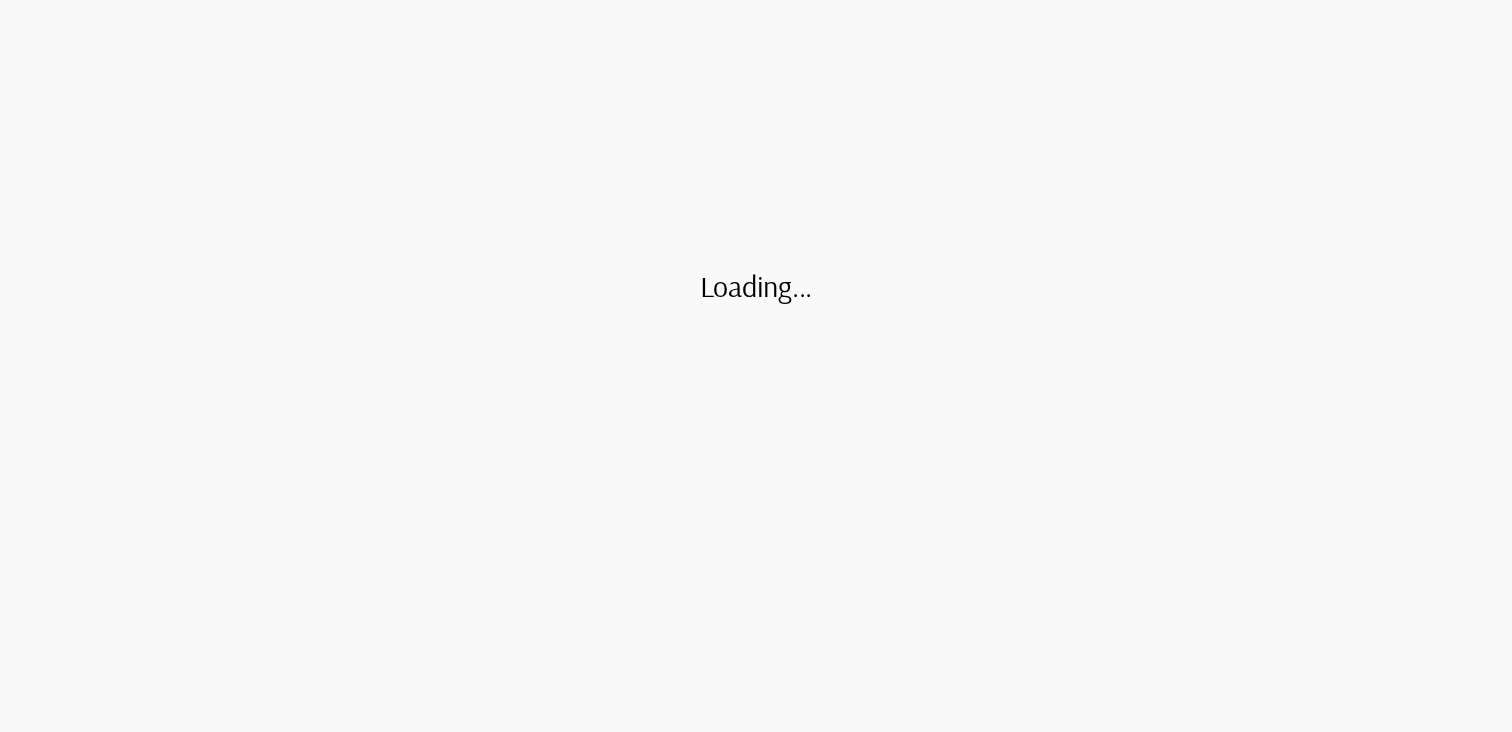 scroll, scrollTop: 0, scrollLeft: 0, axis: both 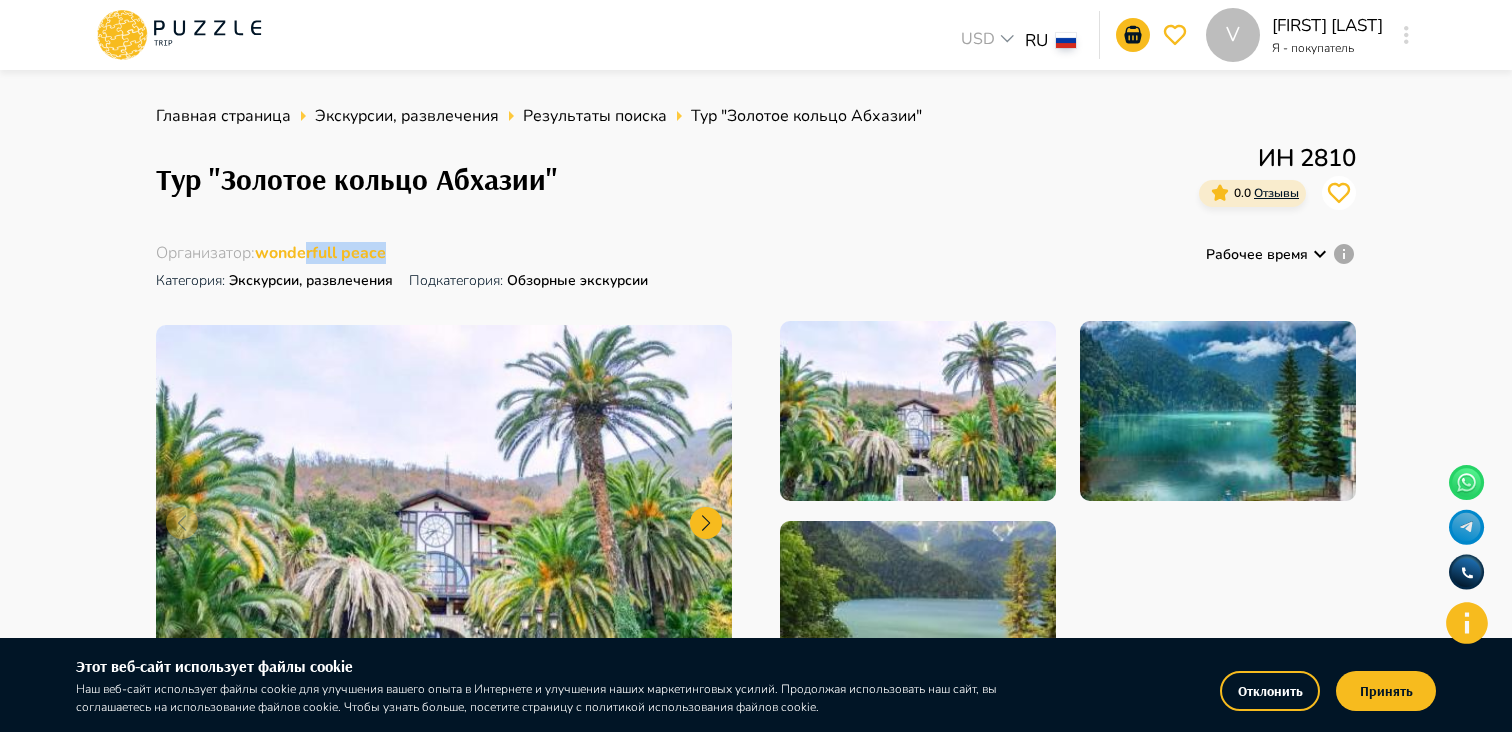 drag, startPoint x: 435, startPoint y: 245, endPoint x: 305, endPoint y: 244, distance: 130.00385 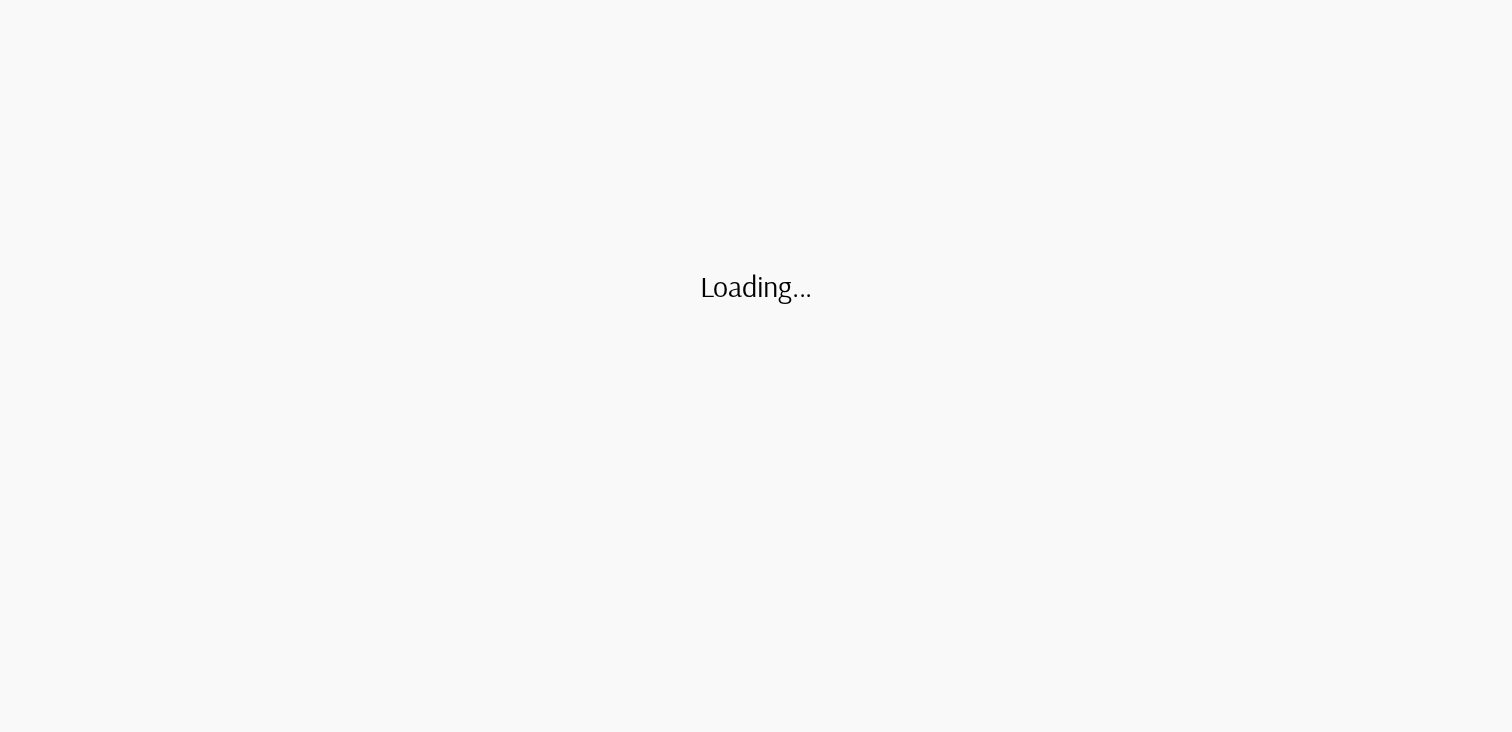 scroll, scrollTop: 0, scrollLeft: 0, axis: both 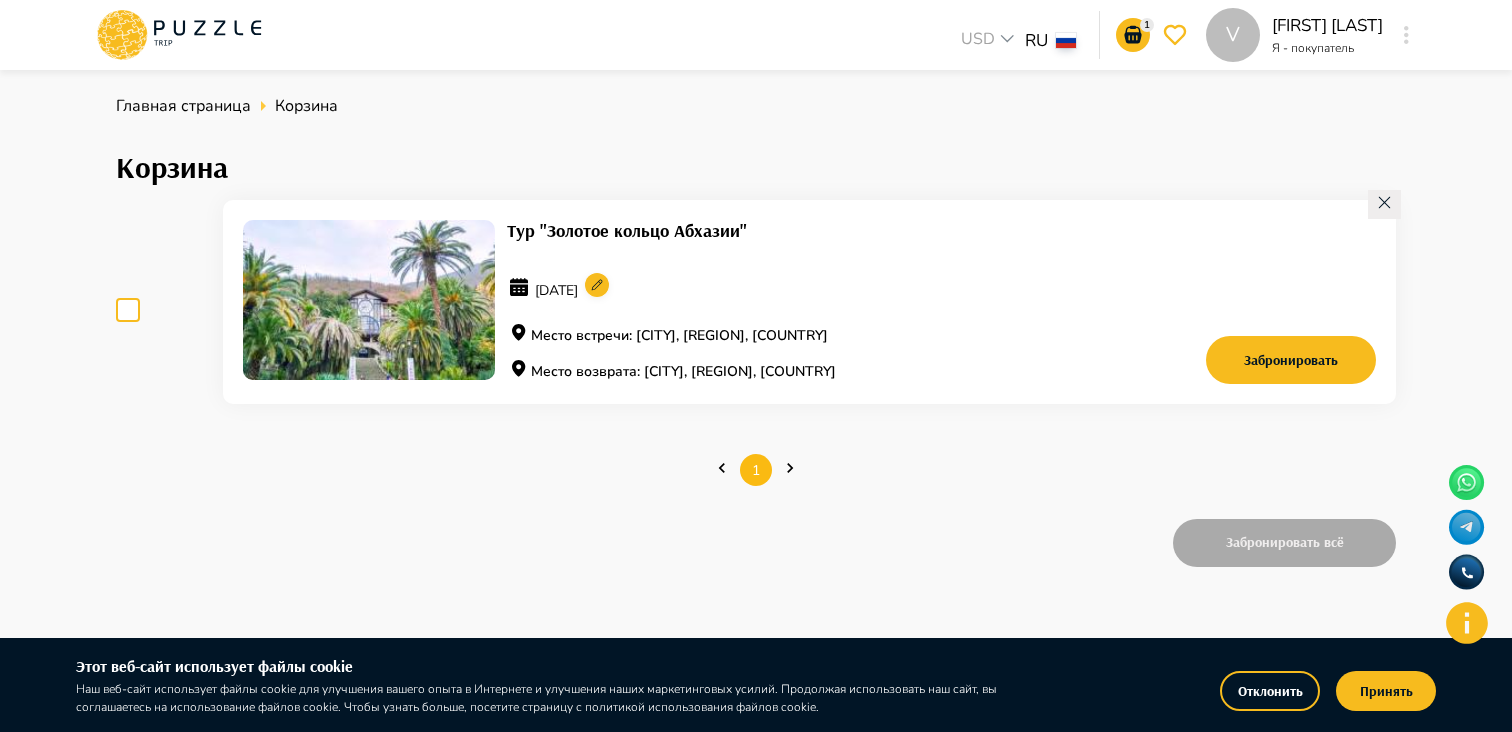 click at bounding box center (128, 310) 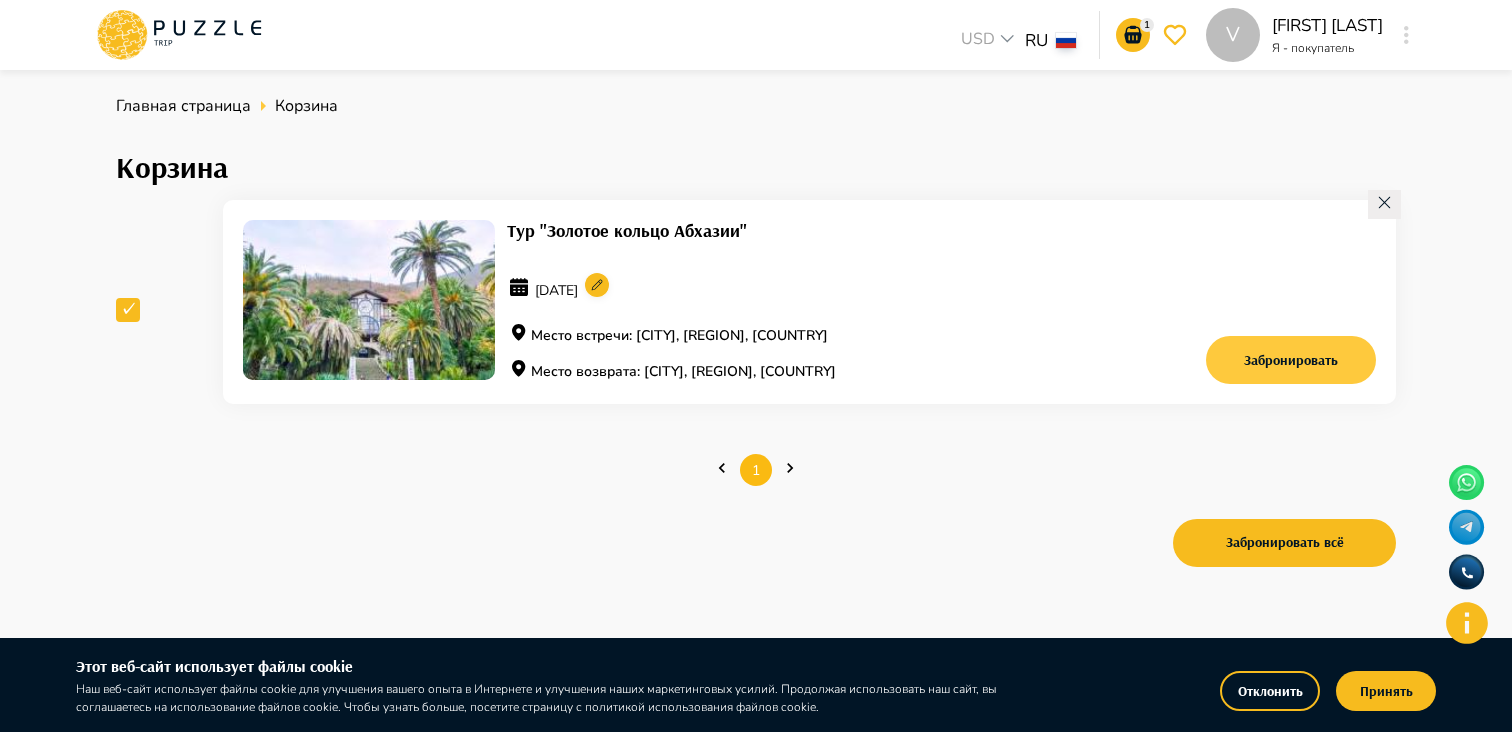 click on "Забронировать" at bounding box center [1291, 360] 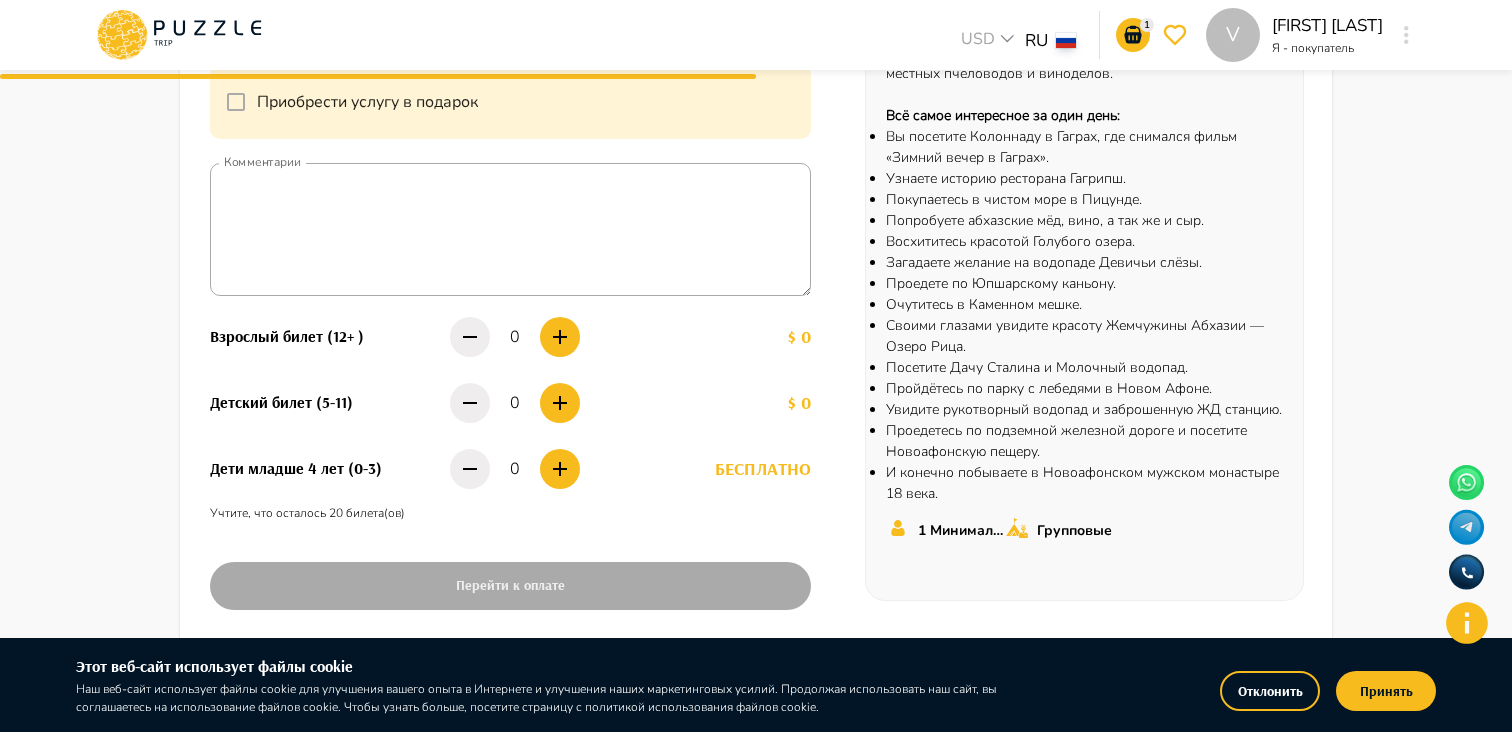 scroll, scrollTop: 540, scrollLeft: 0, axis: vertical 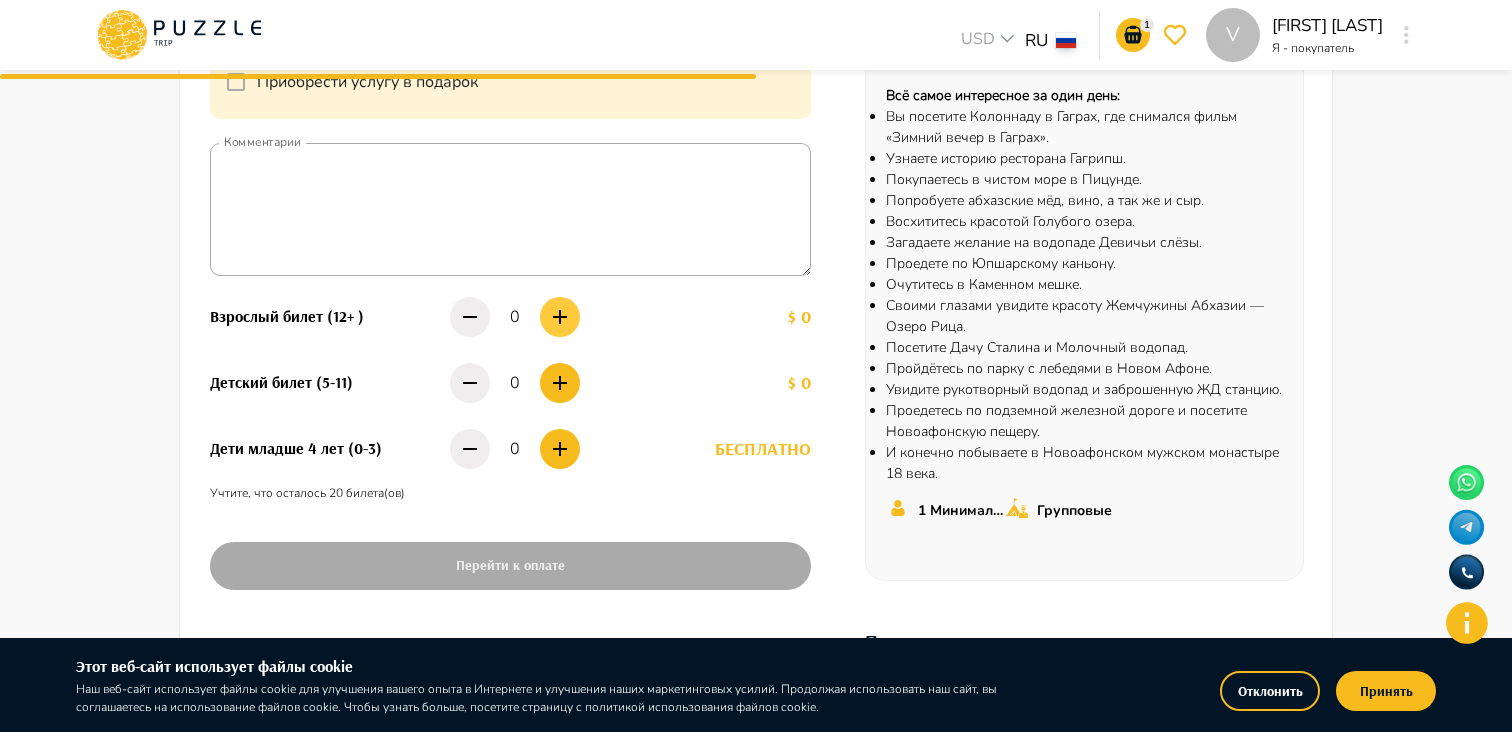 click 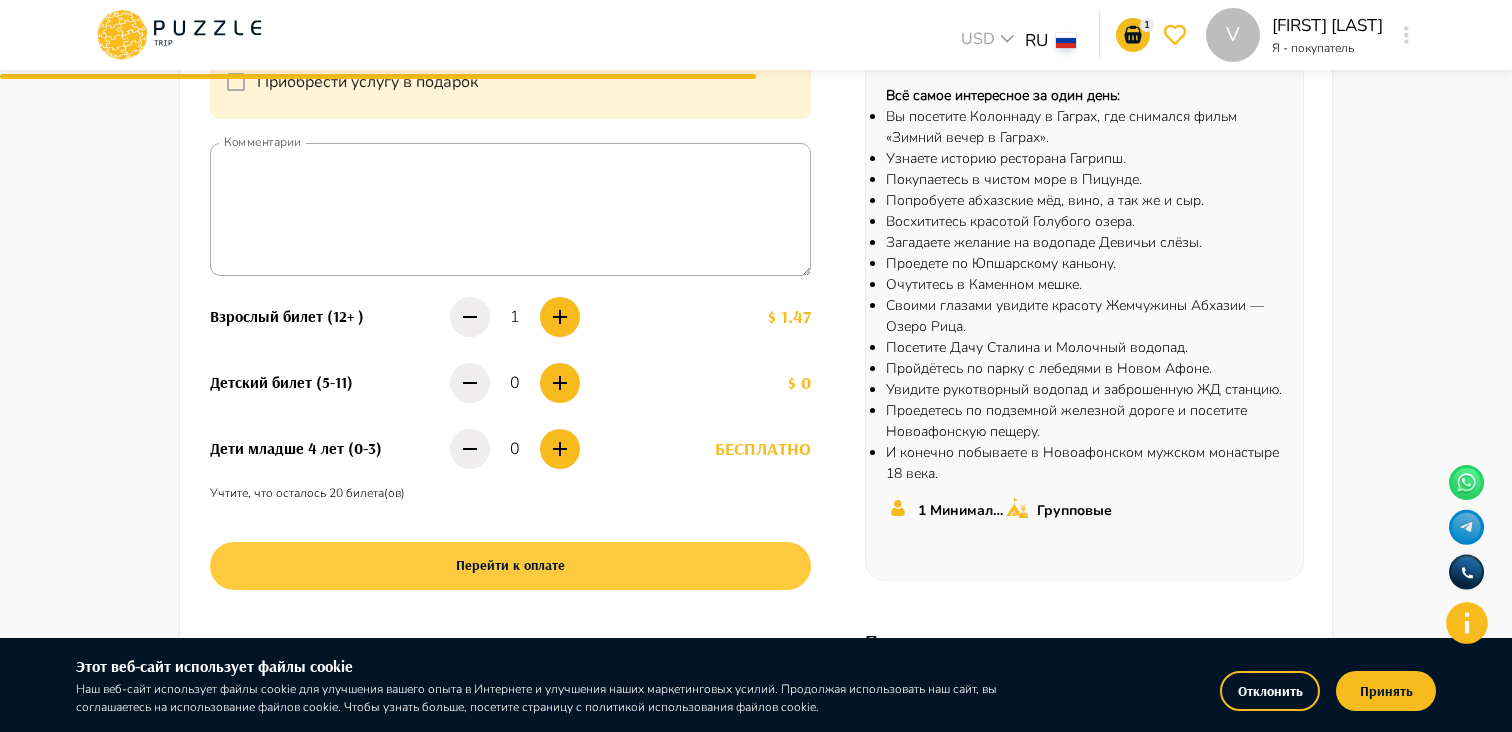click on "Перейти к оплате" at bounding box center (510, 566) 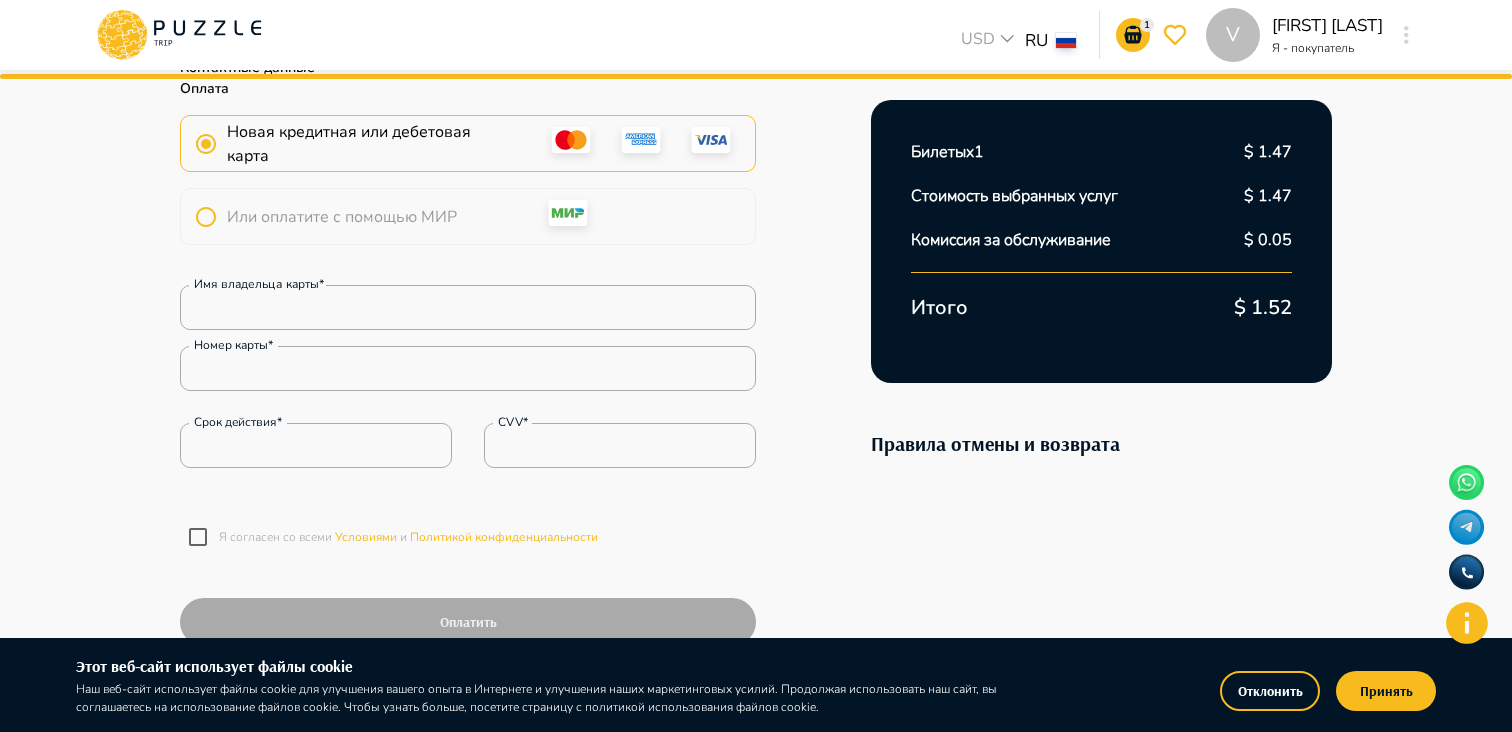 scroll, scrollTop: 219, scrollLeft: 0, axis: vertical 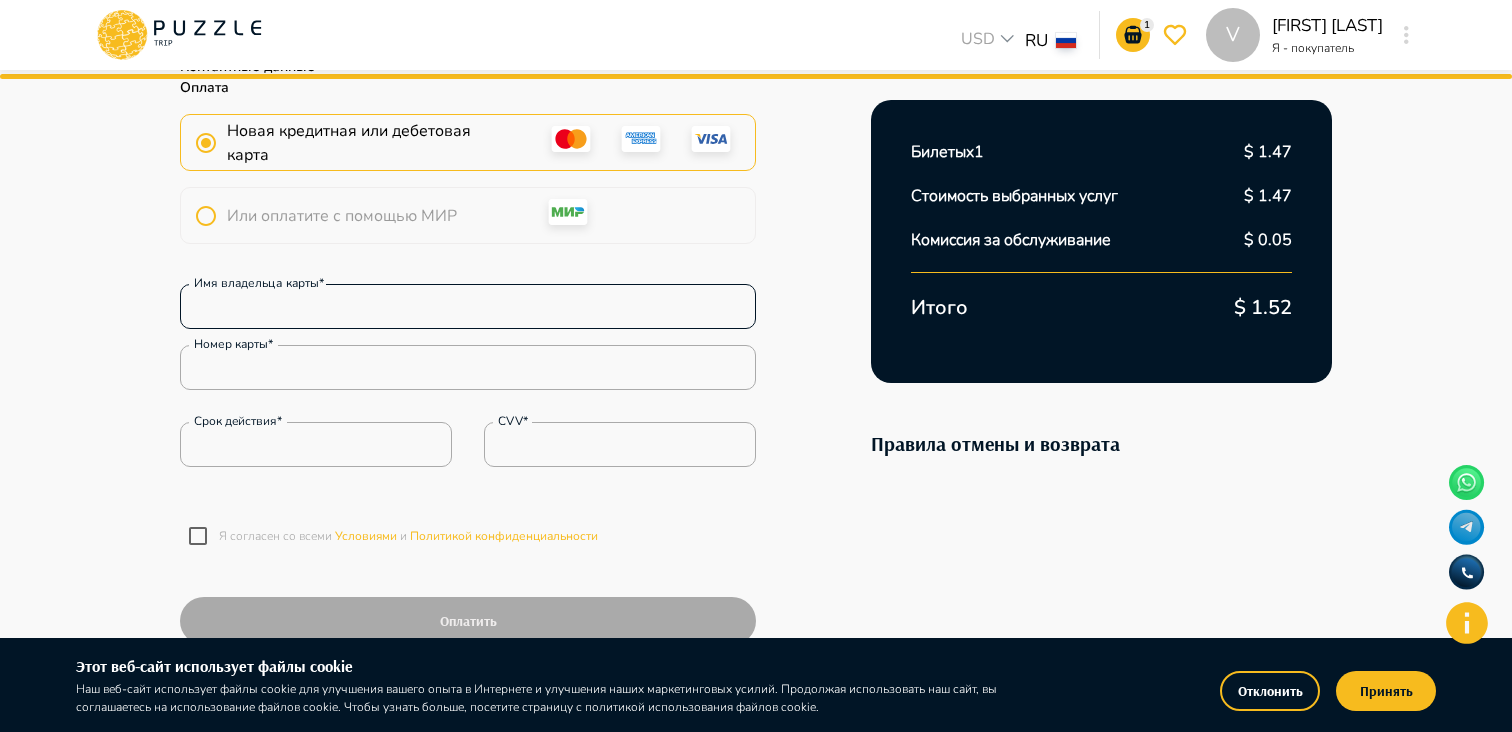click on "Имя владельца карты*" at bounding box center [468, 307] 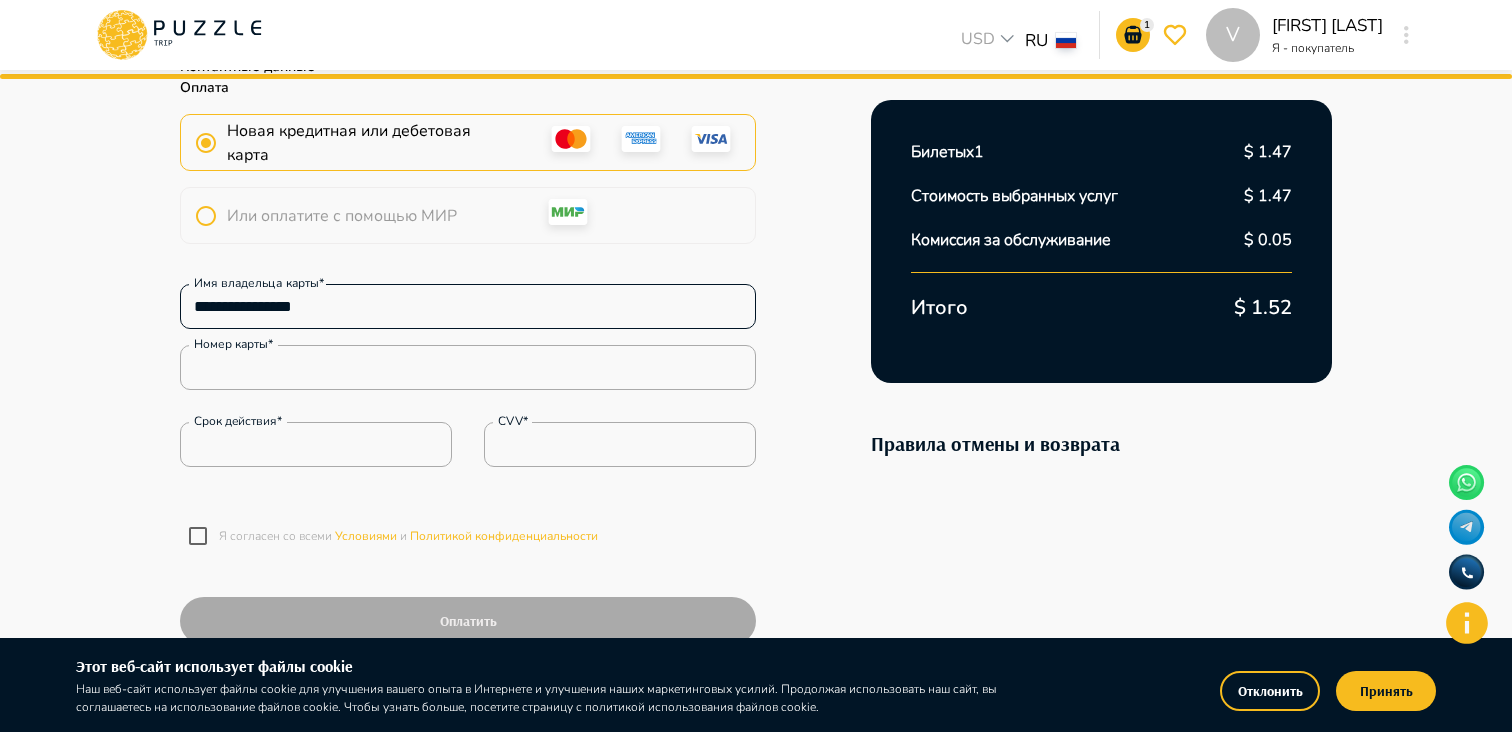 type on "**********" 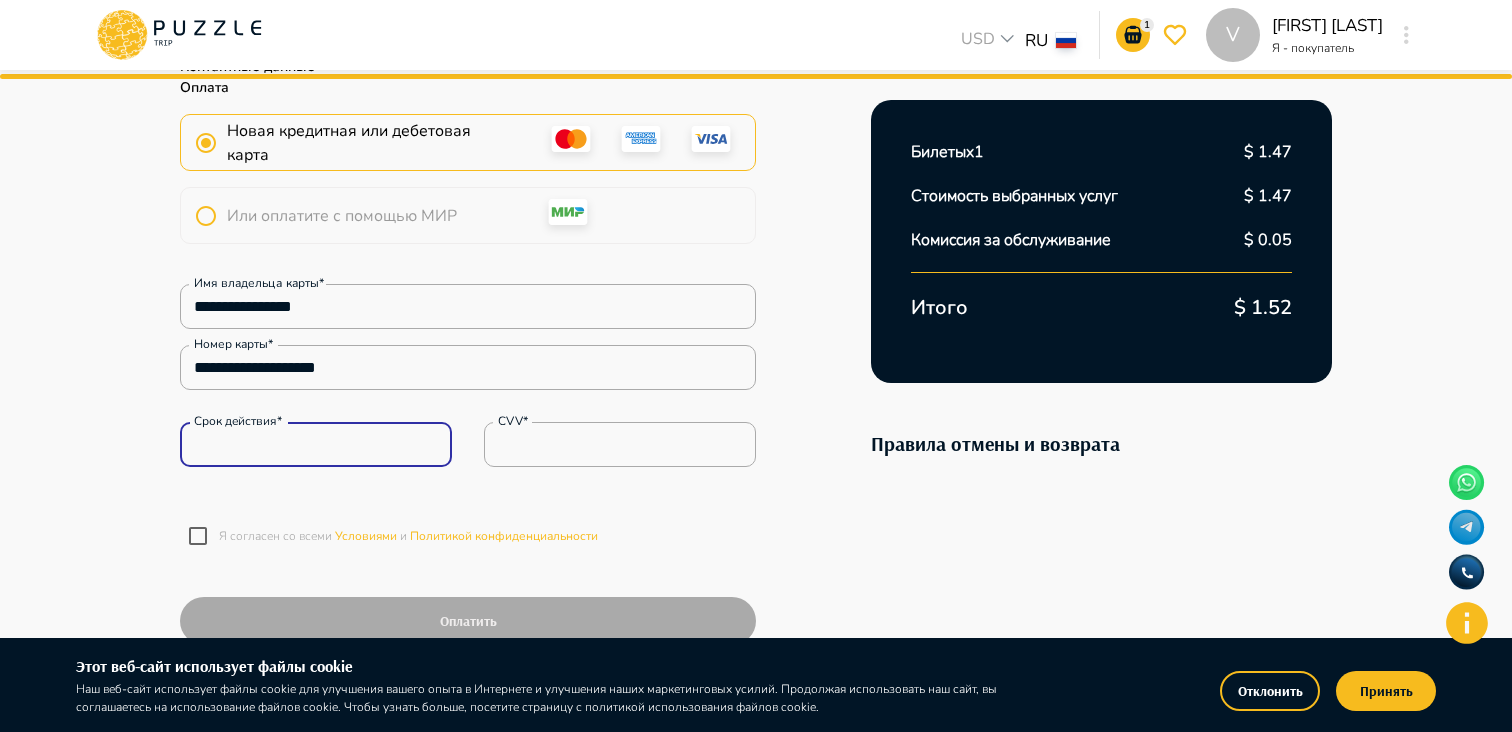 click on "Срок действия*" at bounding box center (316, 445) 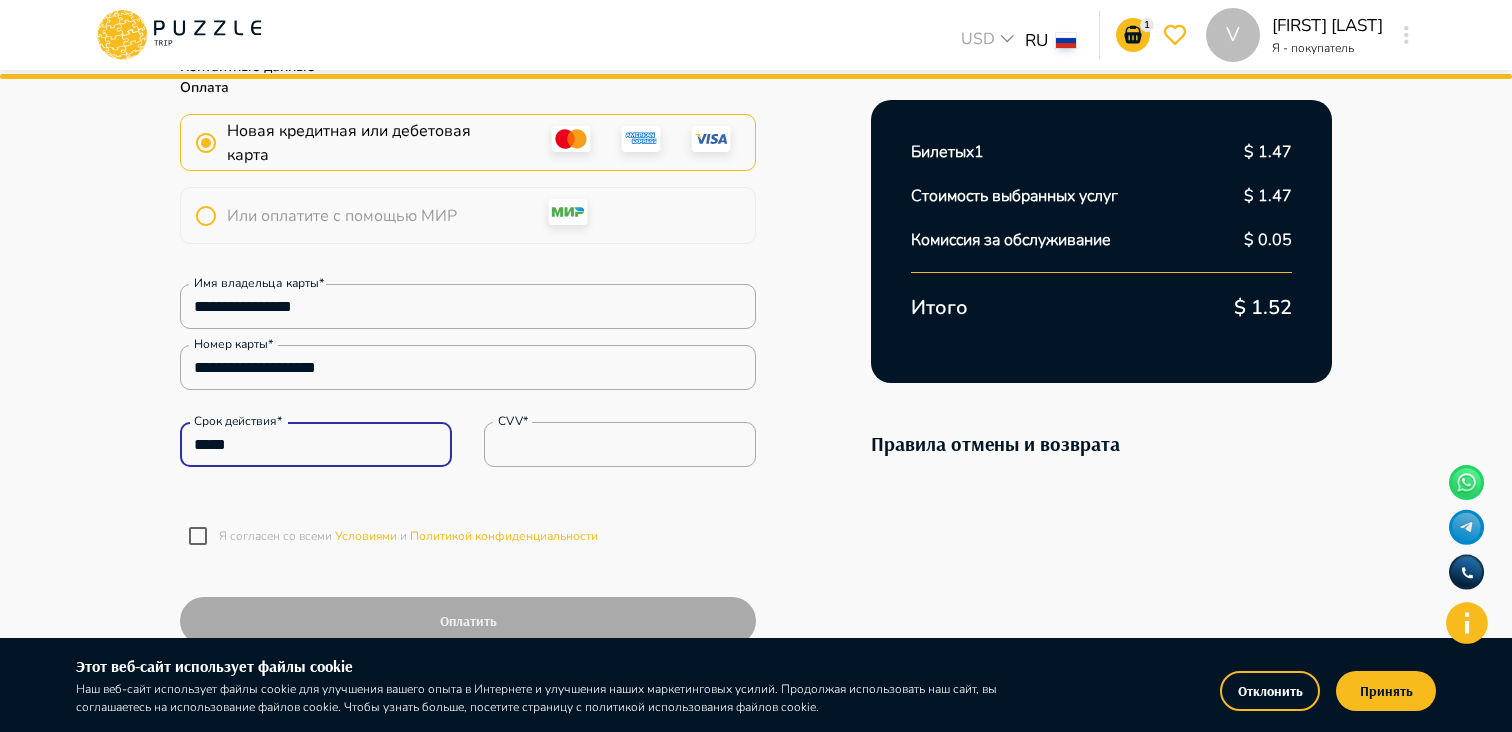 type on "*****" 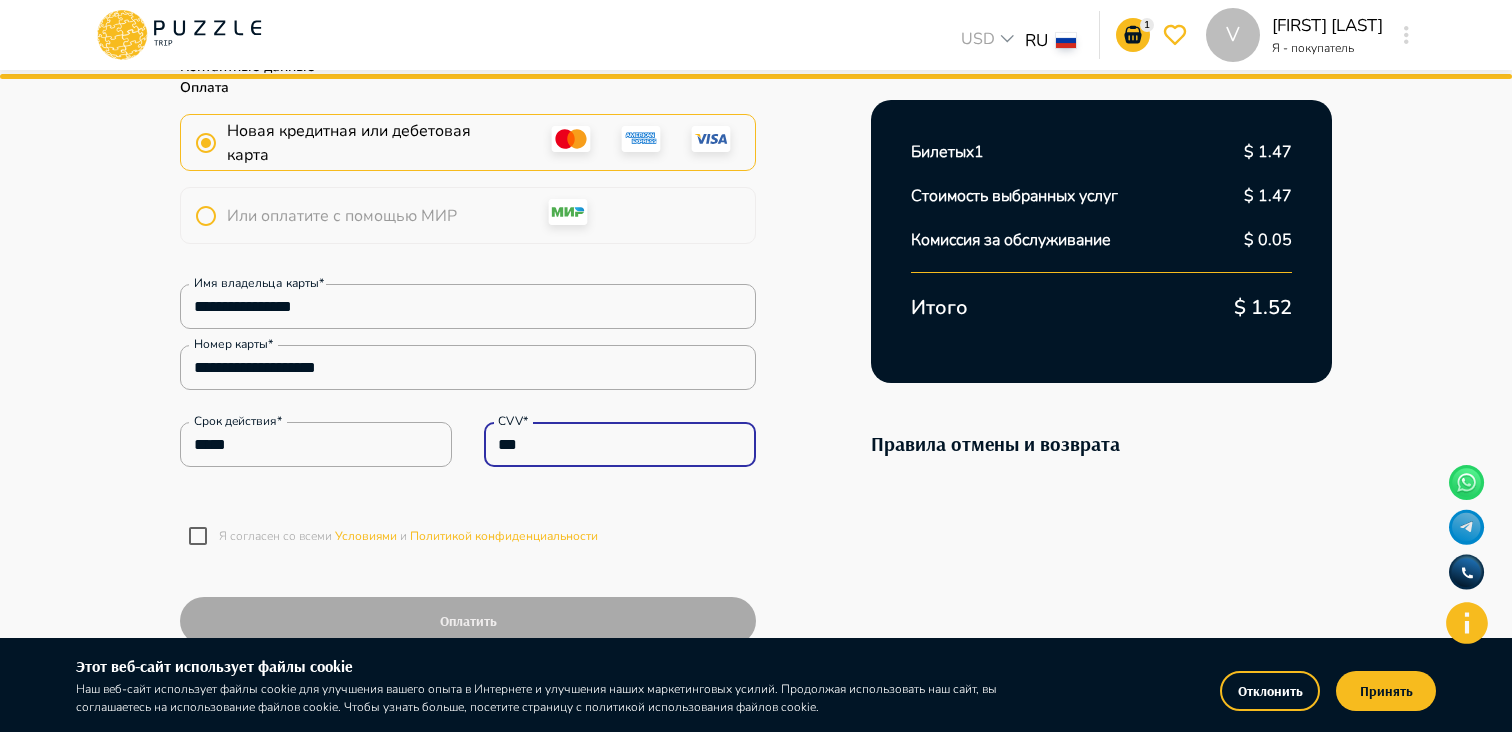 type on "***" 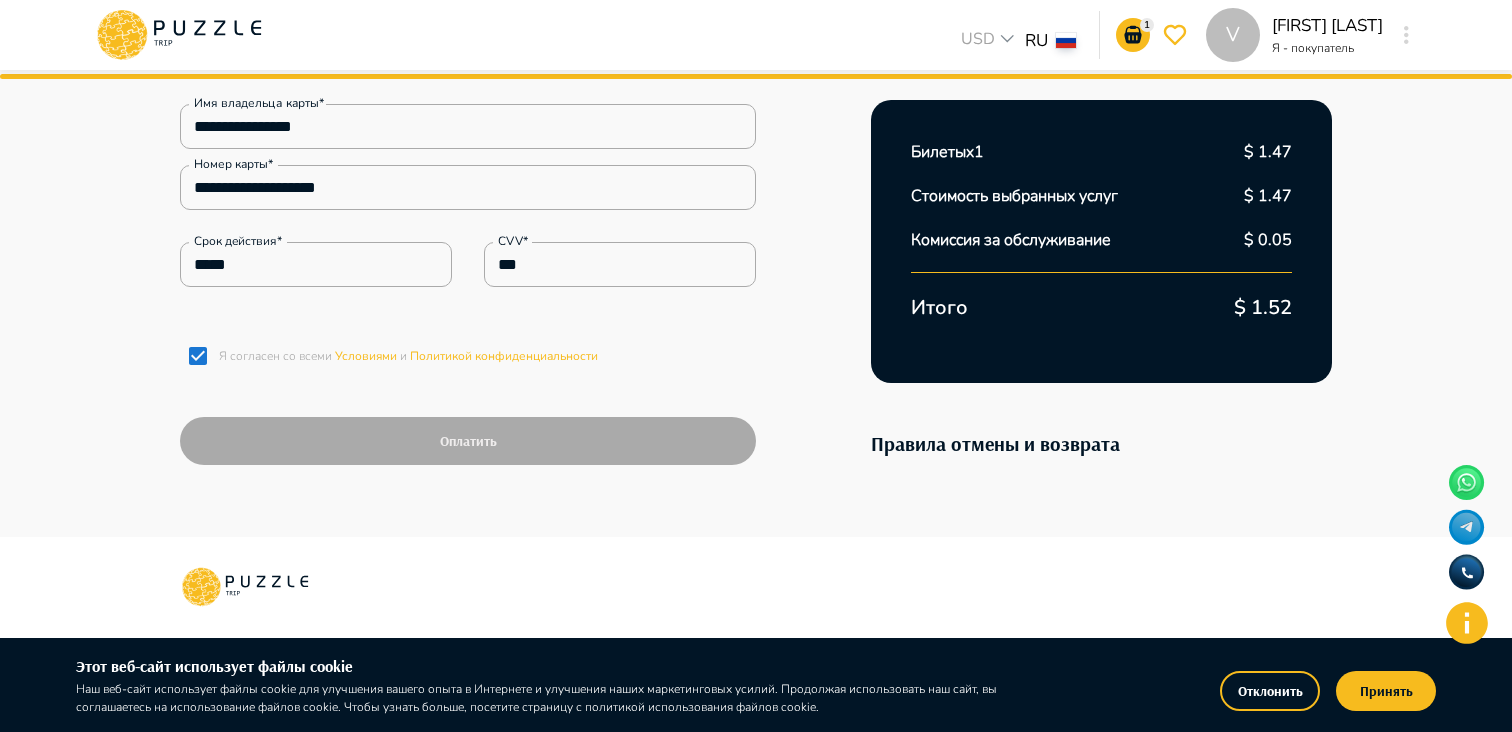 scroll, scrollTop: 402, scrollLeft: 0, axis: vertical 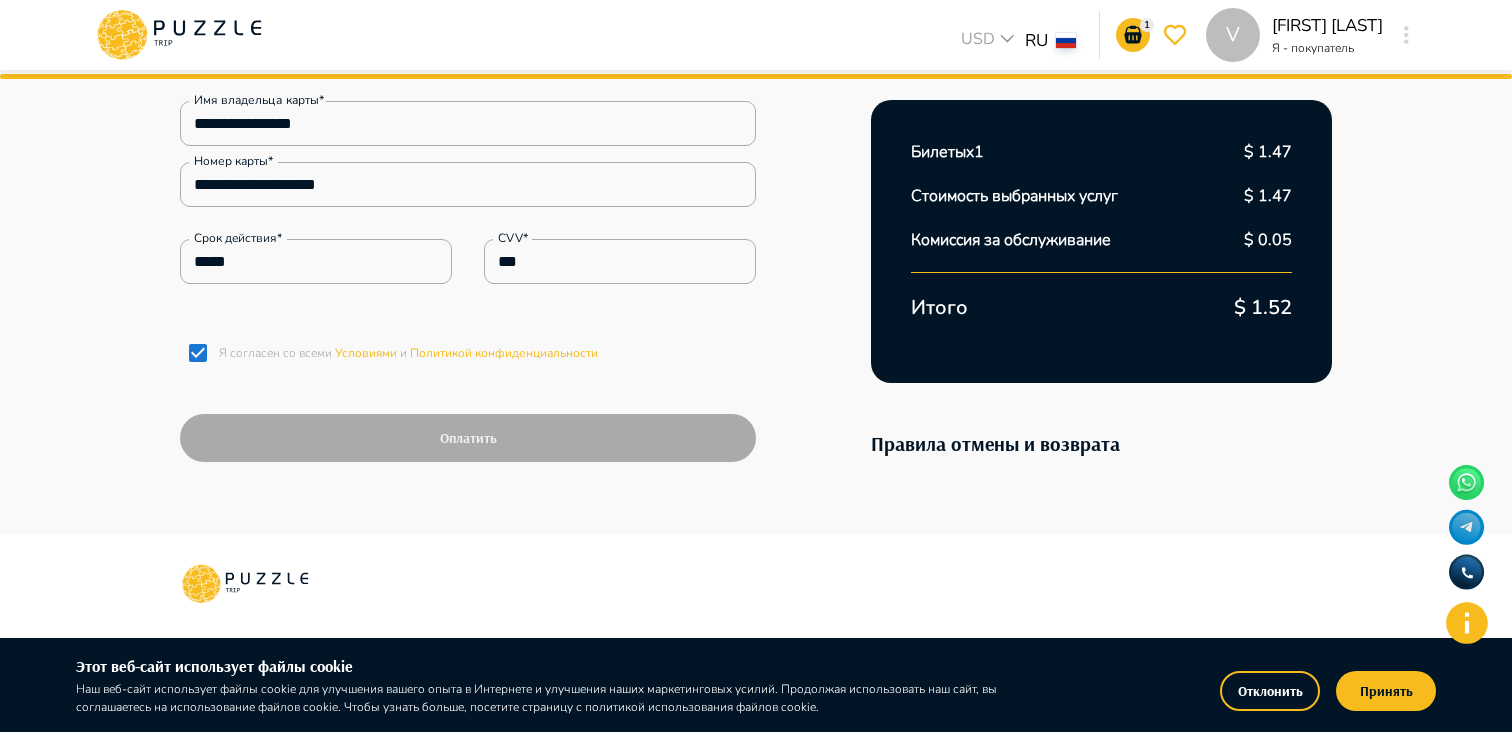 click on "V Vladimir Prutyan Я - покупатель V" at bounding box center (1312, 35) 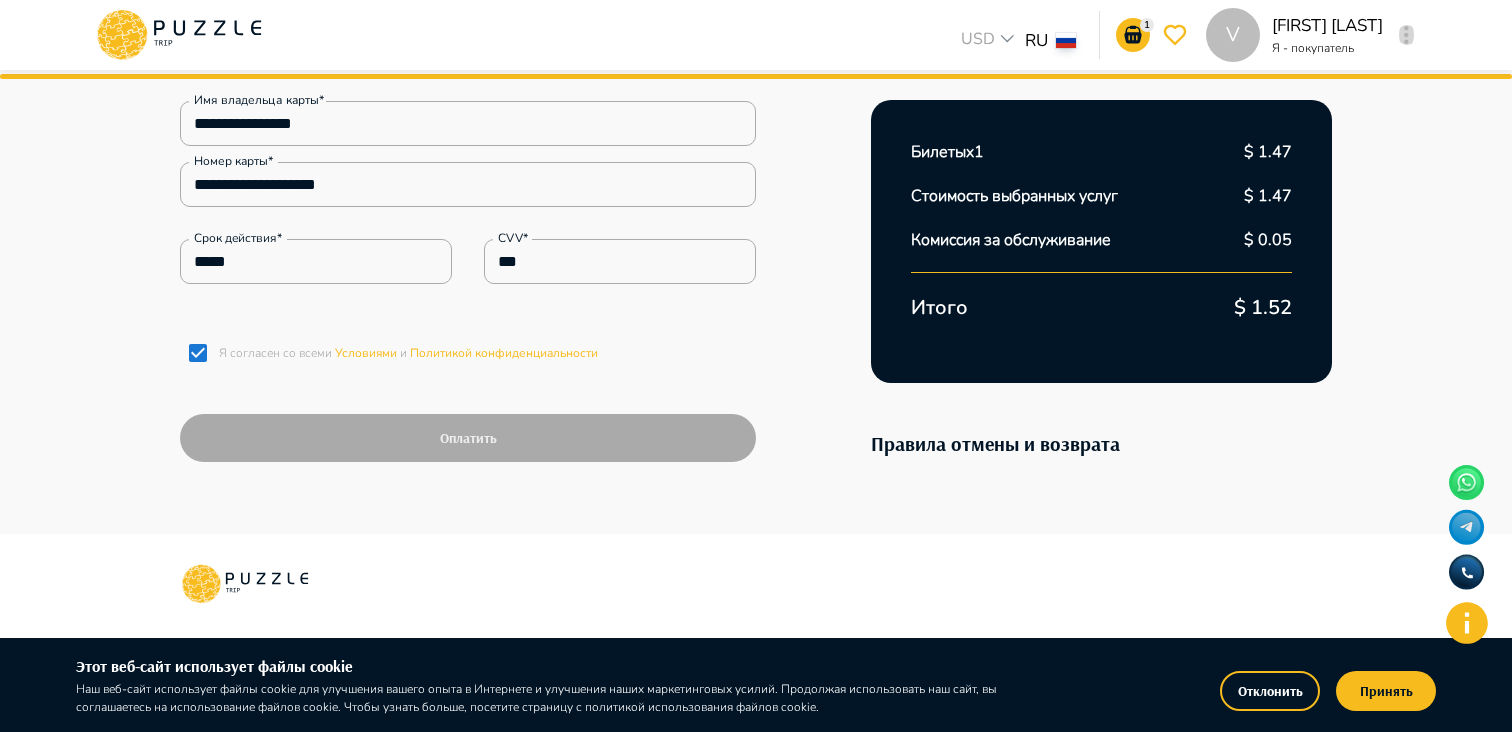 click at bounding box center [1406, 35] 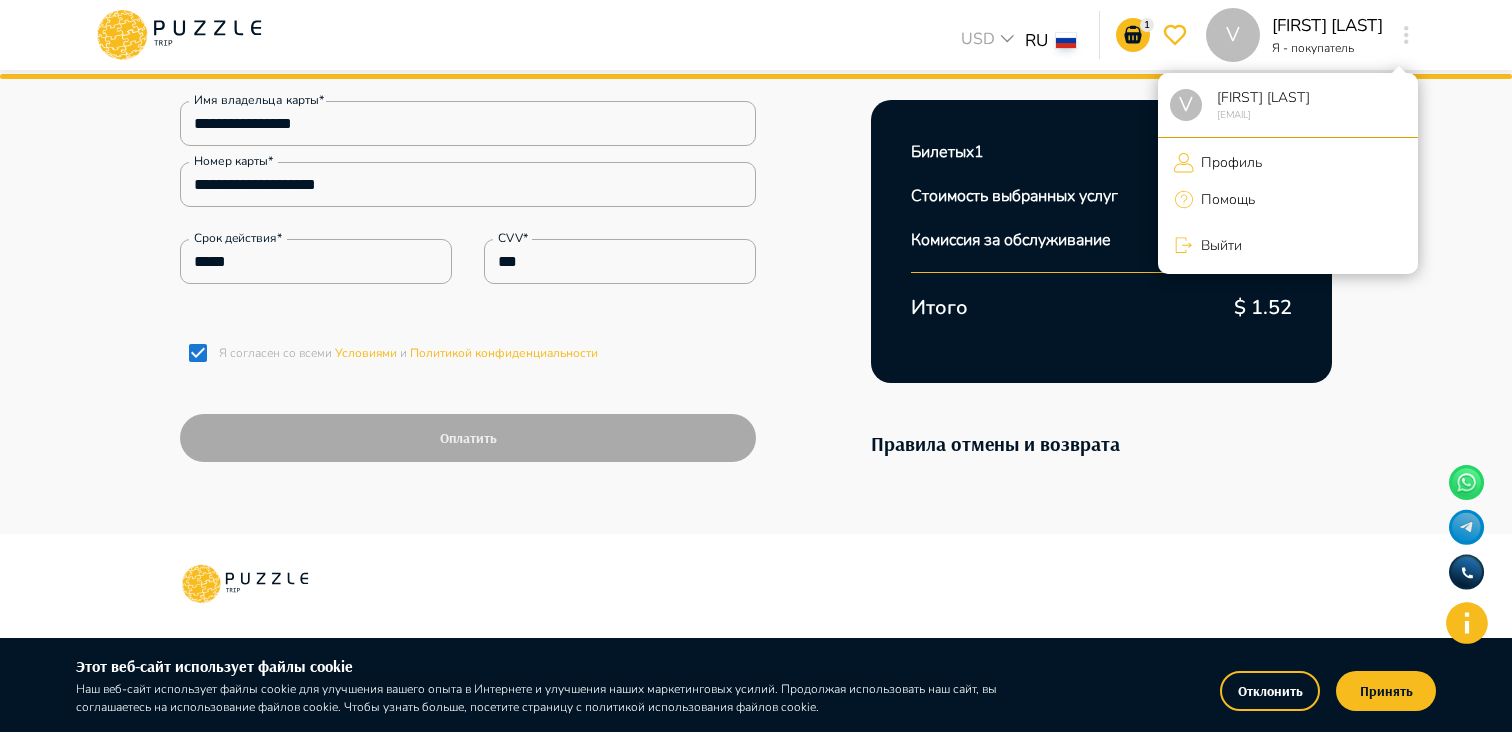 click on "Выйти" at bounding box center [1218, 245] 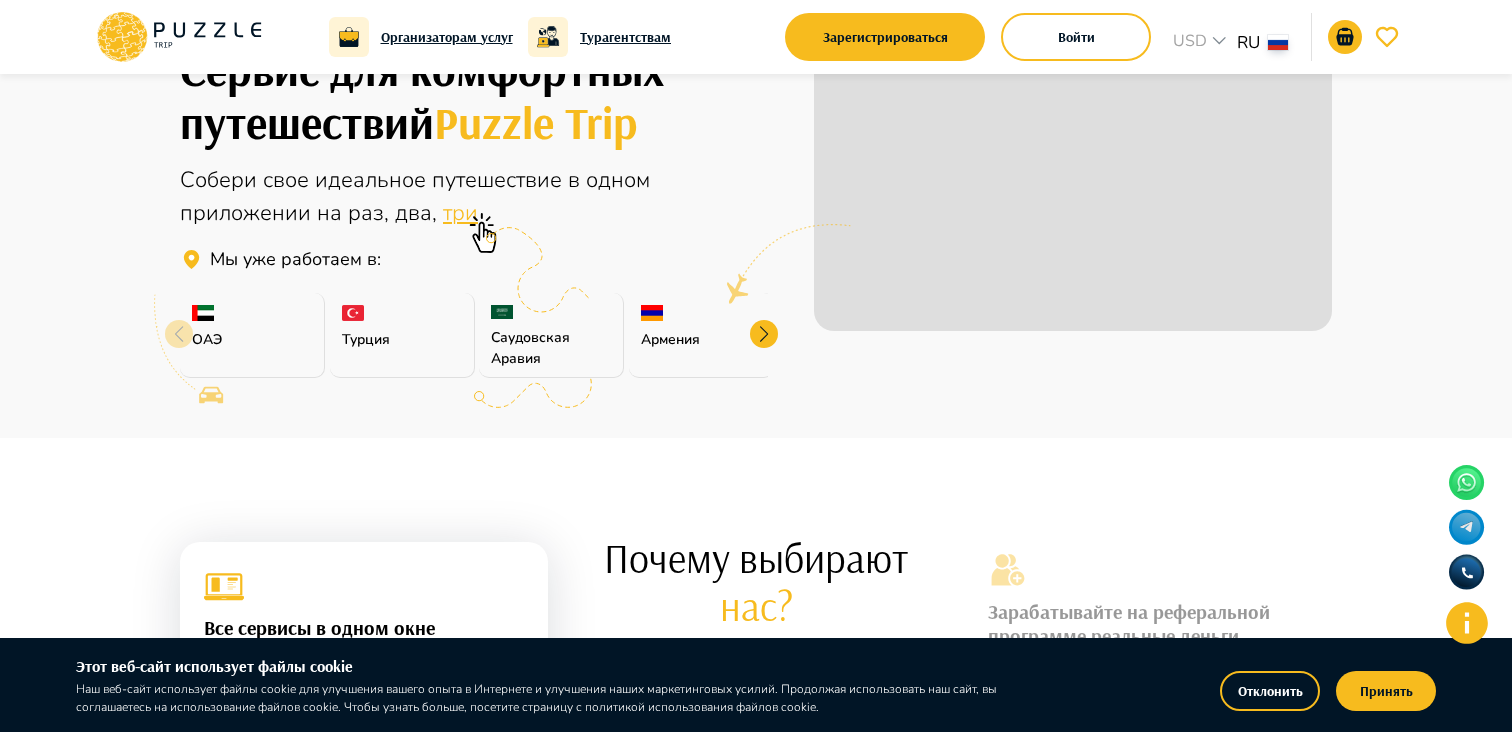 scroll, scrollTop: 0, scrollLeft: 0, axis: both 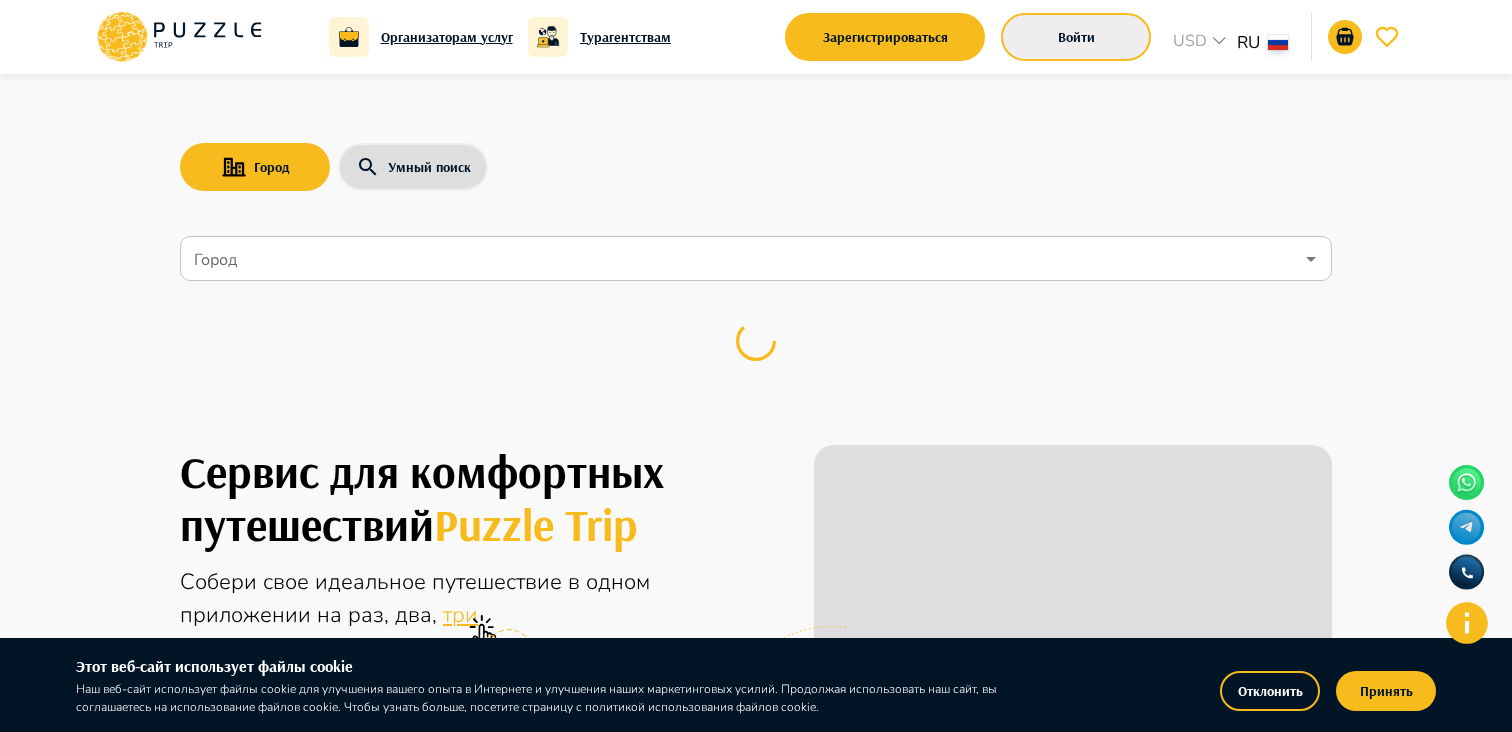 click on "Войти" at bounding box center [1076, 37] 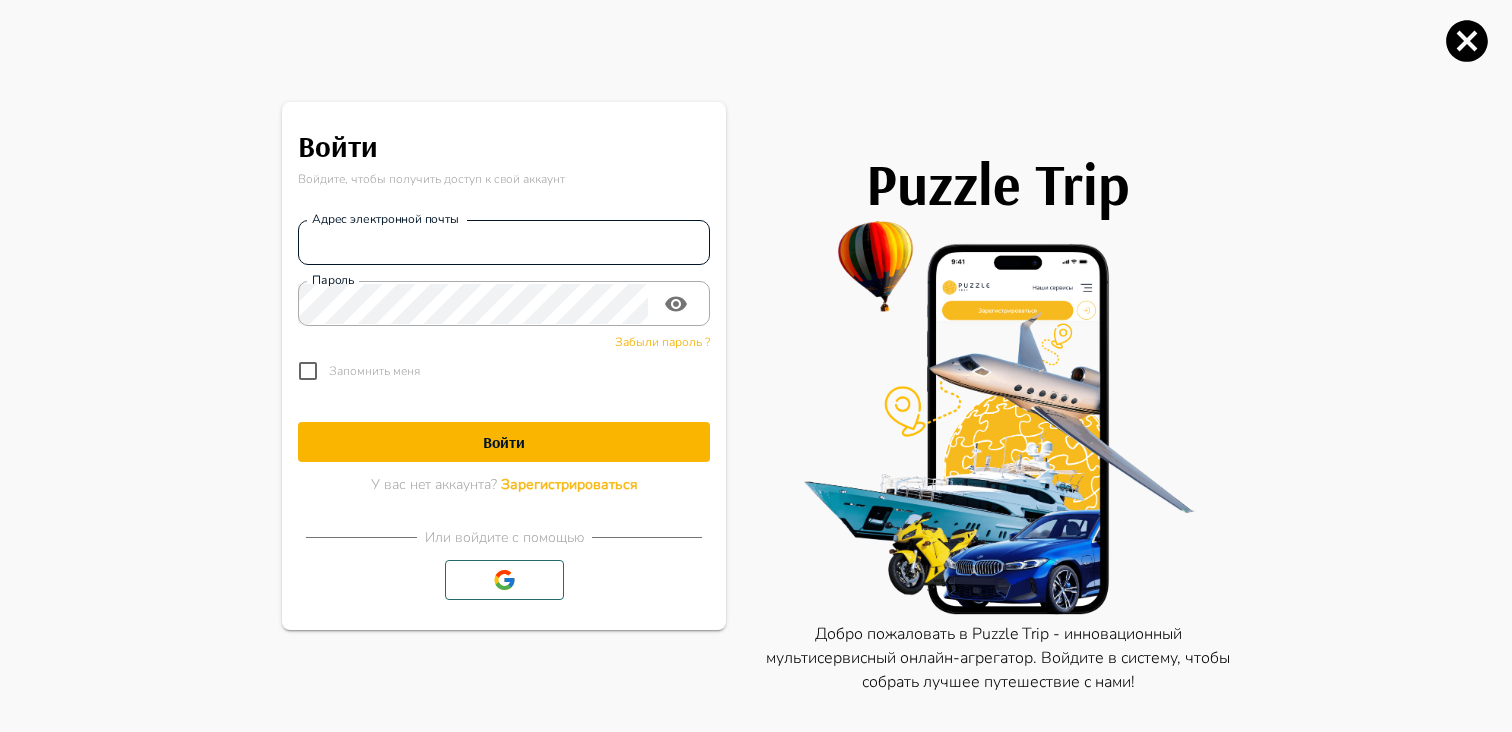 click on "Адрес электронной почты" at bounding box center (504, 243) 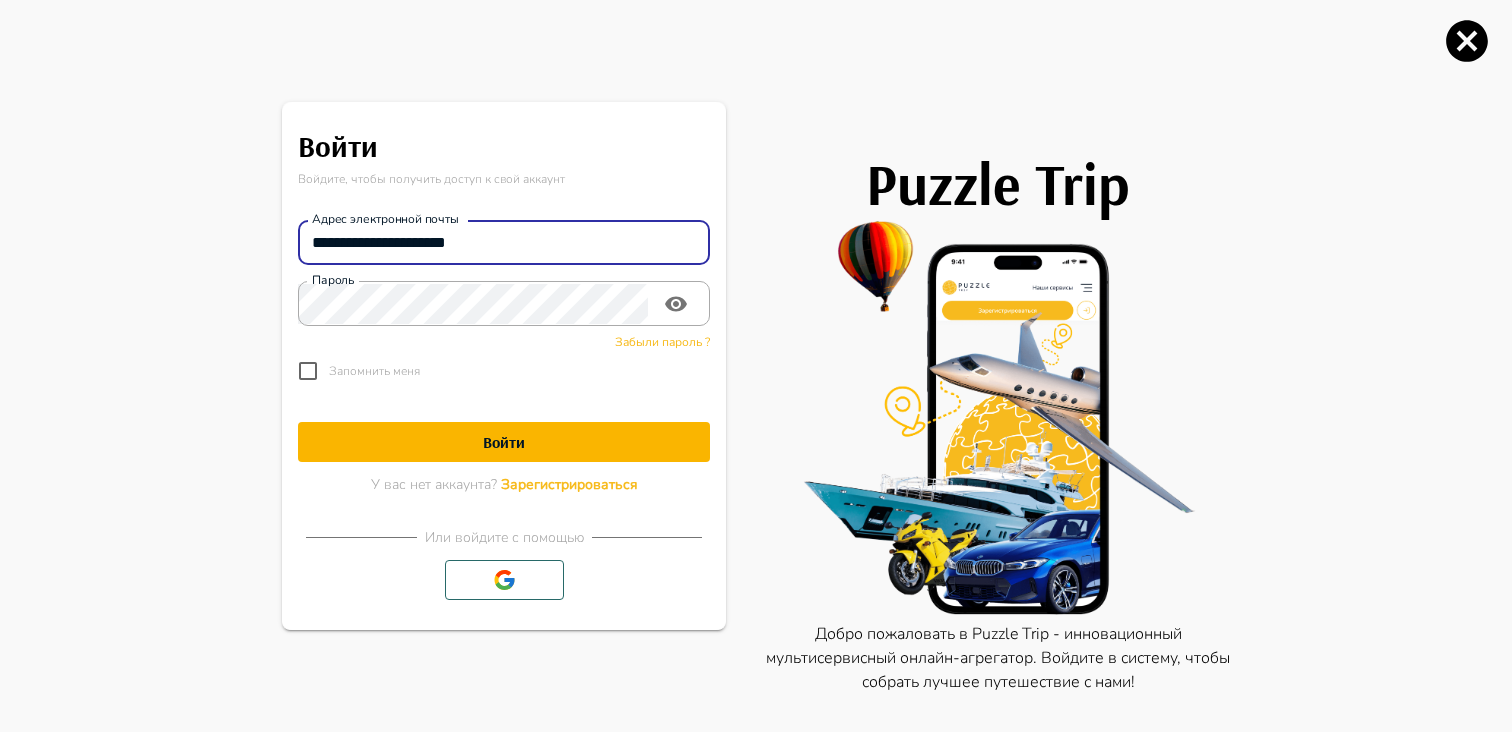 type on "**********" 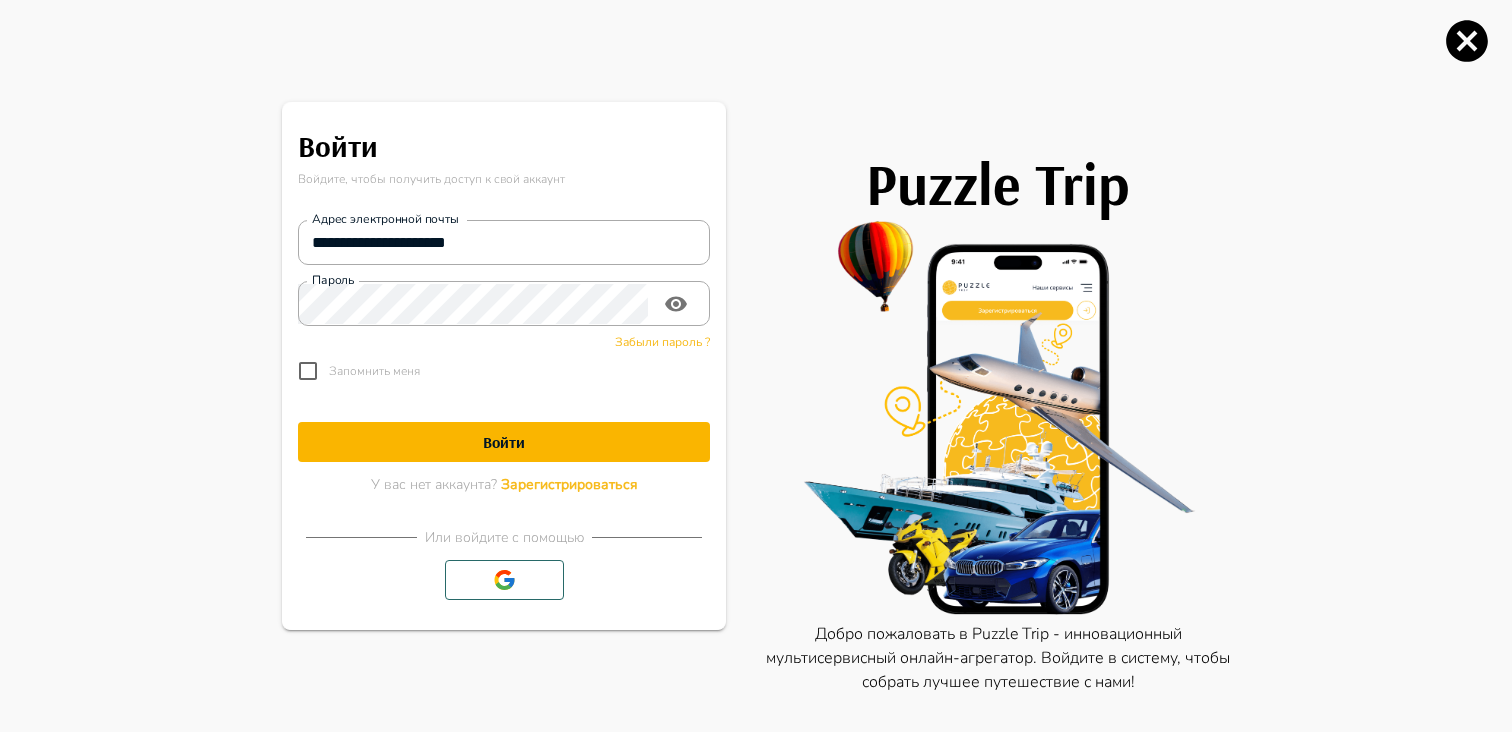 click on "Войти" at bounding box center [504, 442] 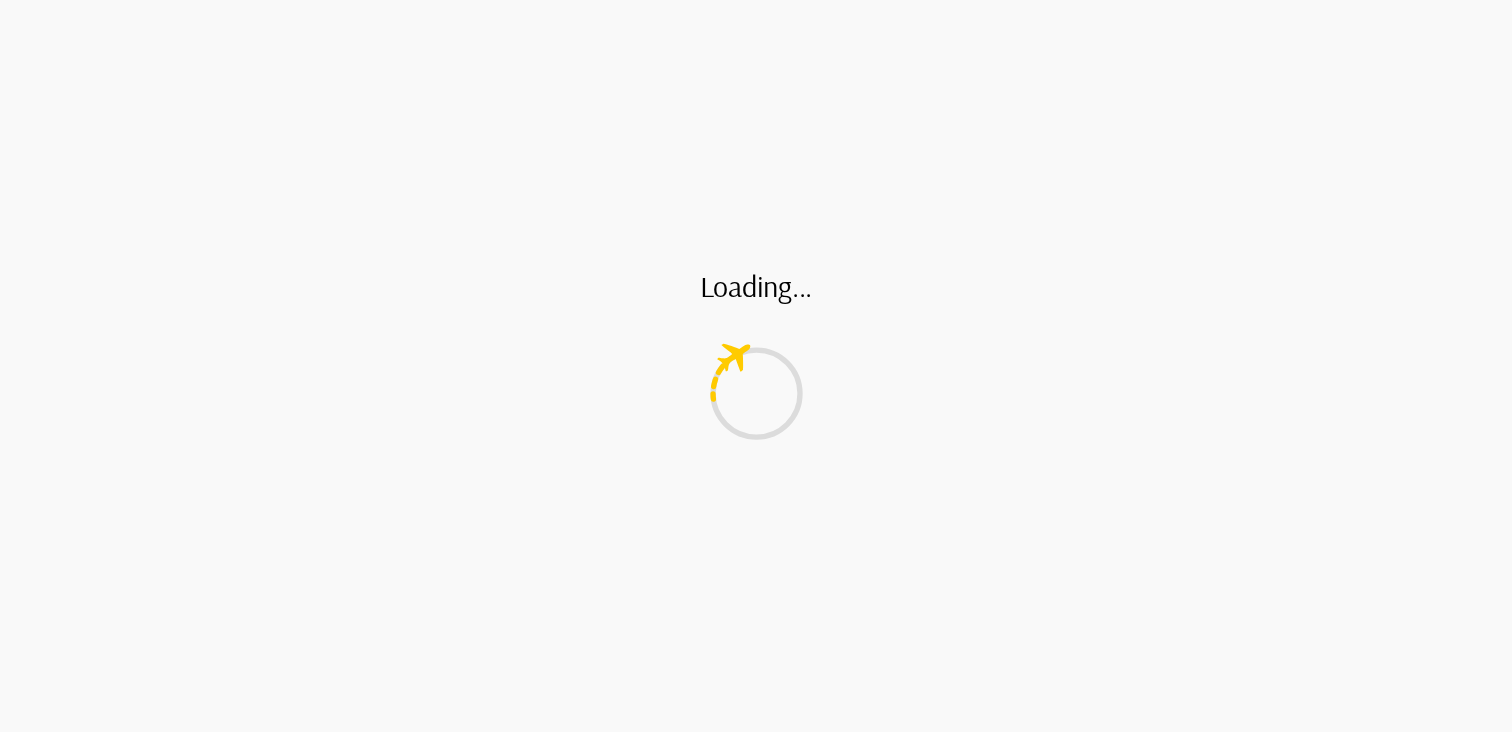 scroll, scrollTop: 0, scrollLeft: 0, axis: both 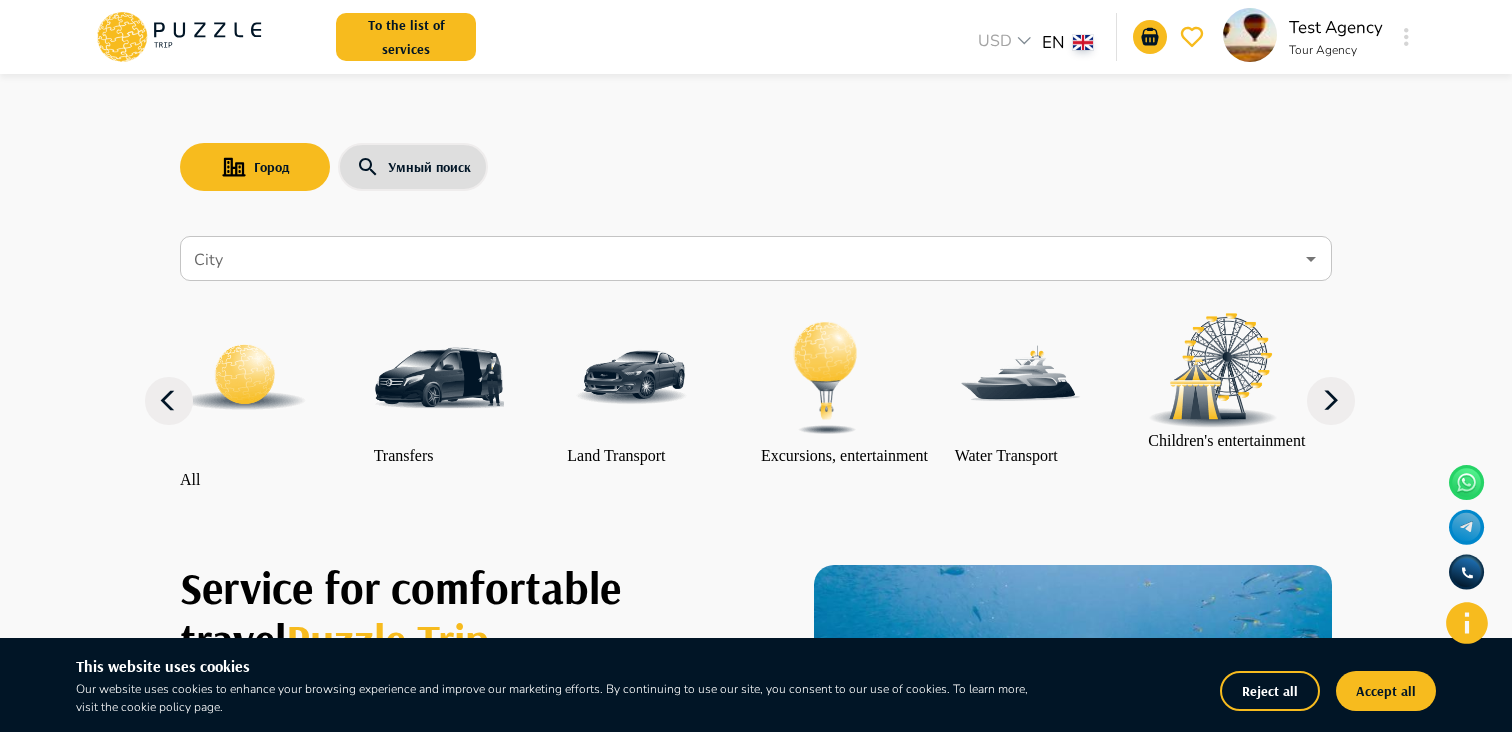 click on "City" at bounding box center (741, 259) 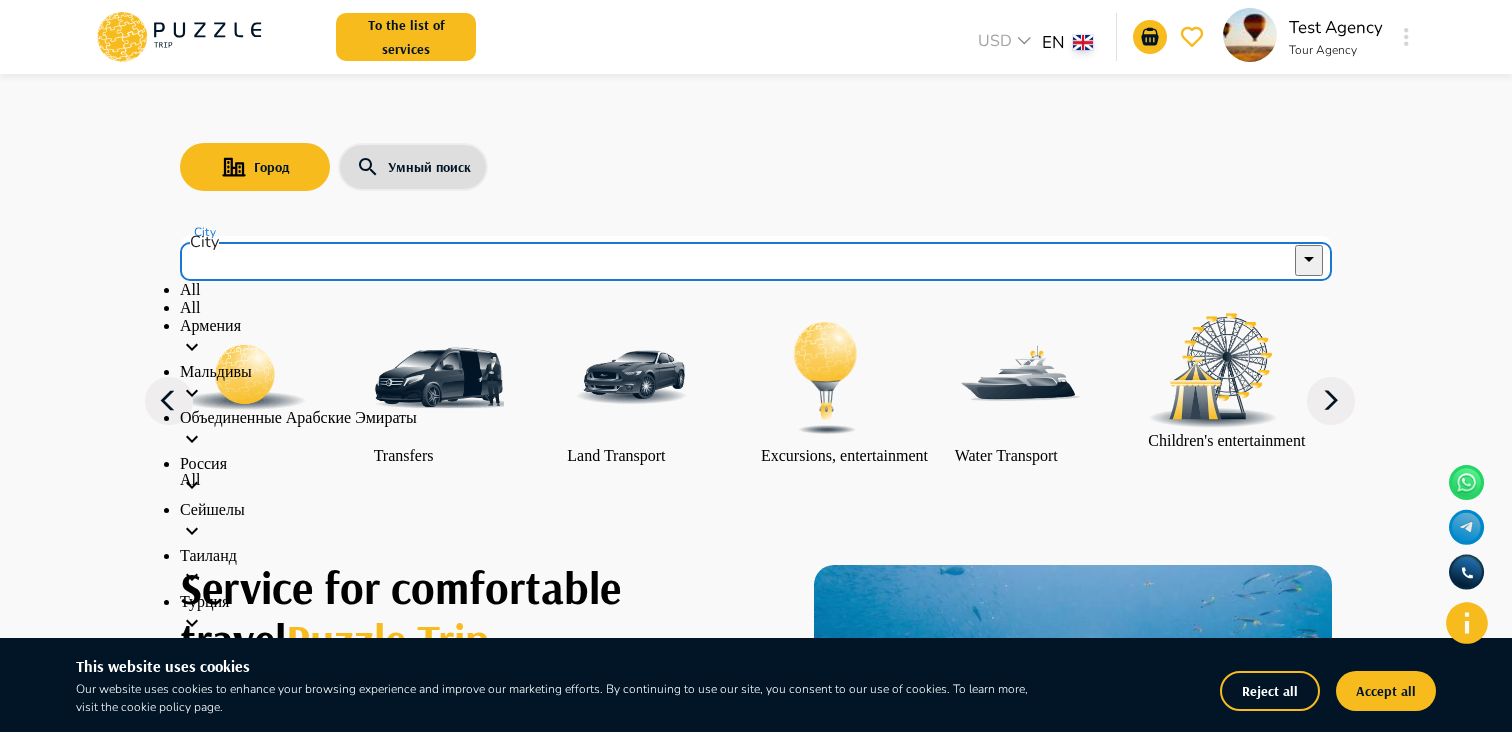 scroll, scrollTop: 31, scrollLeft: 0, axis: vertical 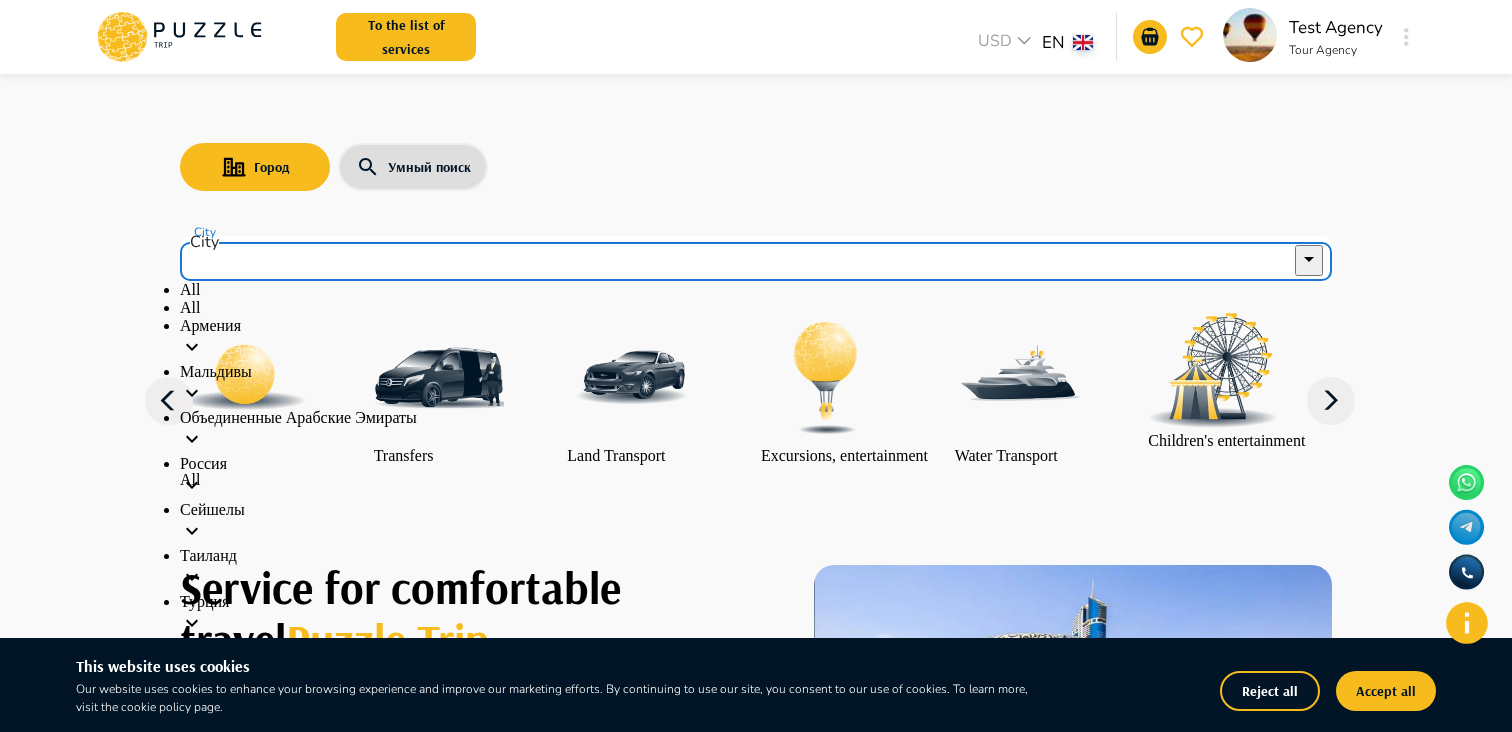 click on "Россия" at bounding box center [756, 478] 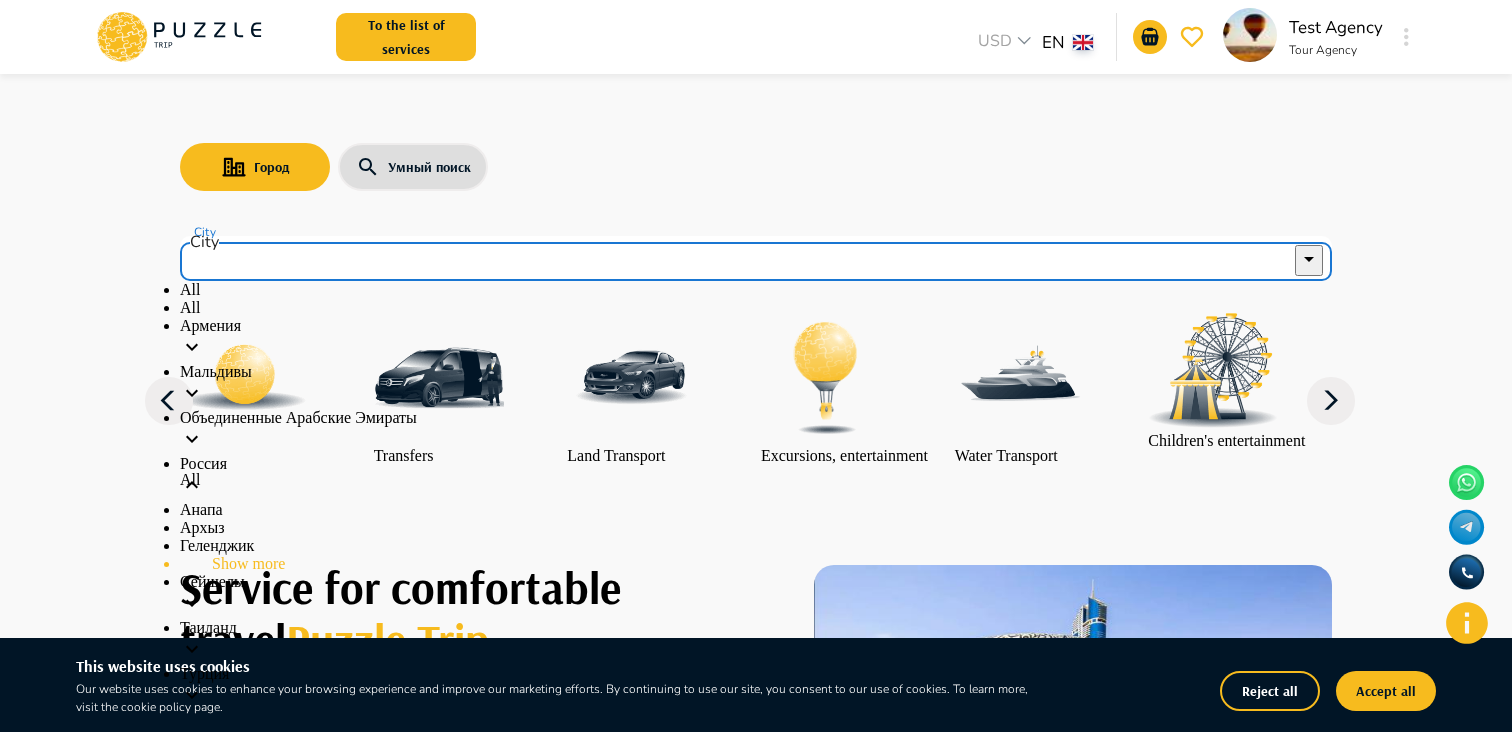 scroll, scrollTop: 175, scrollLeft: 0, axis: vertical 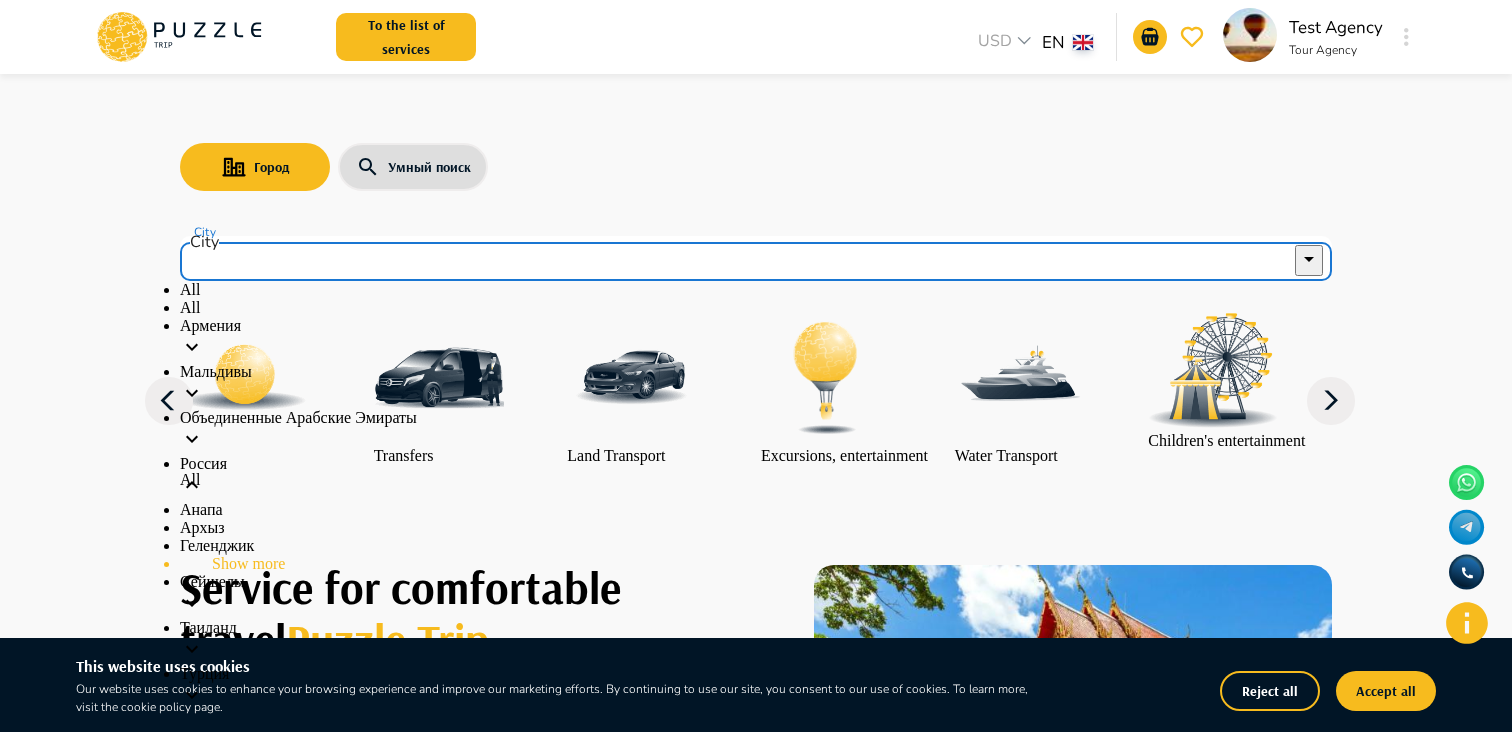 click on "Show more" at bounding box center [756, 564] 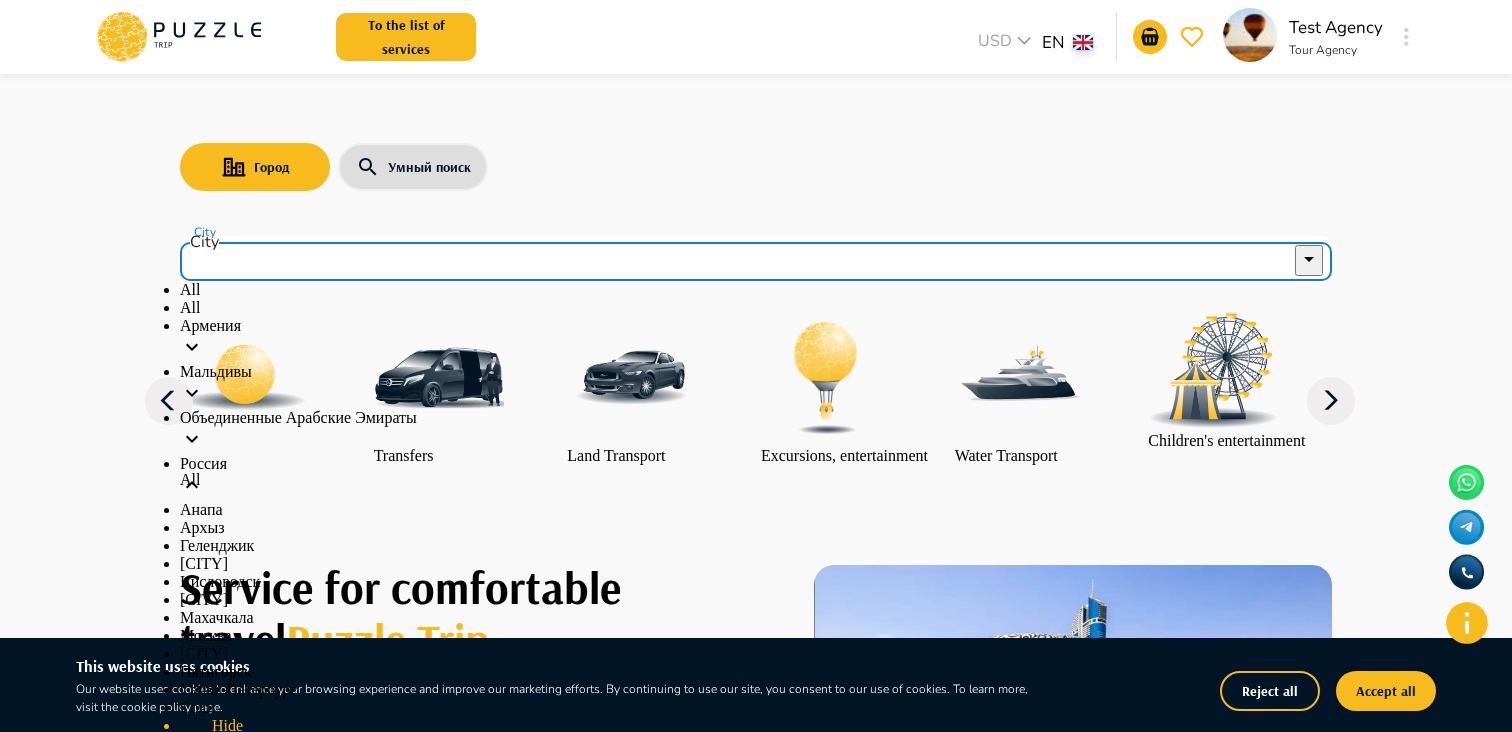 scroll, scrollTop: 441, scrollLeft: 0, axis: vertical 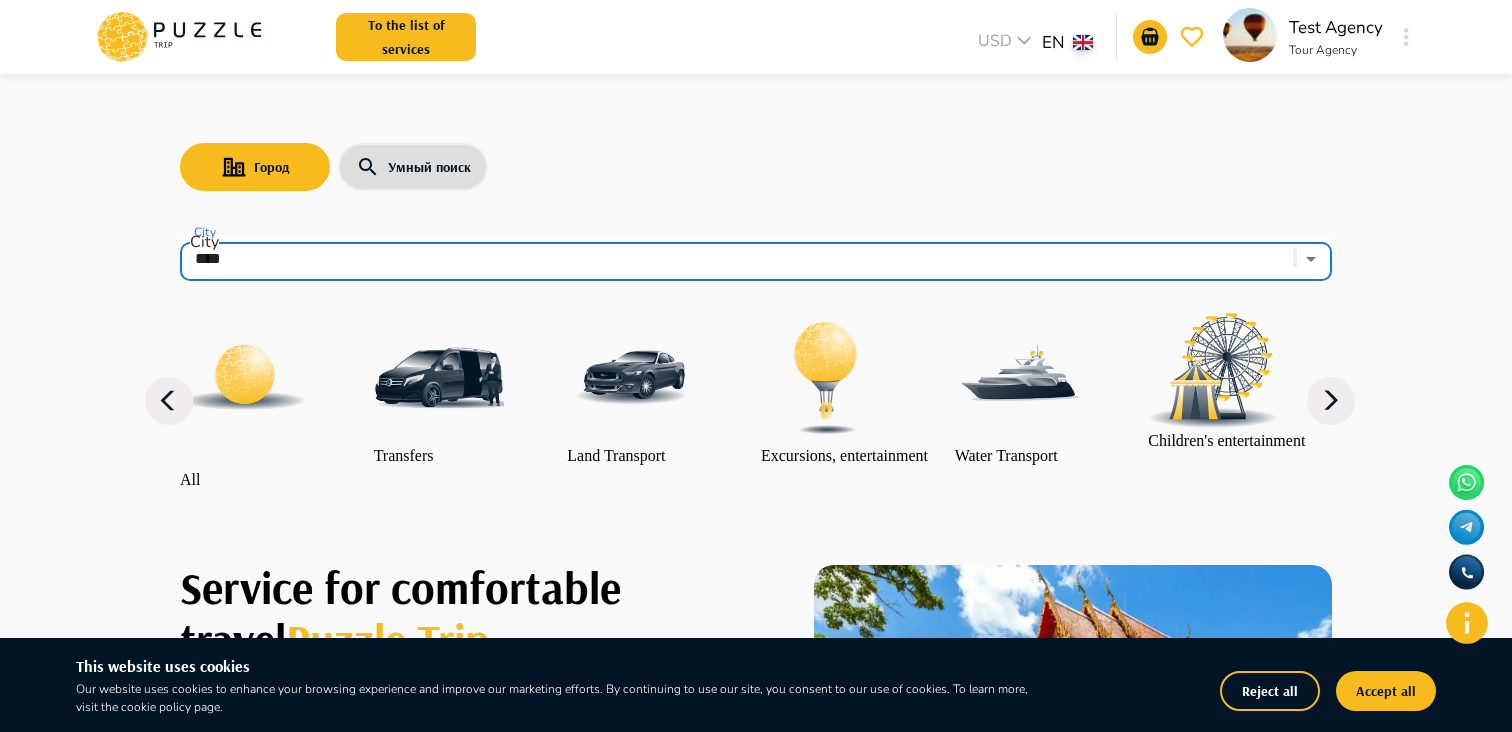click on "Excursions, entertainment" at bounding box center [844, 456] 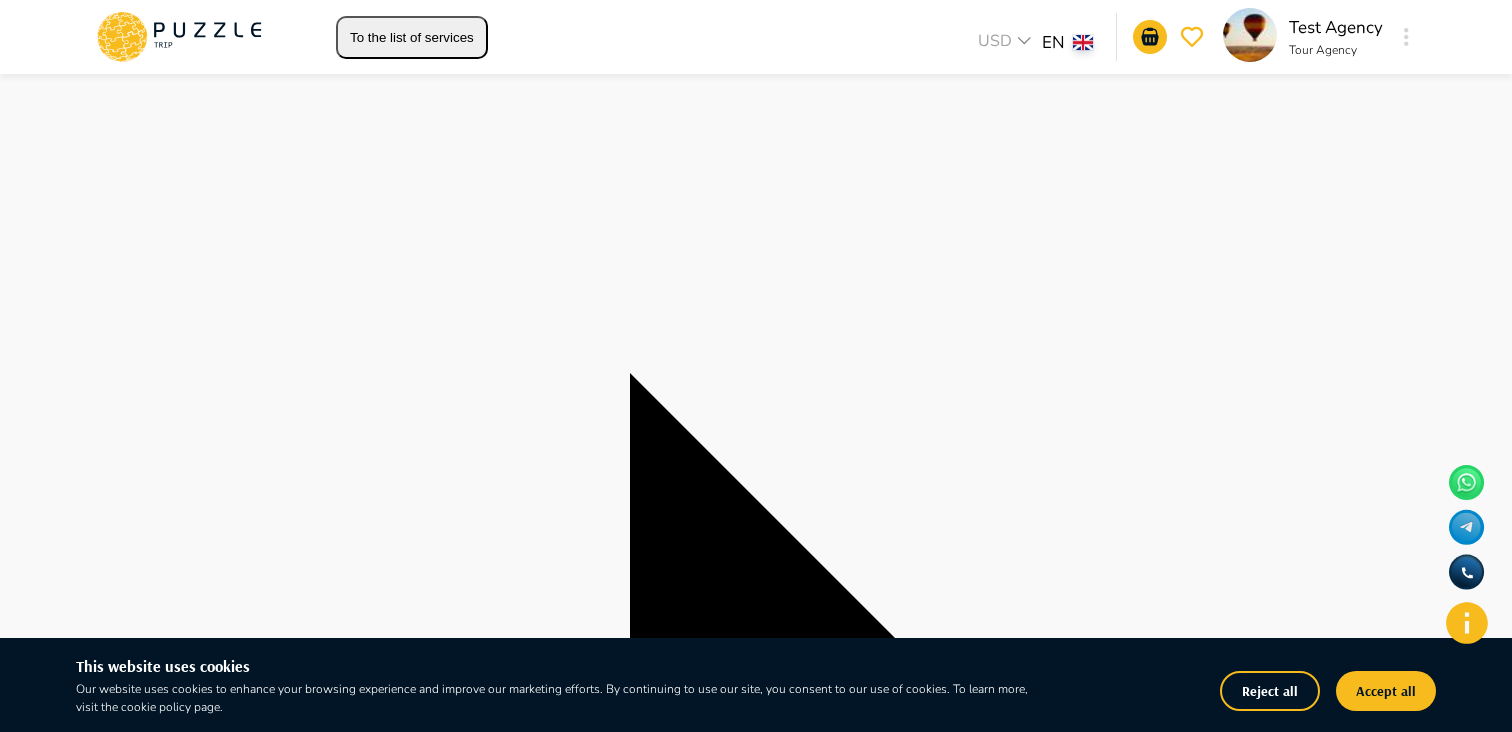 scroll, scrollTop: 173, scrollLeft: 0, axis: vertical 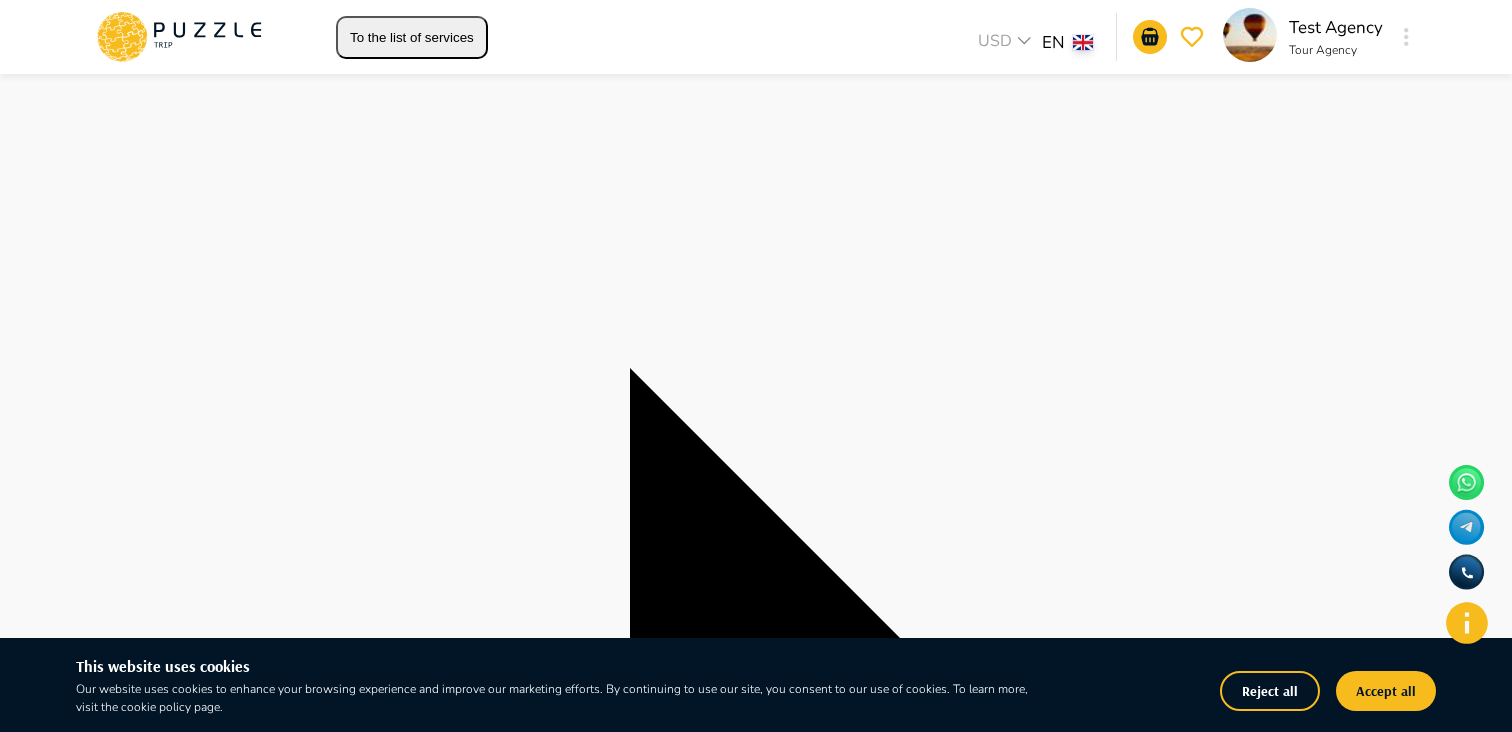 click on "**********" at bounding box center [756, 4849] 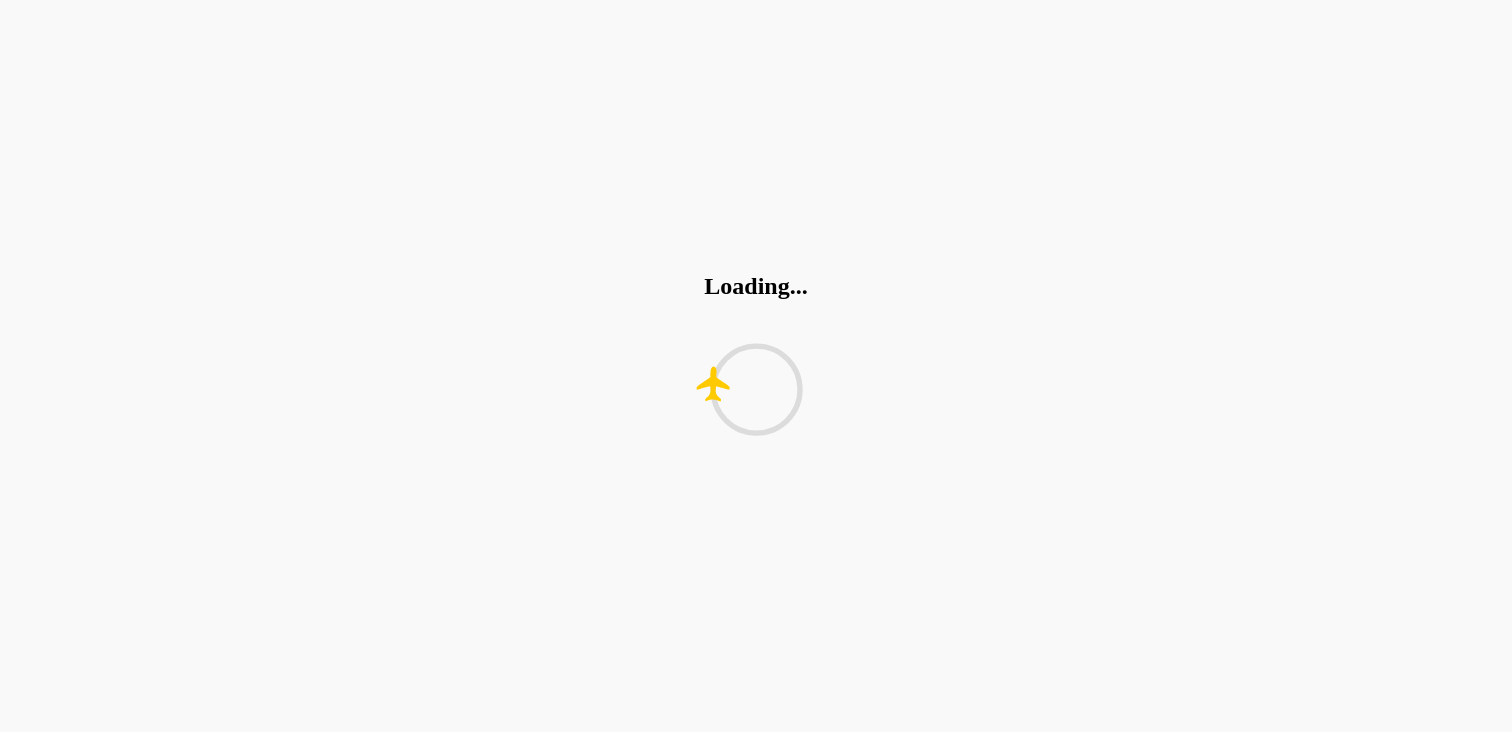 scroll, scrollTop: 0, scrollLeft: 0, axis: both 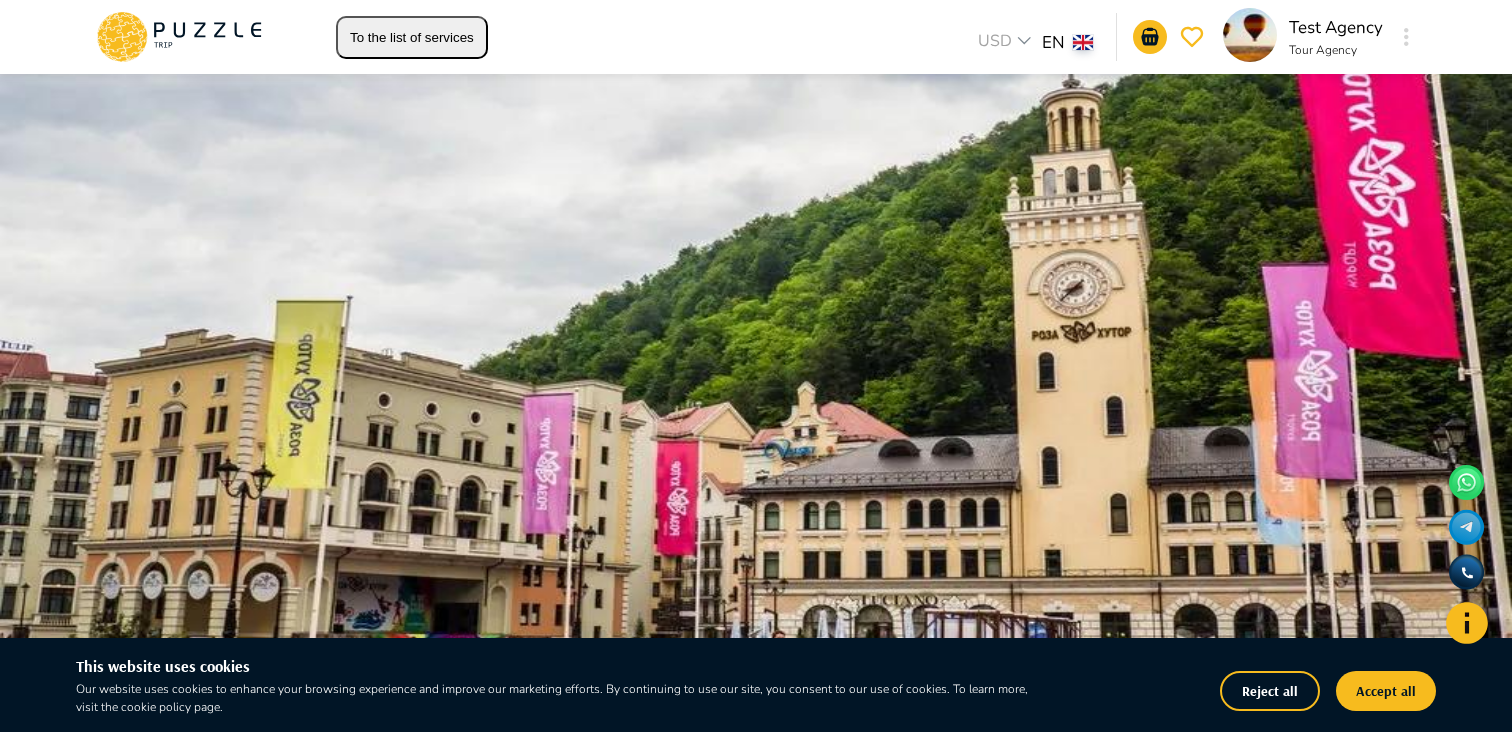 click on "Add to basket" at bounding box center (234, 11173) 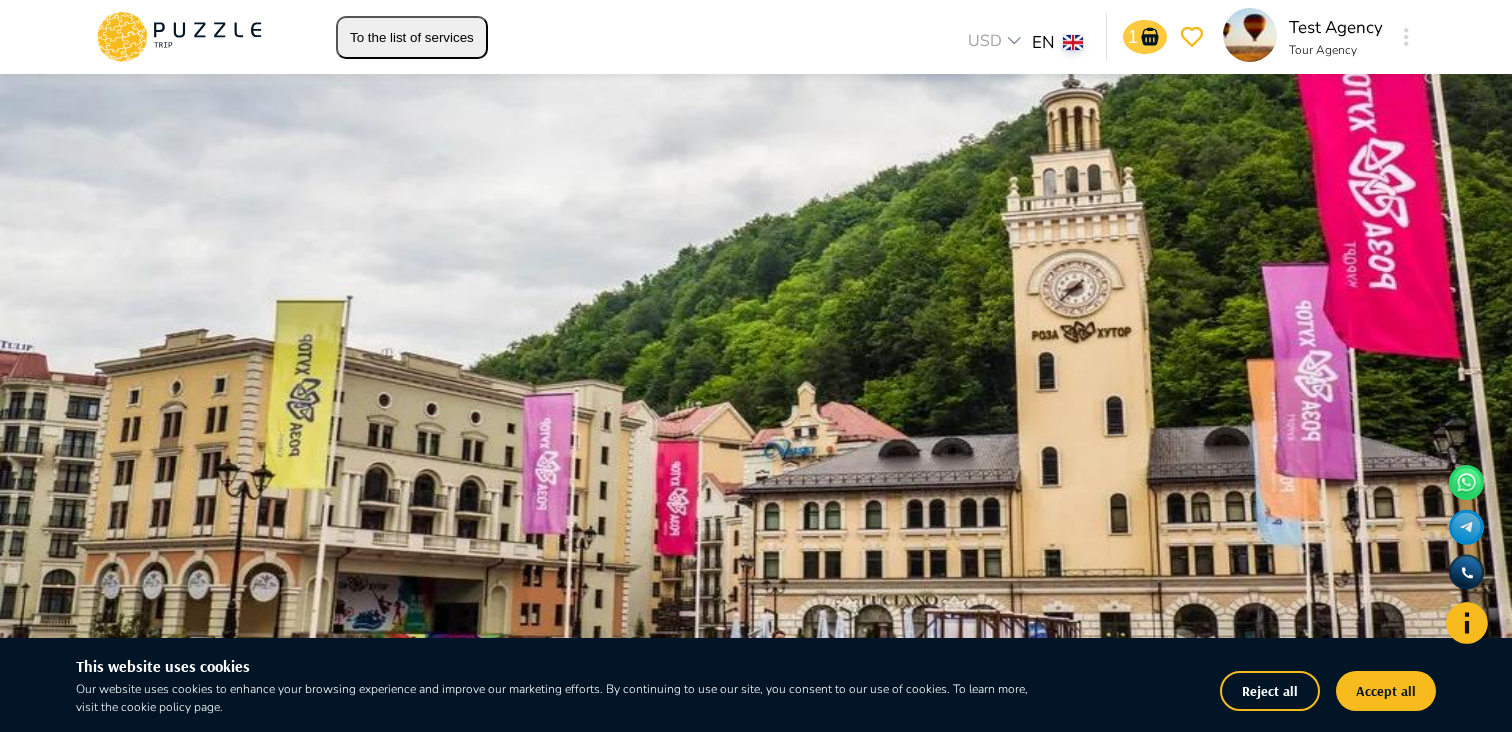 click 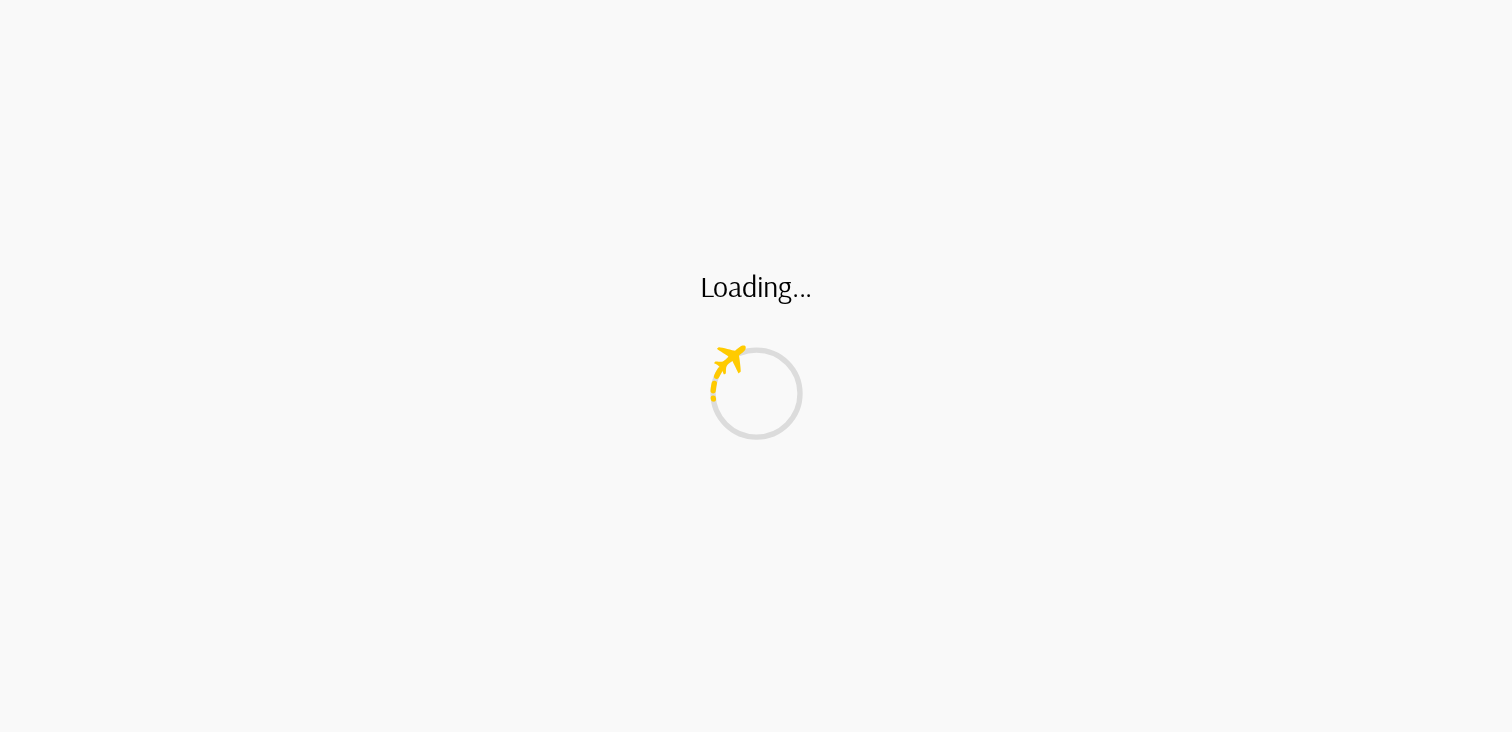 scroll, scrollTop: 0, scrollLeft: 0, axis: both 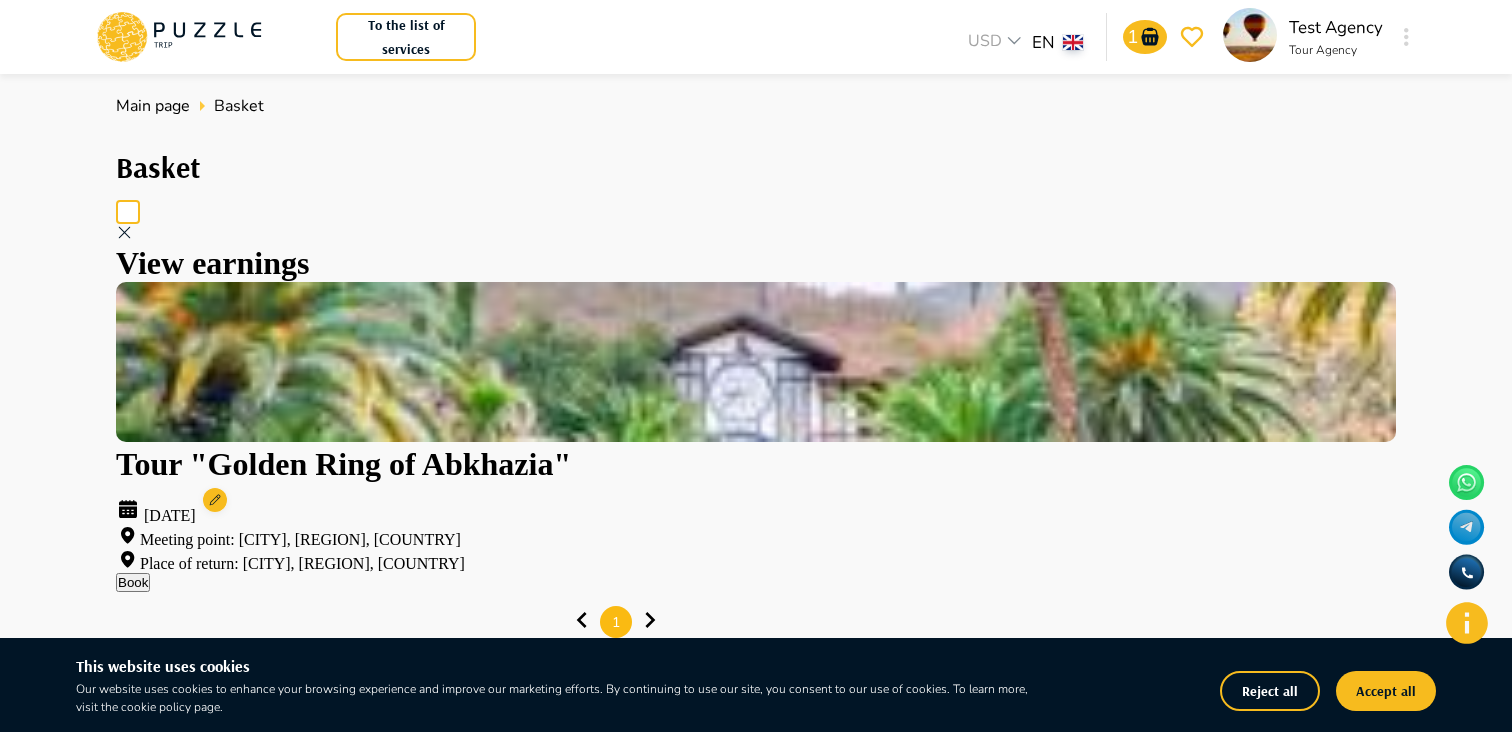 click at bounding box center (128, 212) 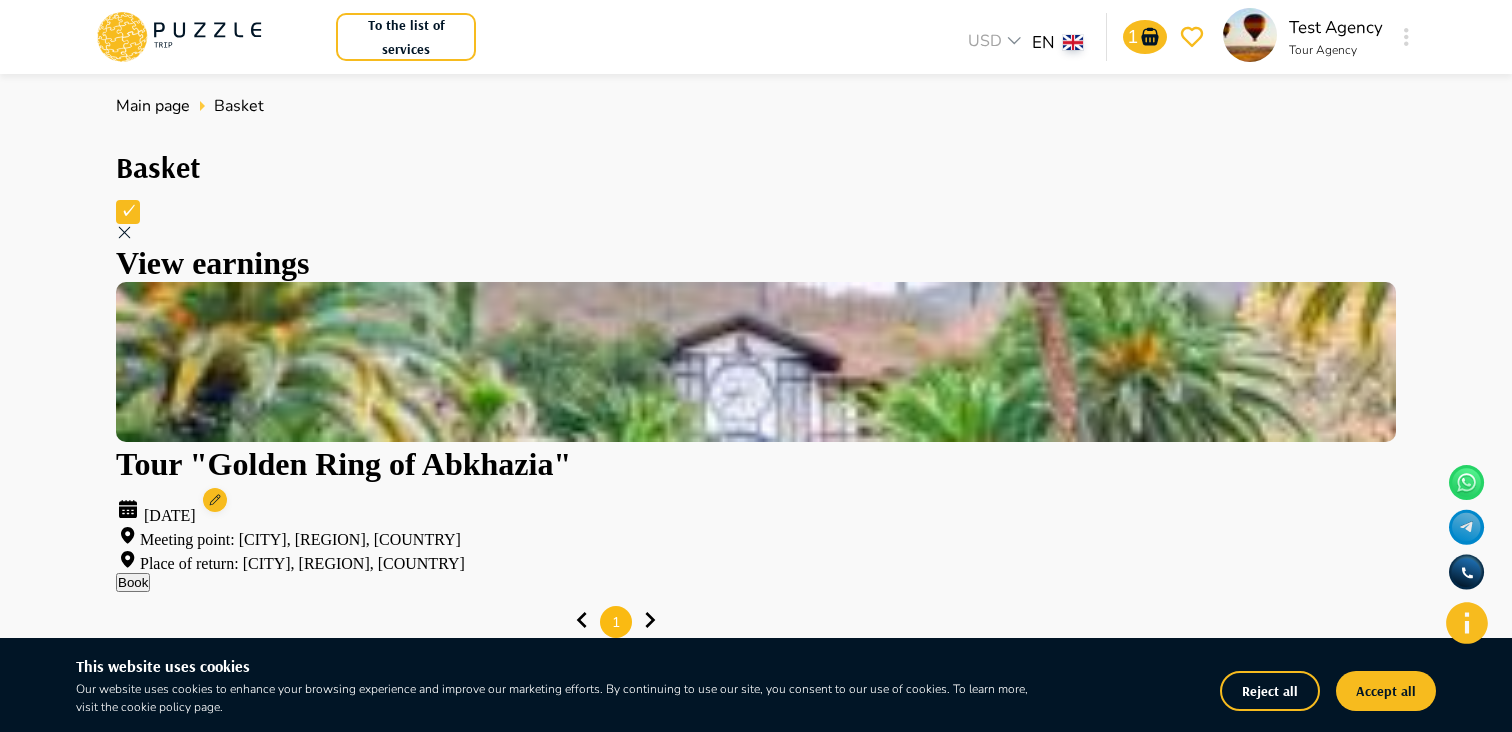 click on "Book" at bounding box center (133, 582) 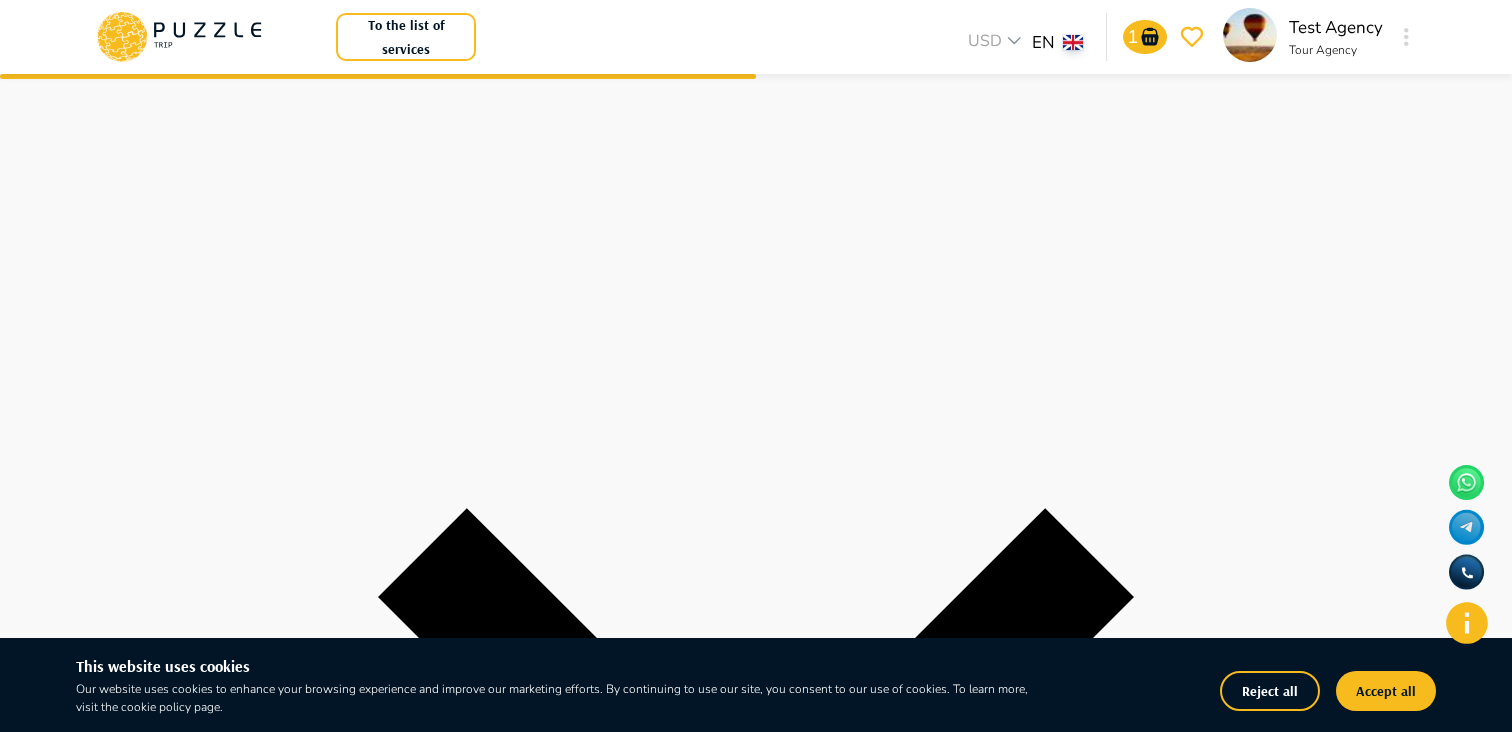 scroll, scrollTop: 329, scrollLeft: 0, axis: vertical 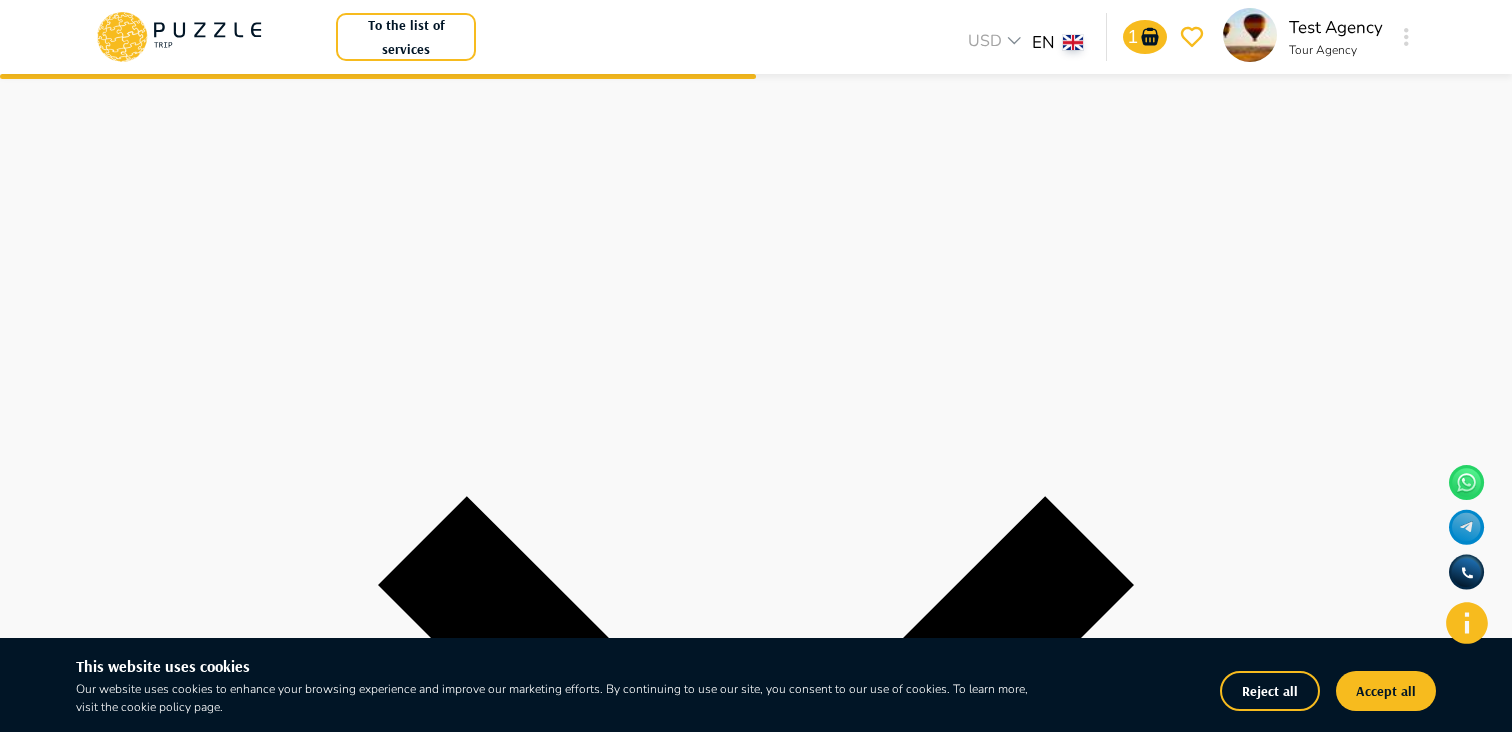 click on "0" at bounding box center (756, 3328) 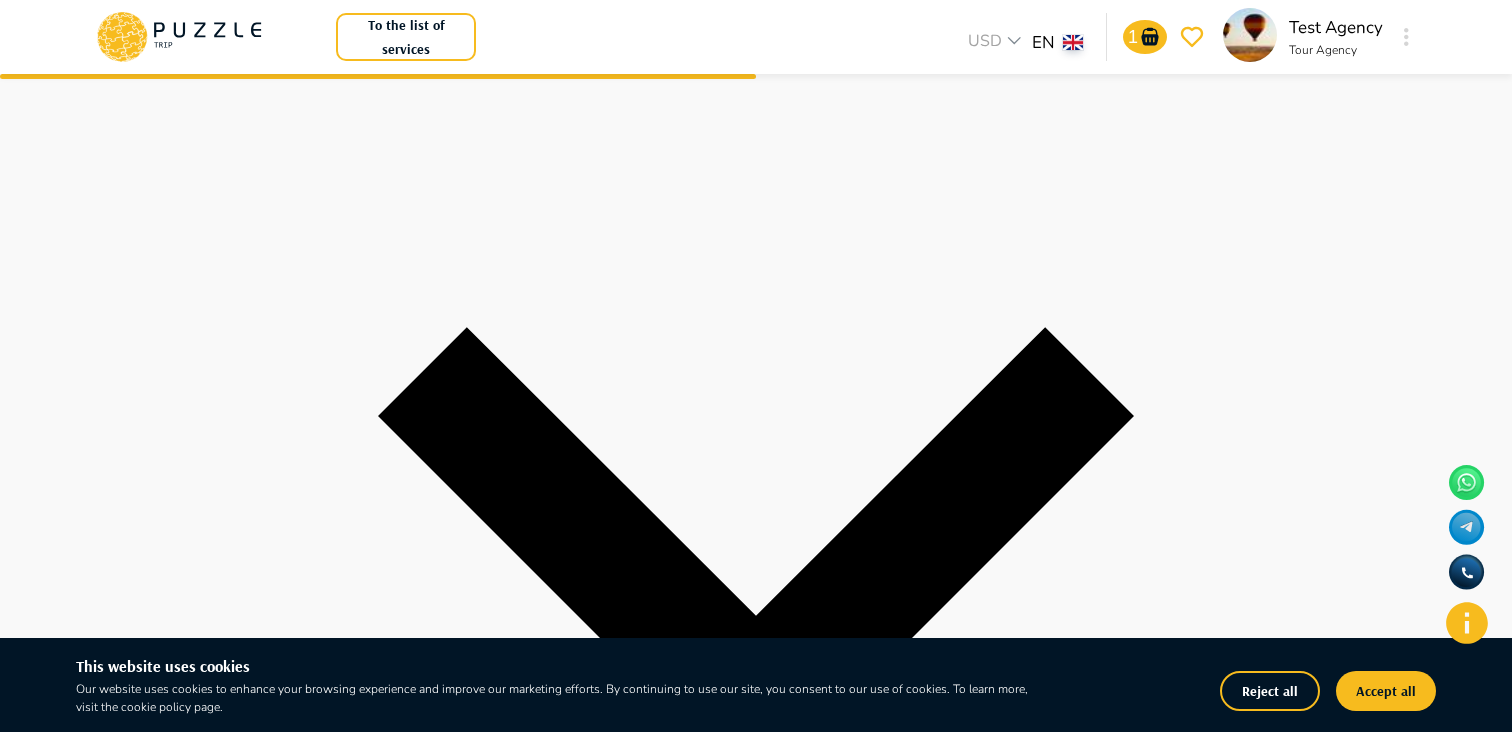 scroll, scrollTop: 562, scrollLeft: 0, axis: vertical 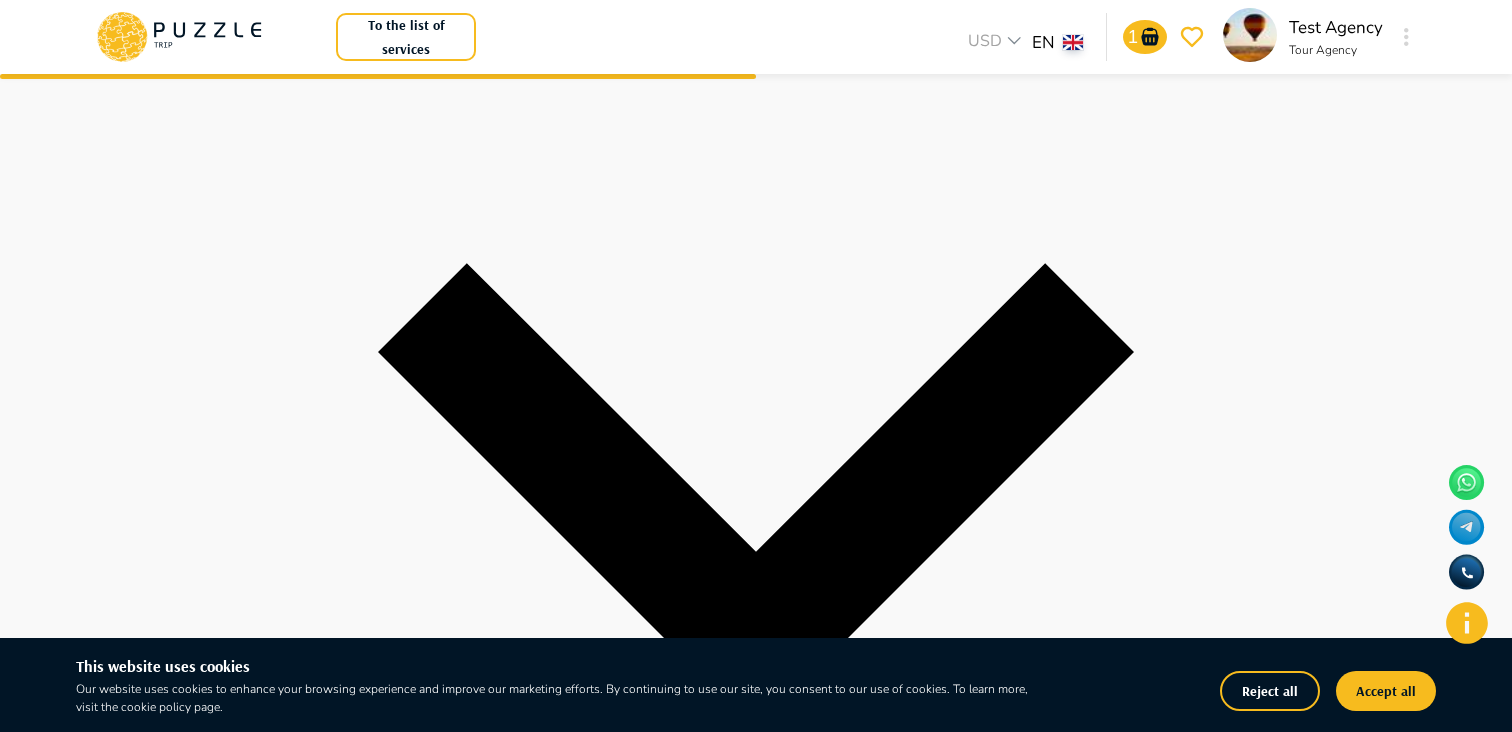 click on "Go for payment" at bounding box center [48, 3447] 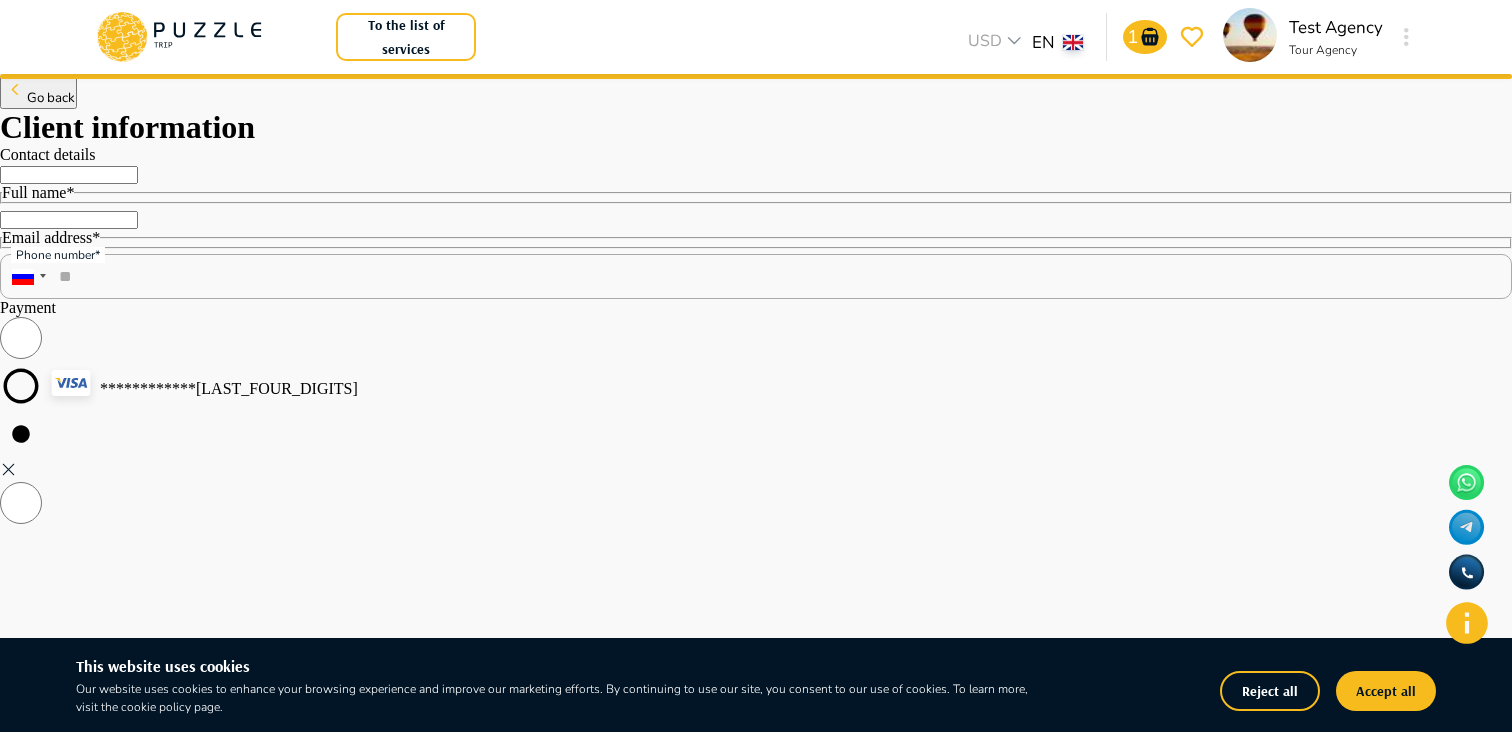 scroll, scrollTop: 38, scrollLeft: 0, axis: vertical 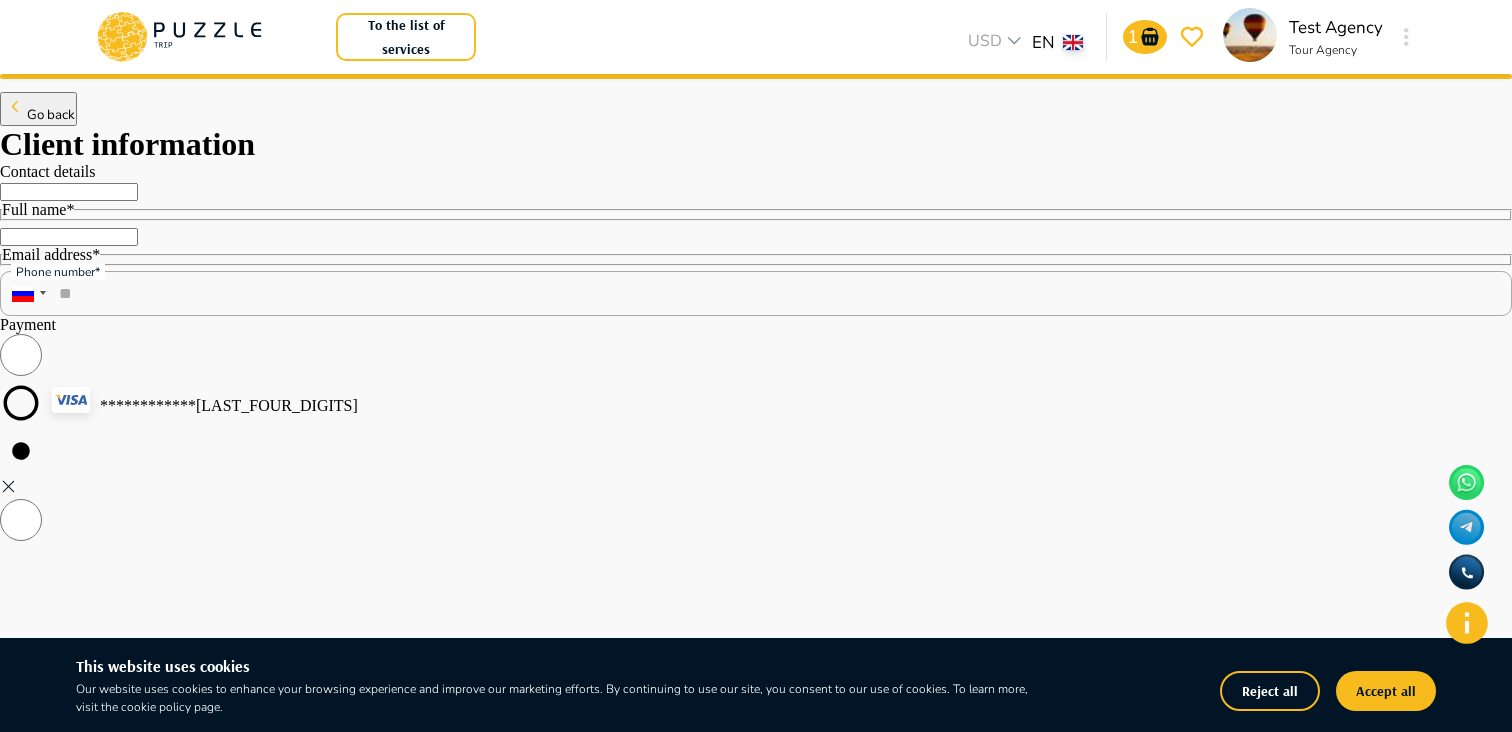 click on "**********" at bounding box center (756, 4268) 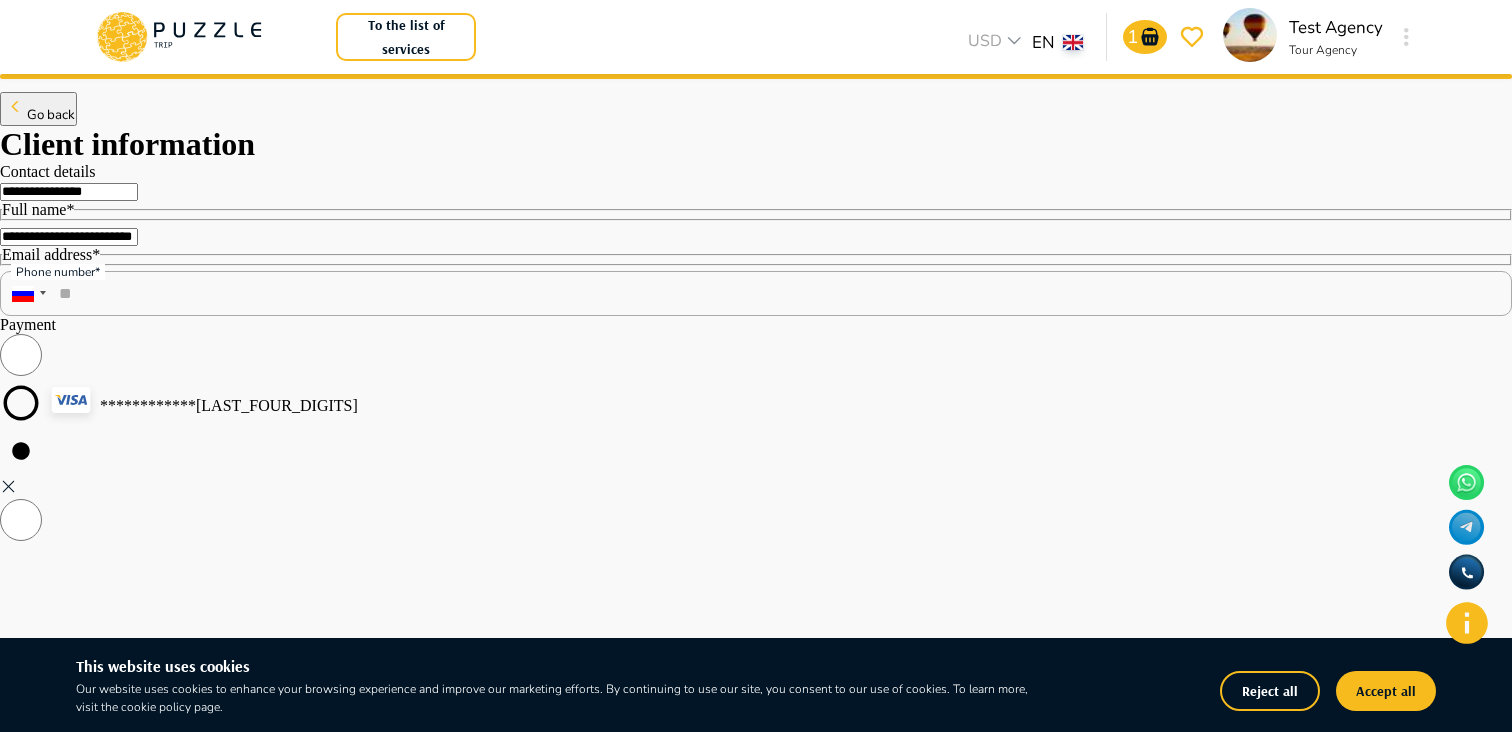 drag, startPoint x: 330, startPoint y: 364, endPoint x: 613, endPoint y: 366, distance: 283.00708 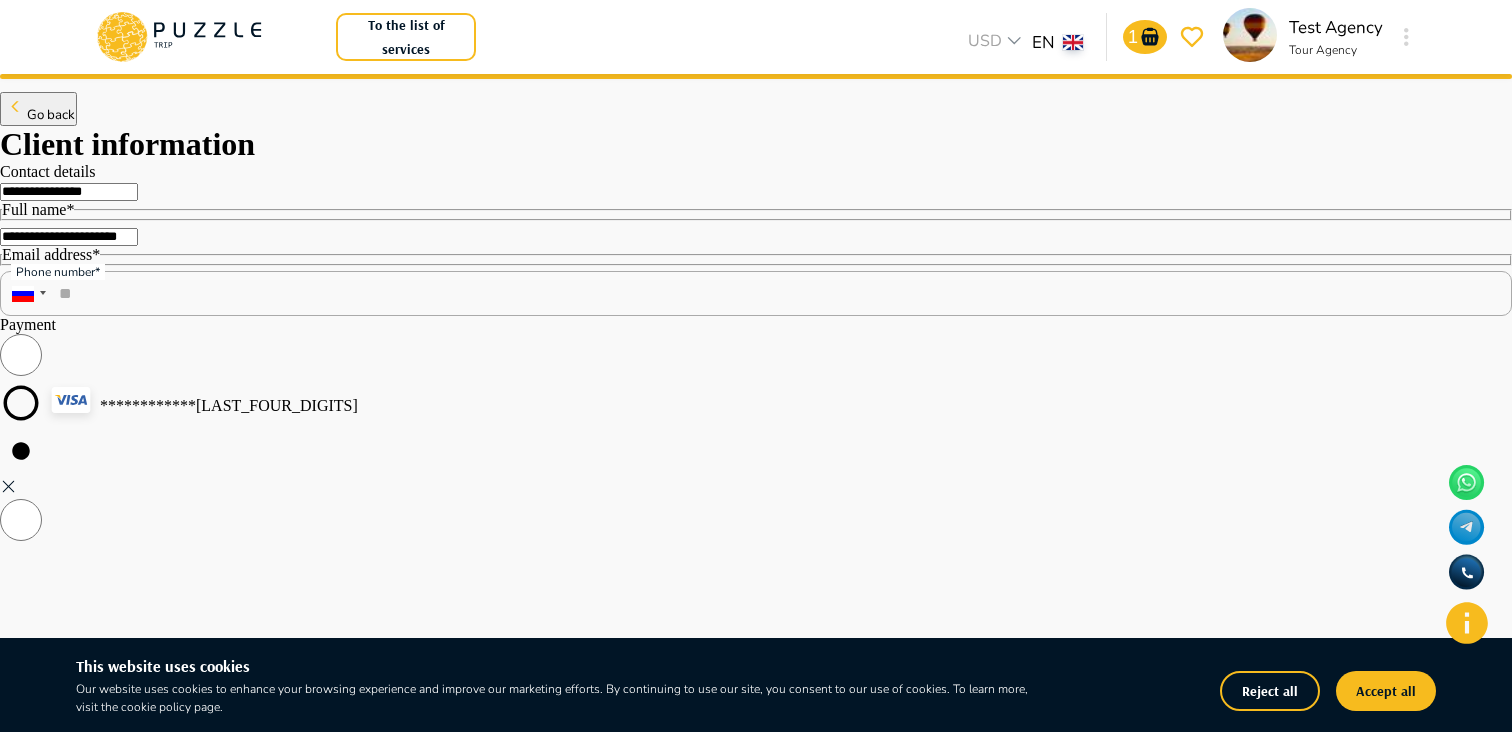 type on "**********" 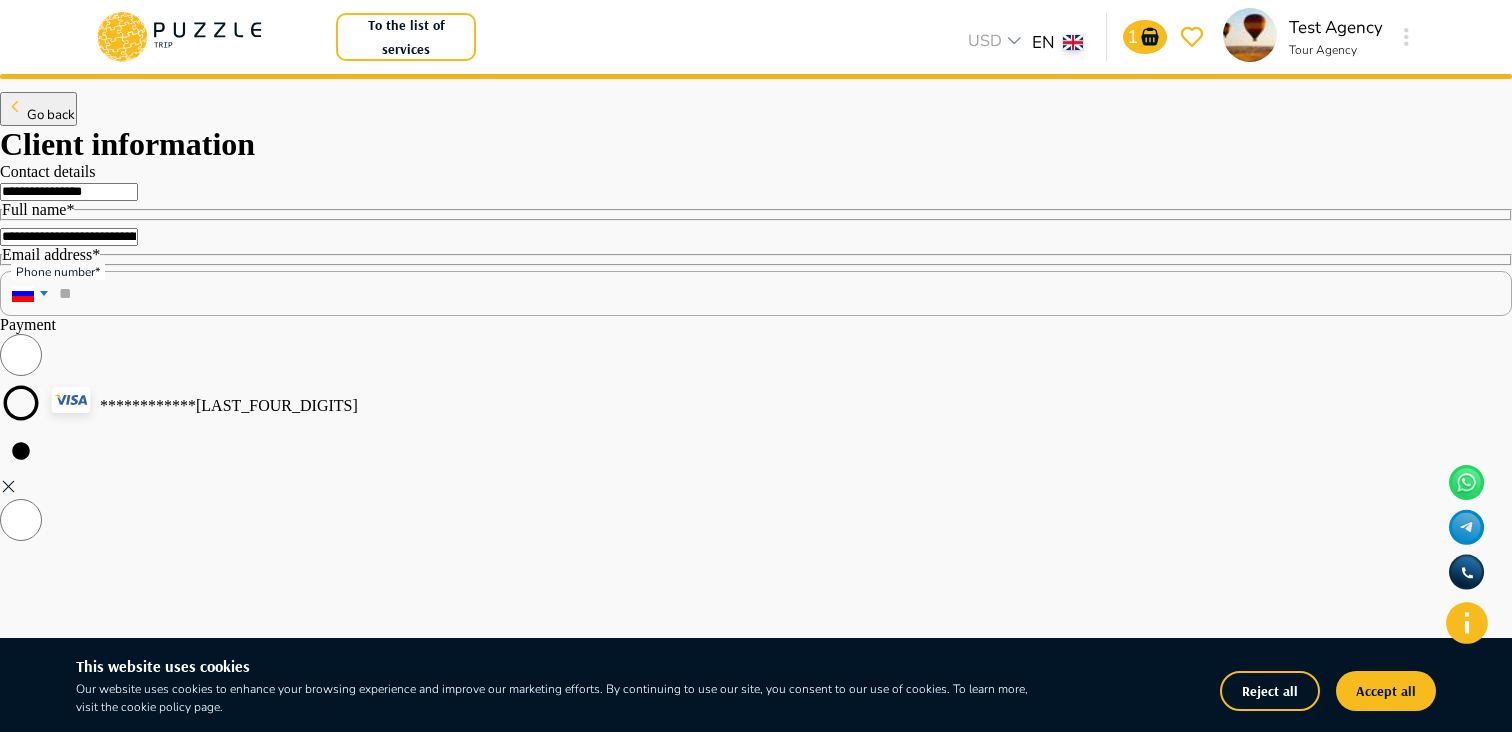 click at bounding box center [23, 292] 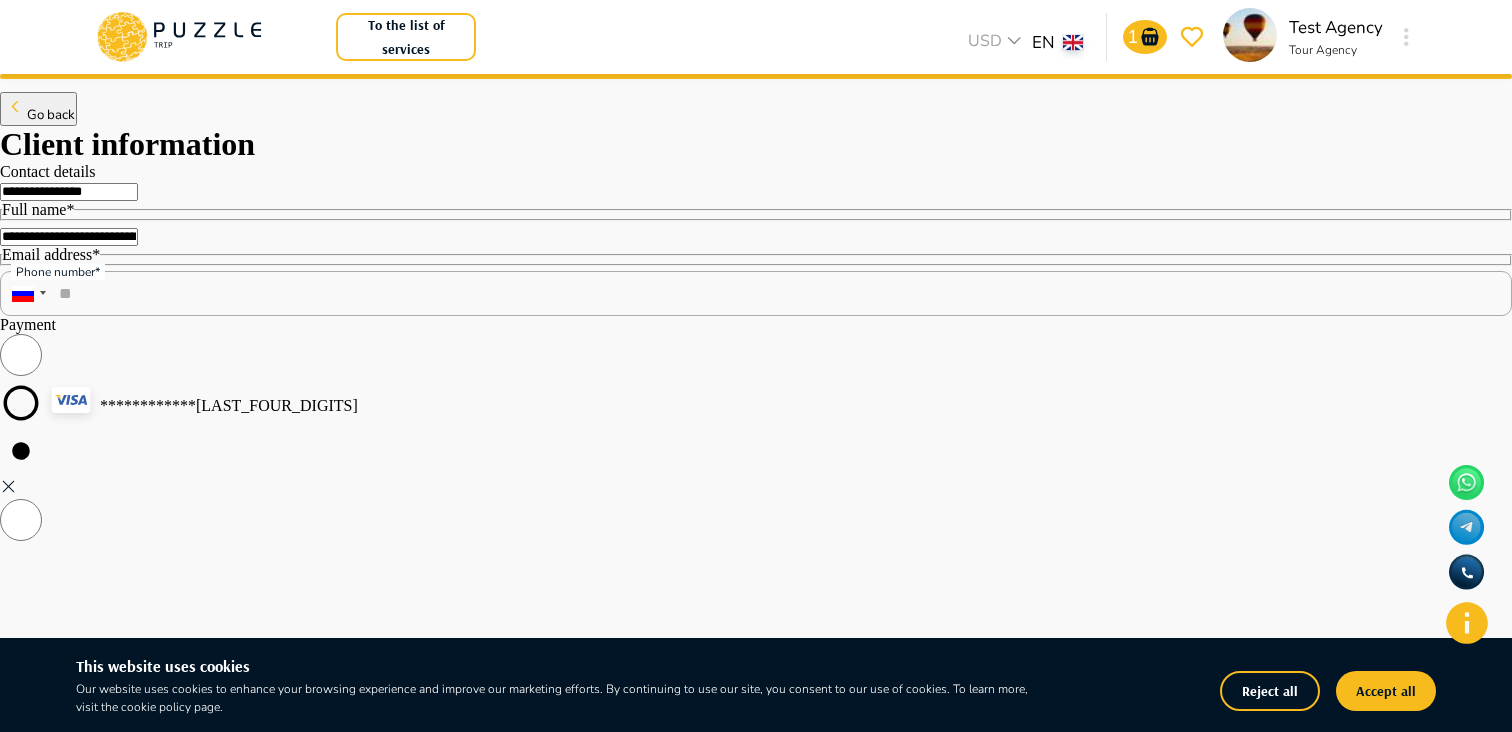 scroll, scrollTop: 194, scrollLeft: 0, axis: vertical 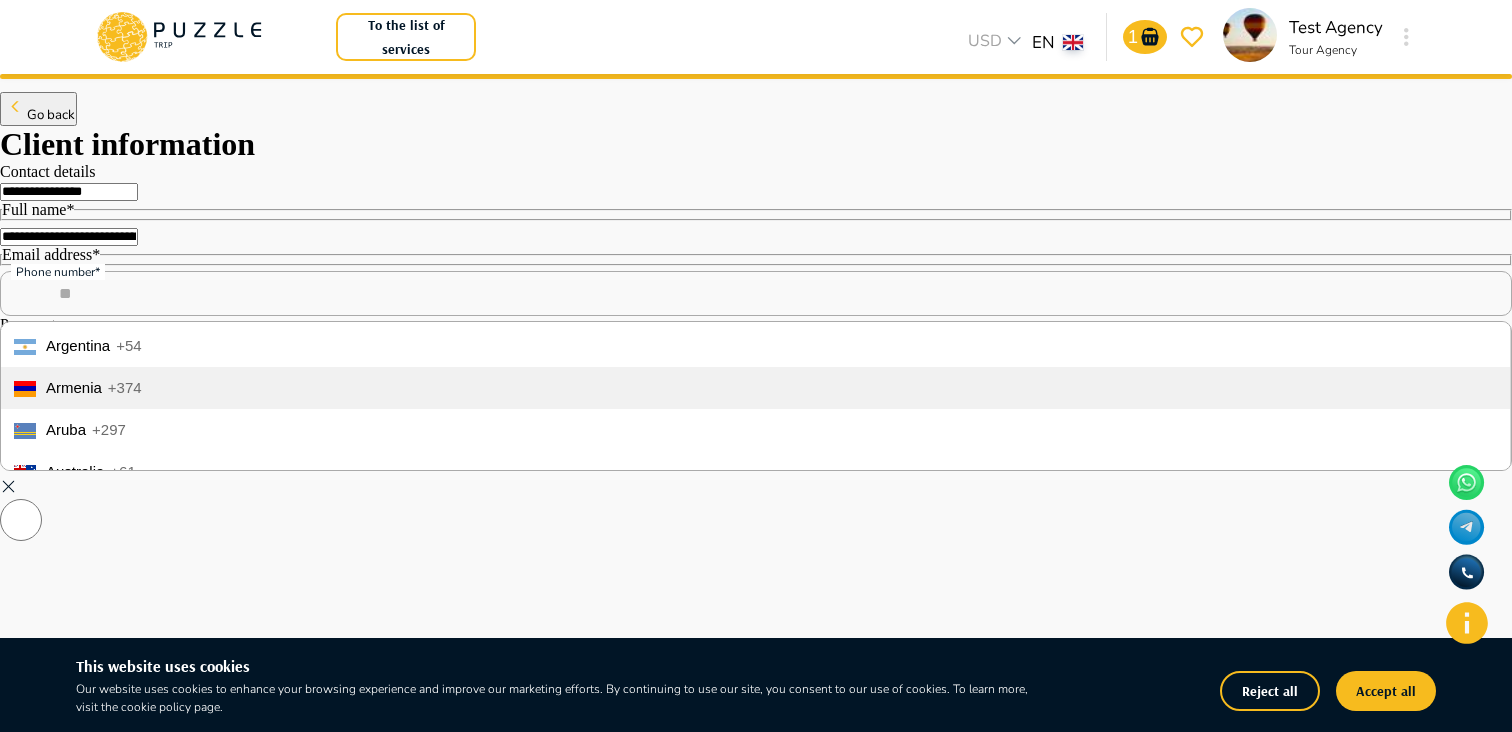 click on "[COUNTRY] [PHONE]" at bounding box center (755, 388) 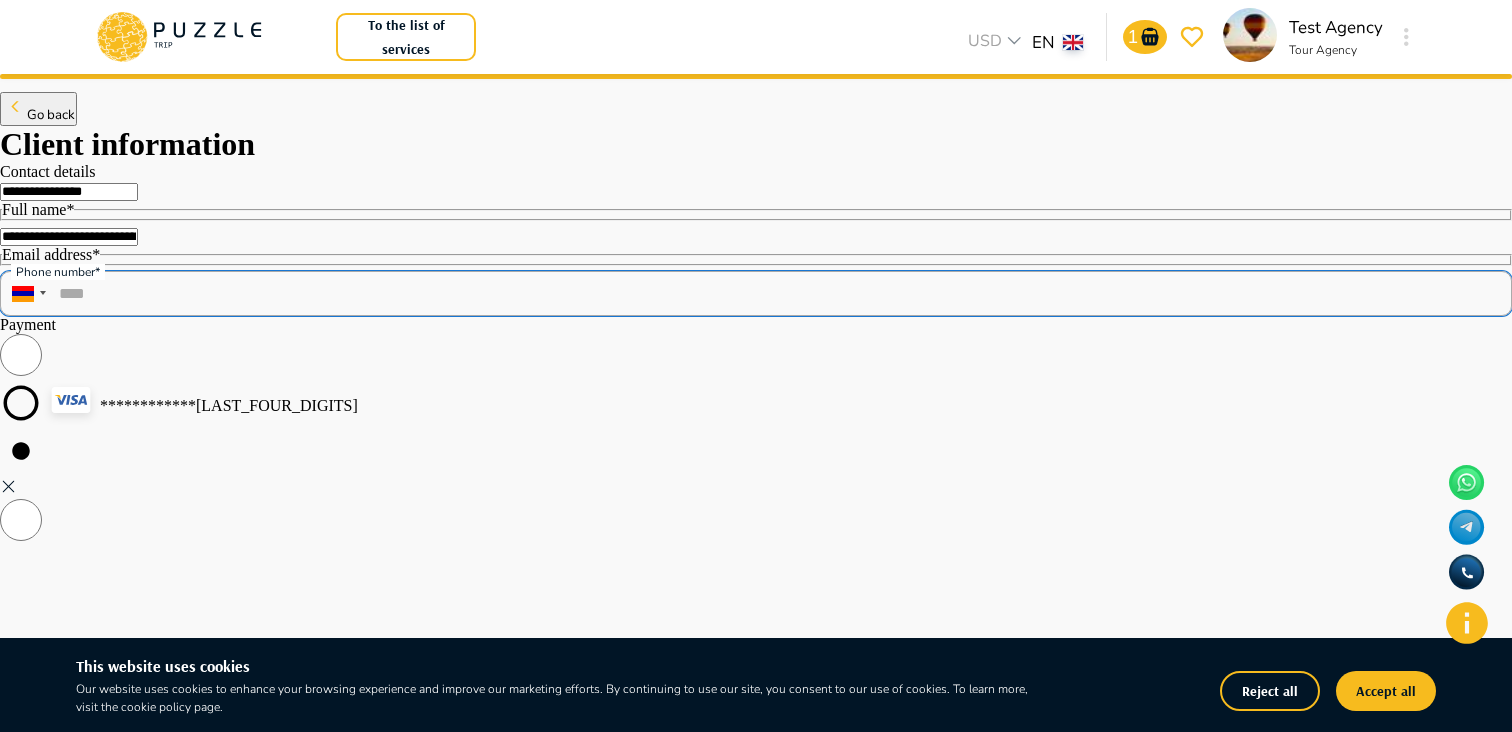 click on "****" at bounding box center [756, 293] 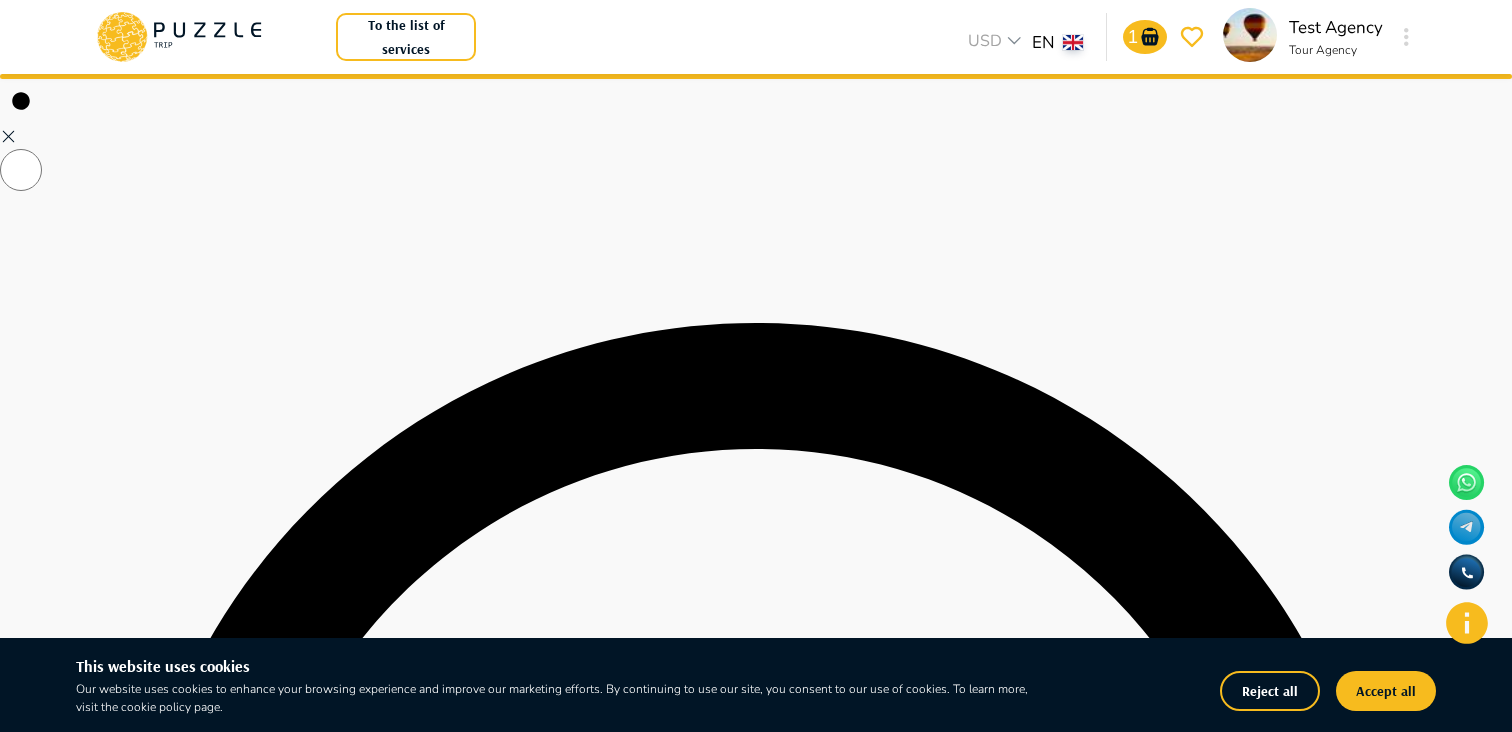 scroll, scrollTop: 390, scrollLeft: 0, axis: vertical 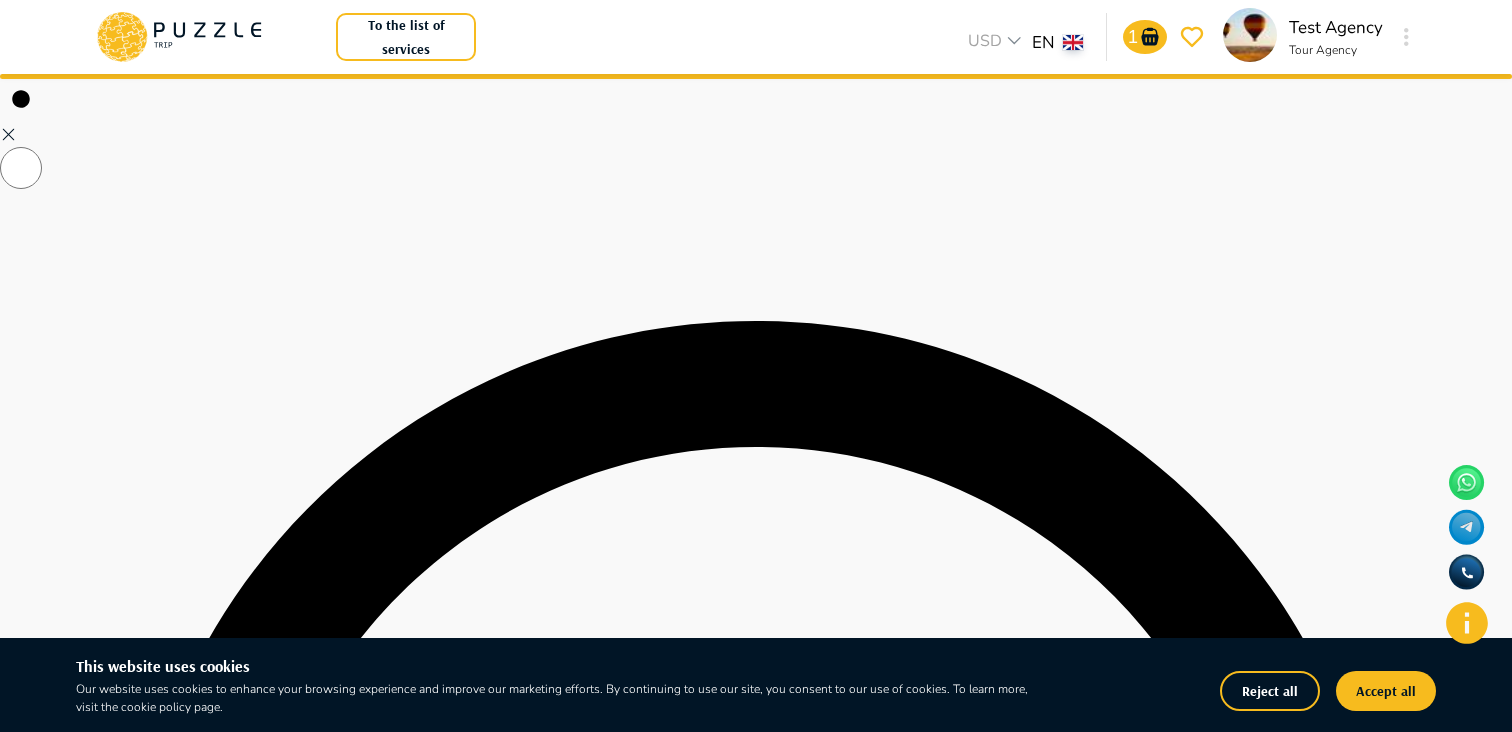 type on "**********" 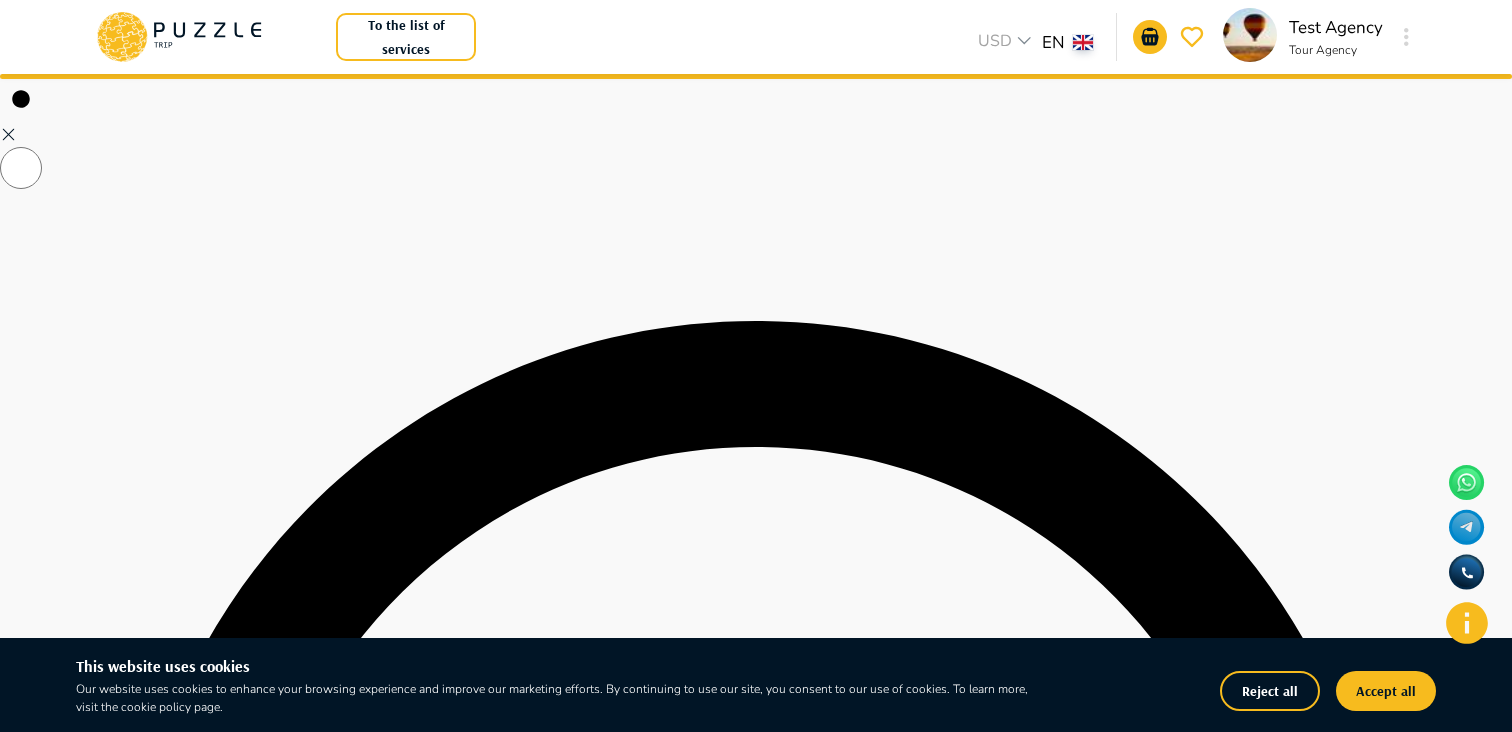 drag, startPoint x: 378, startPoint y: 33, endPoint x: 1018, endPoint y: 89, distance: 642.4453 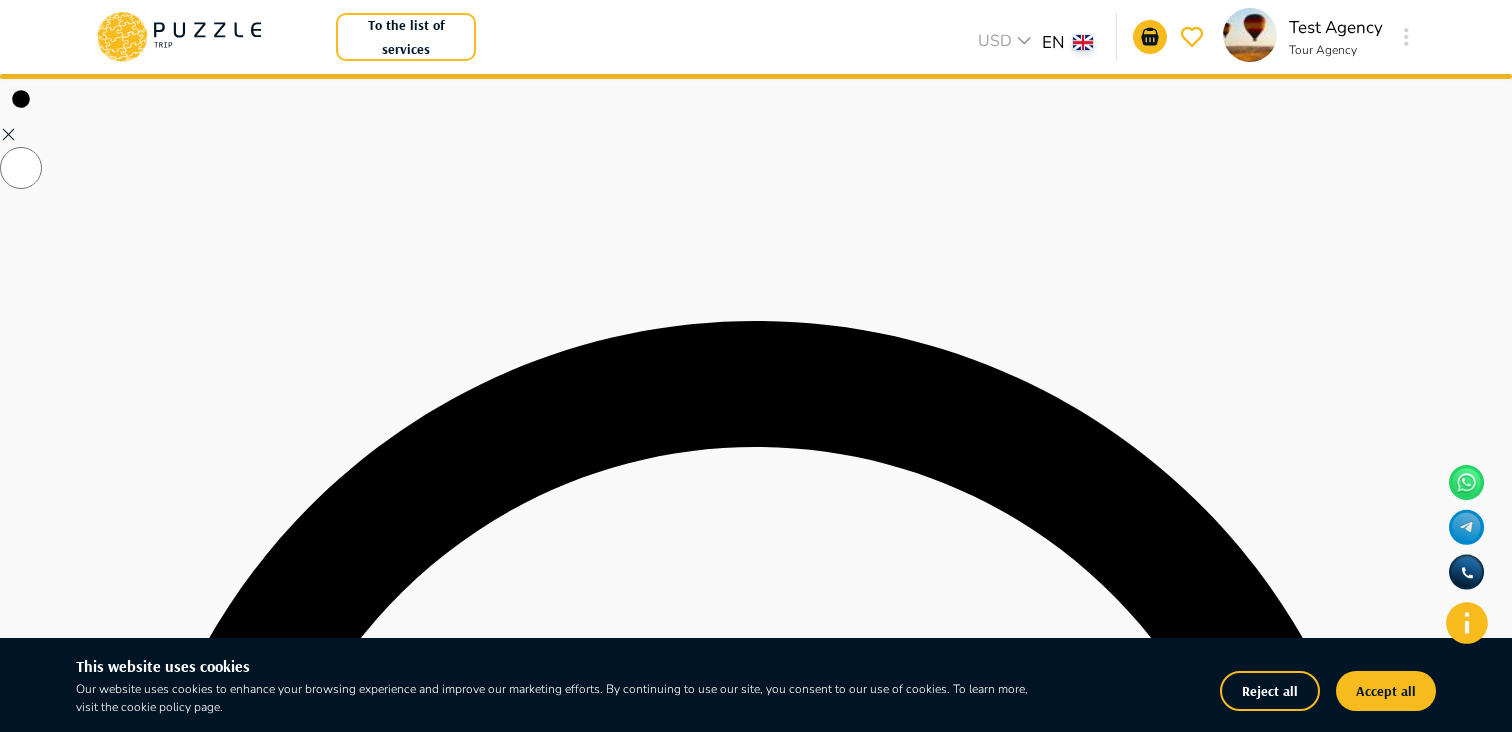 click 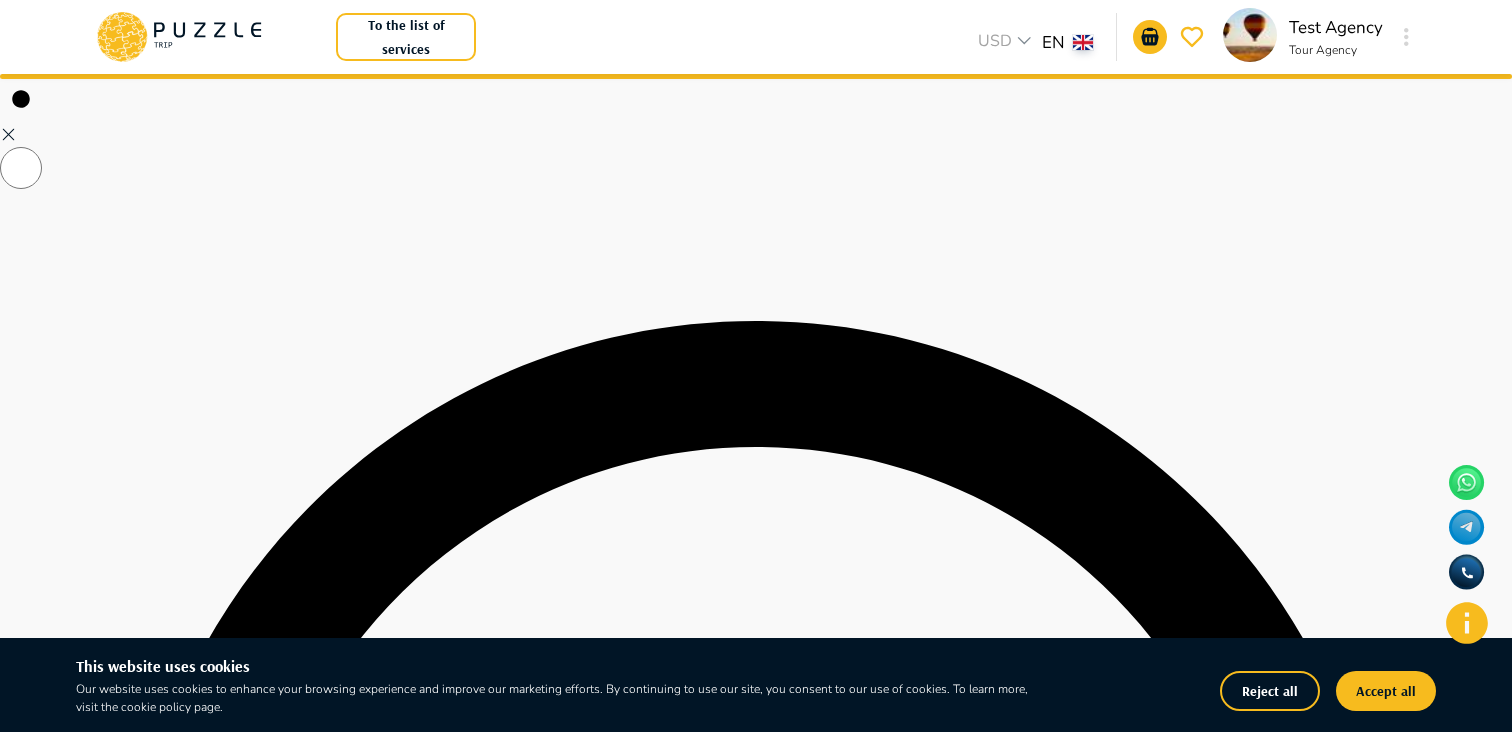 click 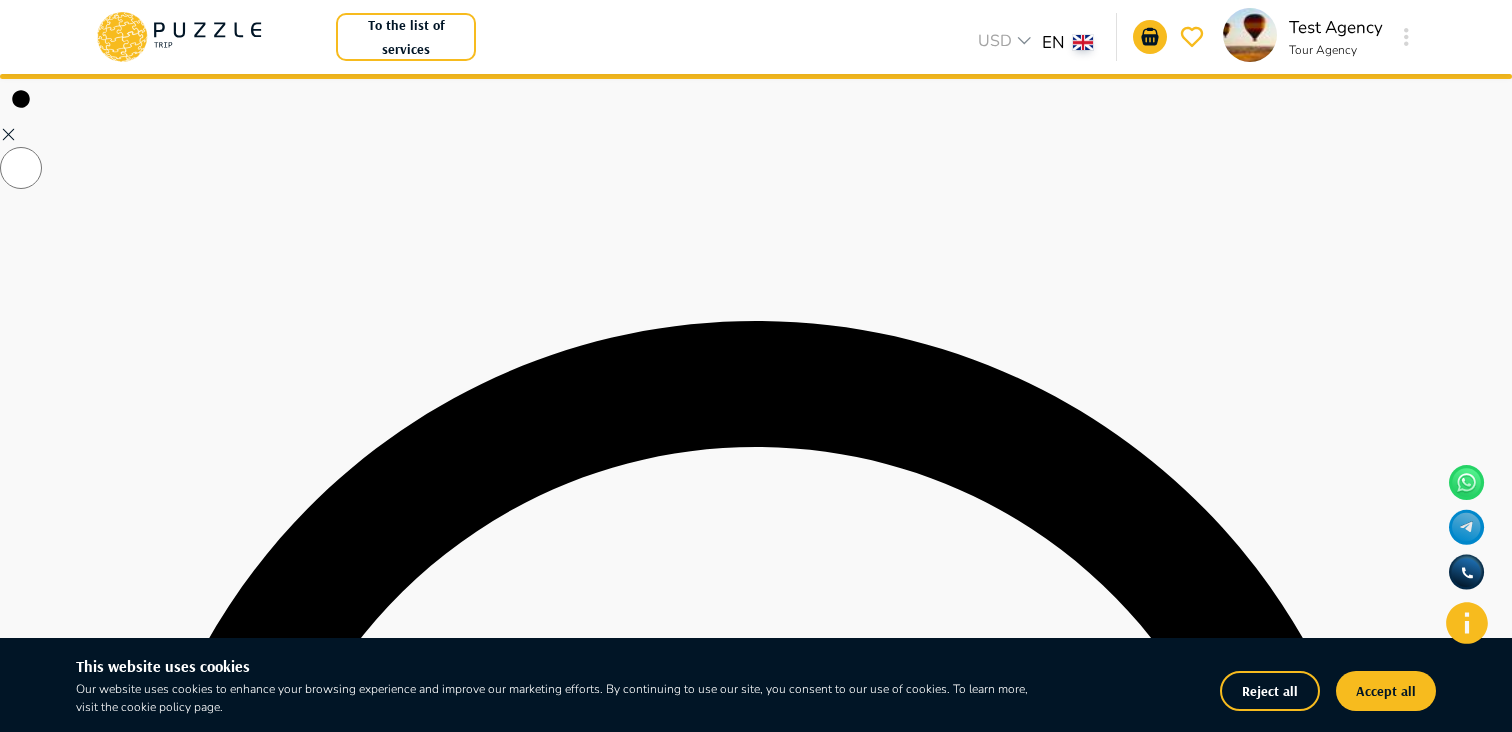 click at bounding box center (286, 9008) 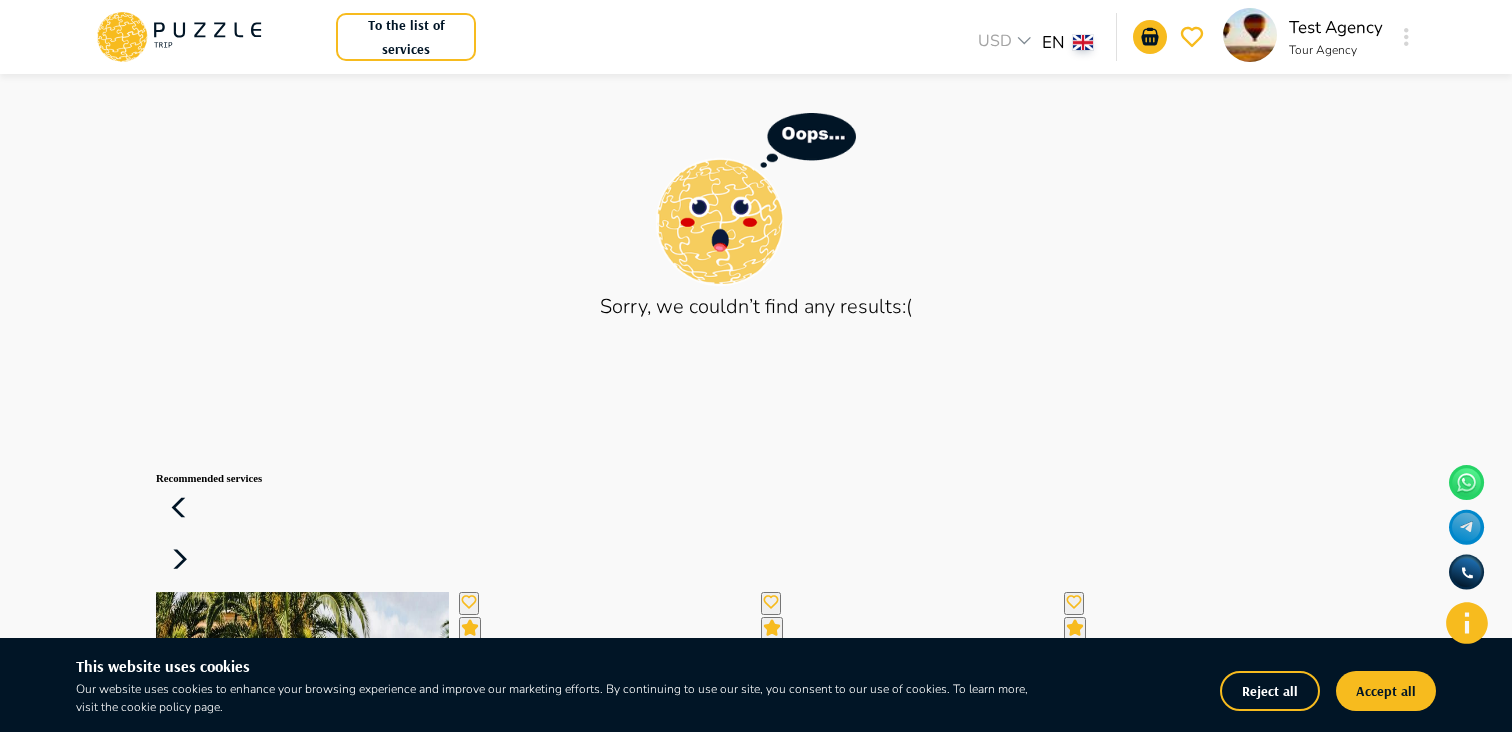 scroll, scrollTop: 0, scrollLeft: 0, axis: both 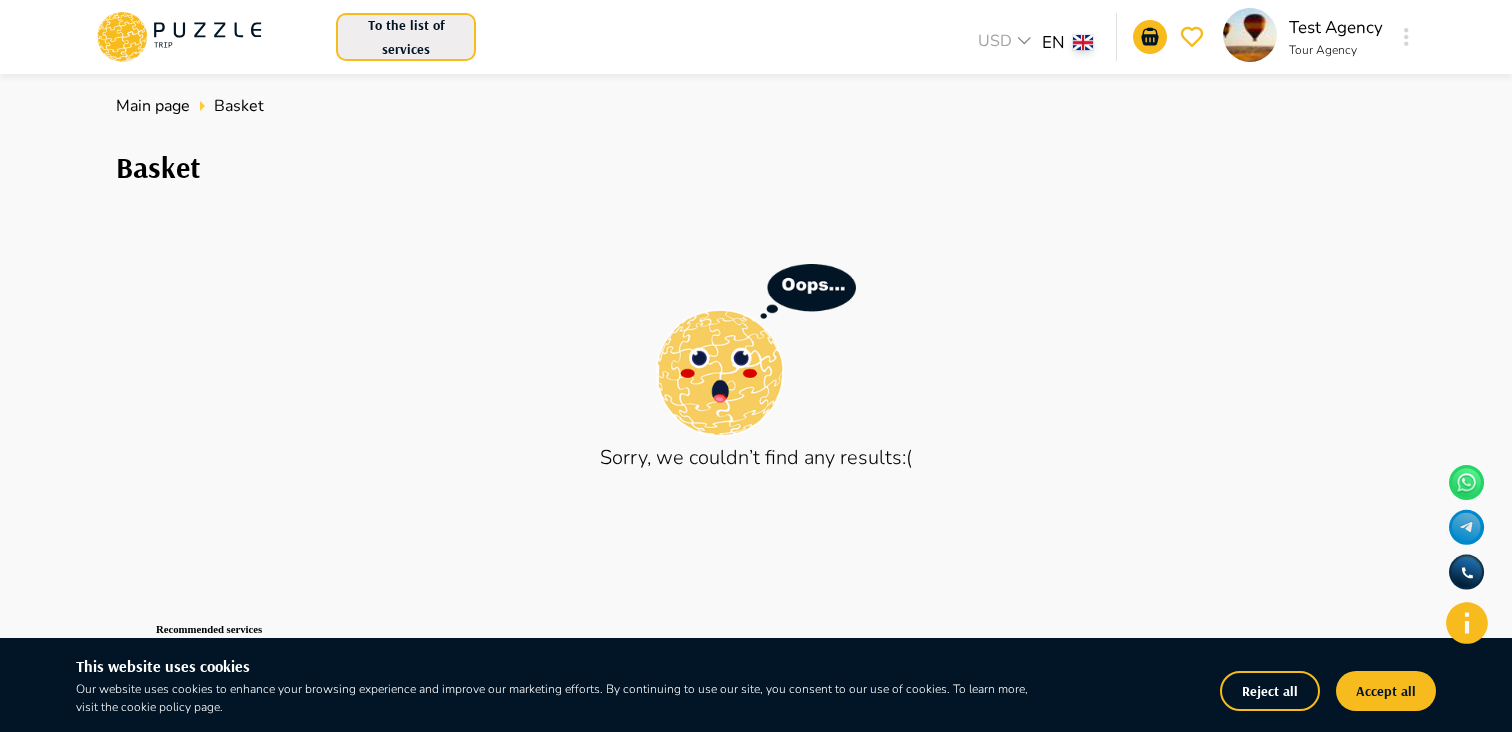 click on "To the list of services" at bounding box center [406, 37] 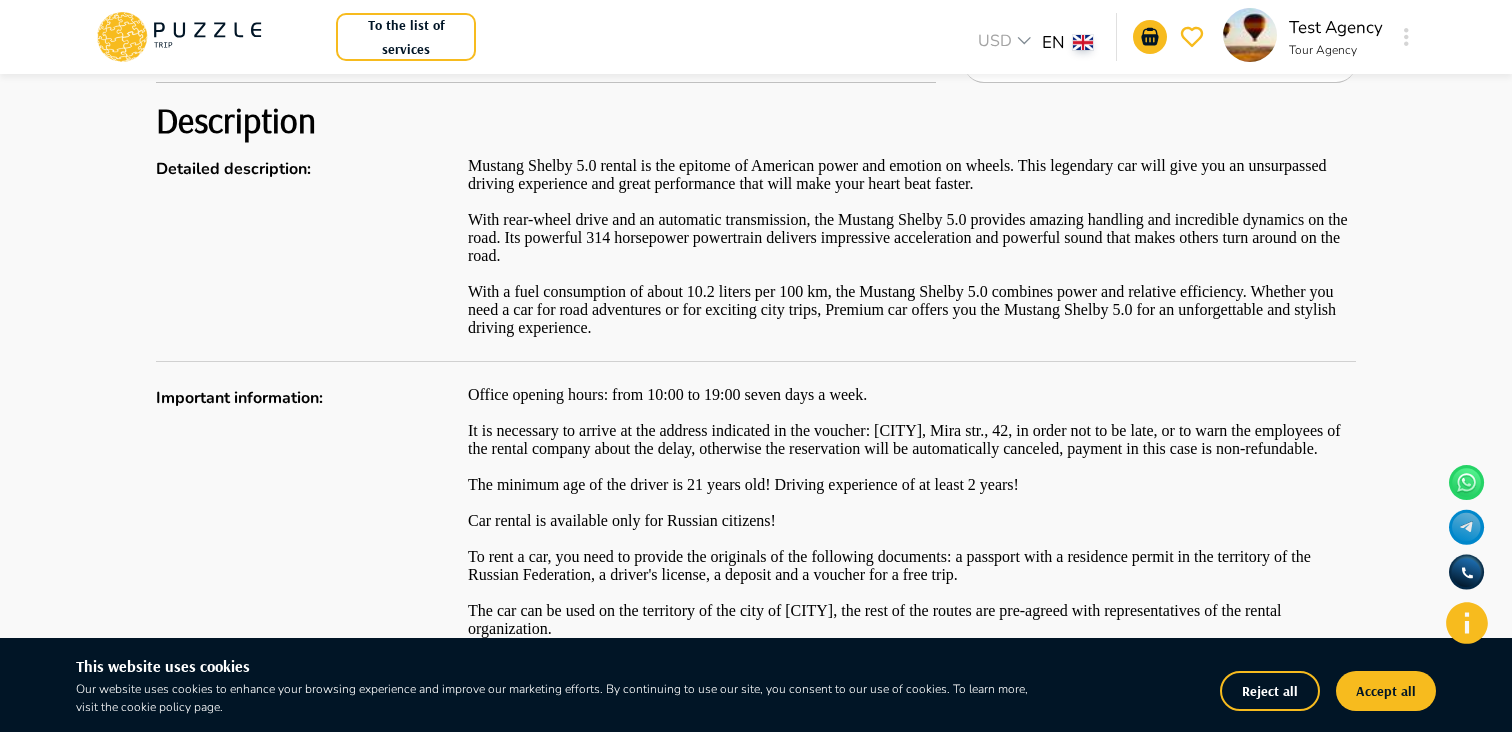 scroll, scrollTop: 1008, scrollLeft: 0, axis: vertical 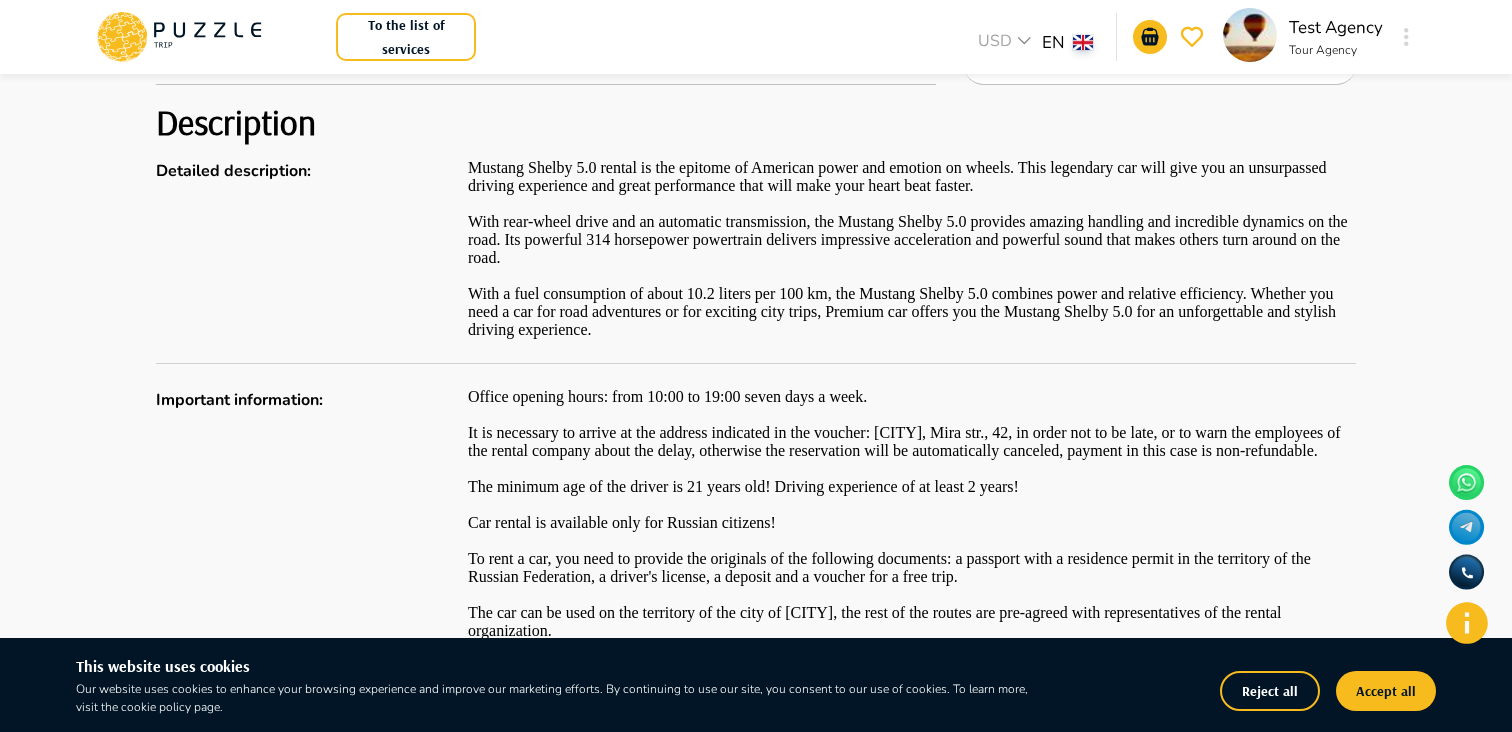 click on "To the list of services USD *** EN   ** Test Agency  Tour Agency Main page Ford Mustang Ford Mustang ID 3098 5.0   Reviews Provided by :  Premiumcar   Category :     Landing transport Subcategory:     Sports cars Working hours View earnings Details 5 Person Automatic  Petrol  2022 Year 21 Minimum driving age 40000 Minimal deposit 150 Max mileage per day (Km)  382 Trunk volume Color :     Red $   245.16  /  1-1 Day $   232.9  /  2-3 Day $   220.64  /  4-6 Day $   208.38  /  7-15 Day $   196.13  /  16-29 Day $   183.87  /  From 30 Day Add to basket Description Detailed description : Mustang Shelby 5.0 rental is the epitome of American power and emotion on wheels. This legendary car will give you an unsurpassed driving experience and great performance that will make your heart beat faster.      Important information : Office opening hours: from 10:00 to 19:00 seven days a week.      The minimum age of the driver is 21 years old! Driving experience of at least 2 years!" at bounding box center (756, 957) 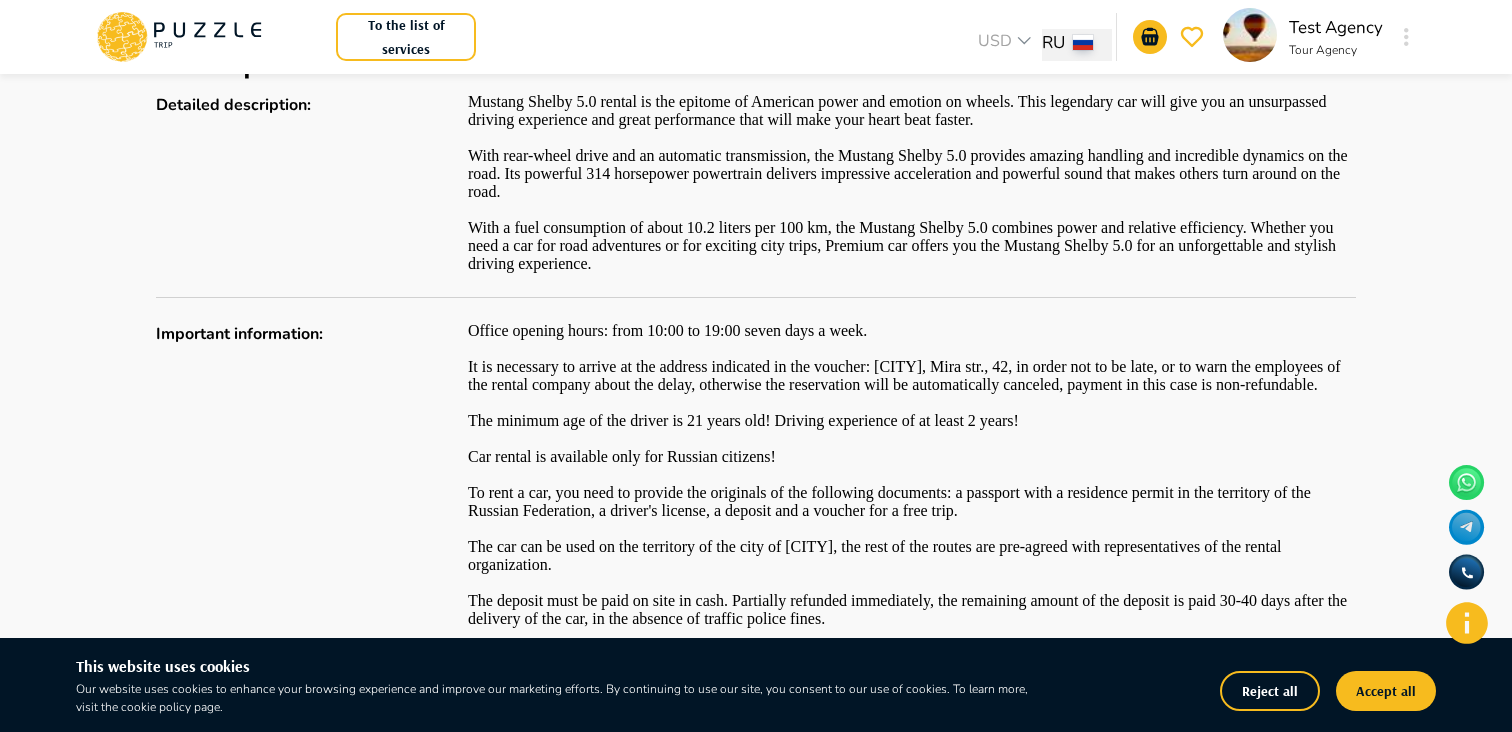scroll, scrollTop: 1088, scrollLeft: 0, axis: vertical 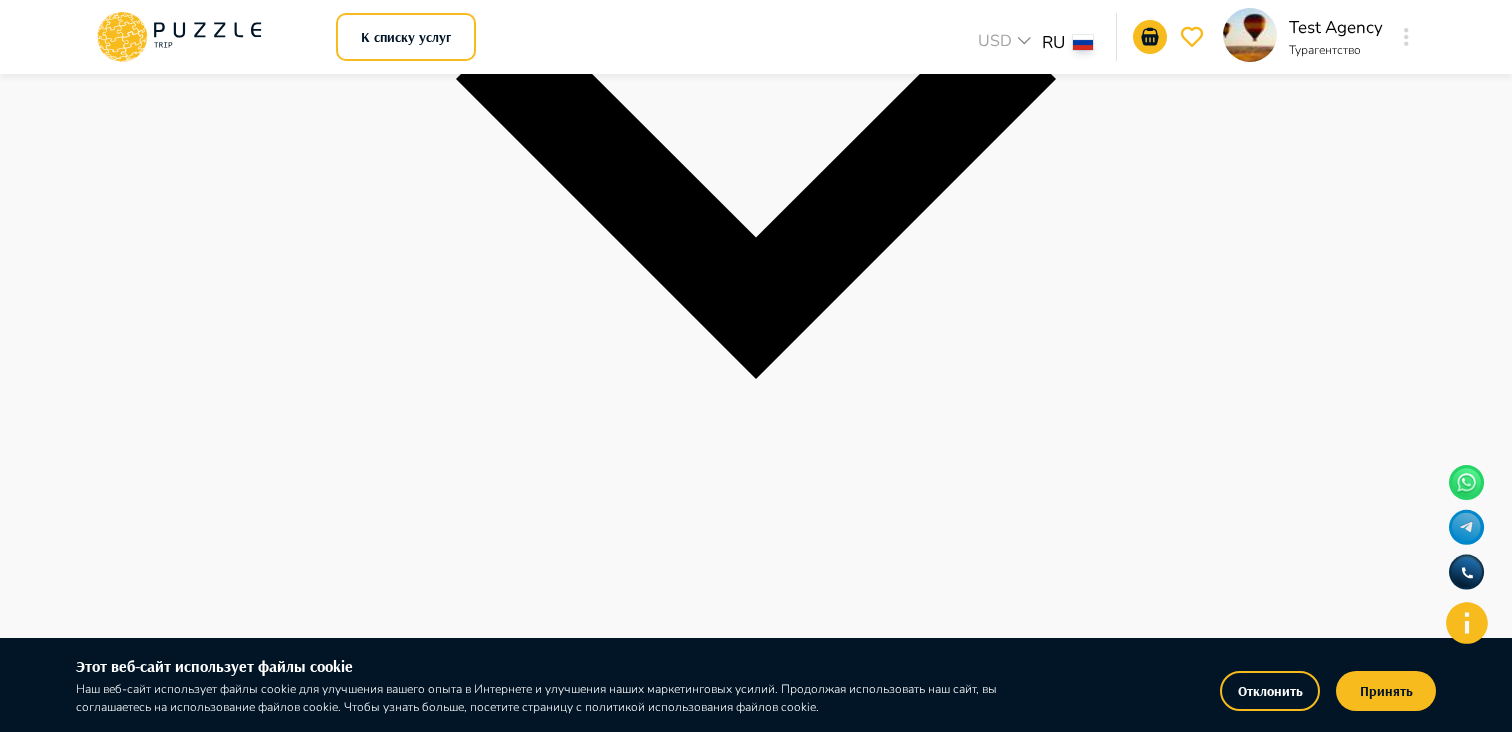 click on "ул. Мира, 42, [CITY], [REGION], Россия, 354340" at bounding box center (912, 13908) 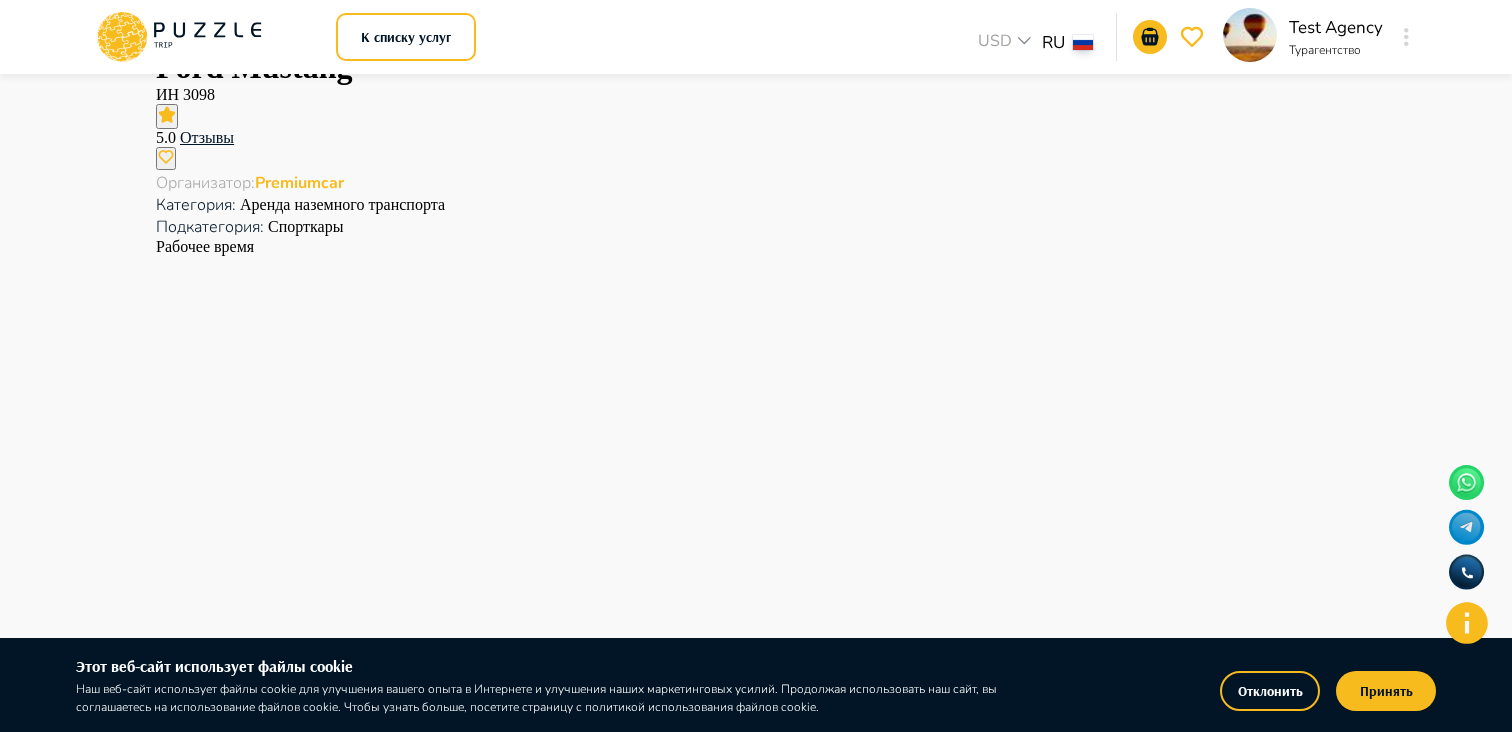 scroll, scrollTop: 1082, scrollLeft: 0, axis: vertical 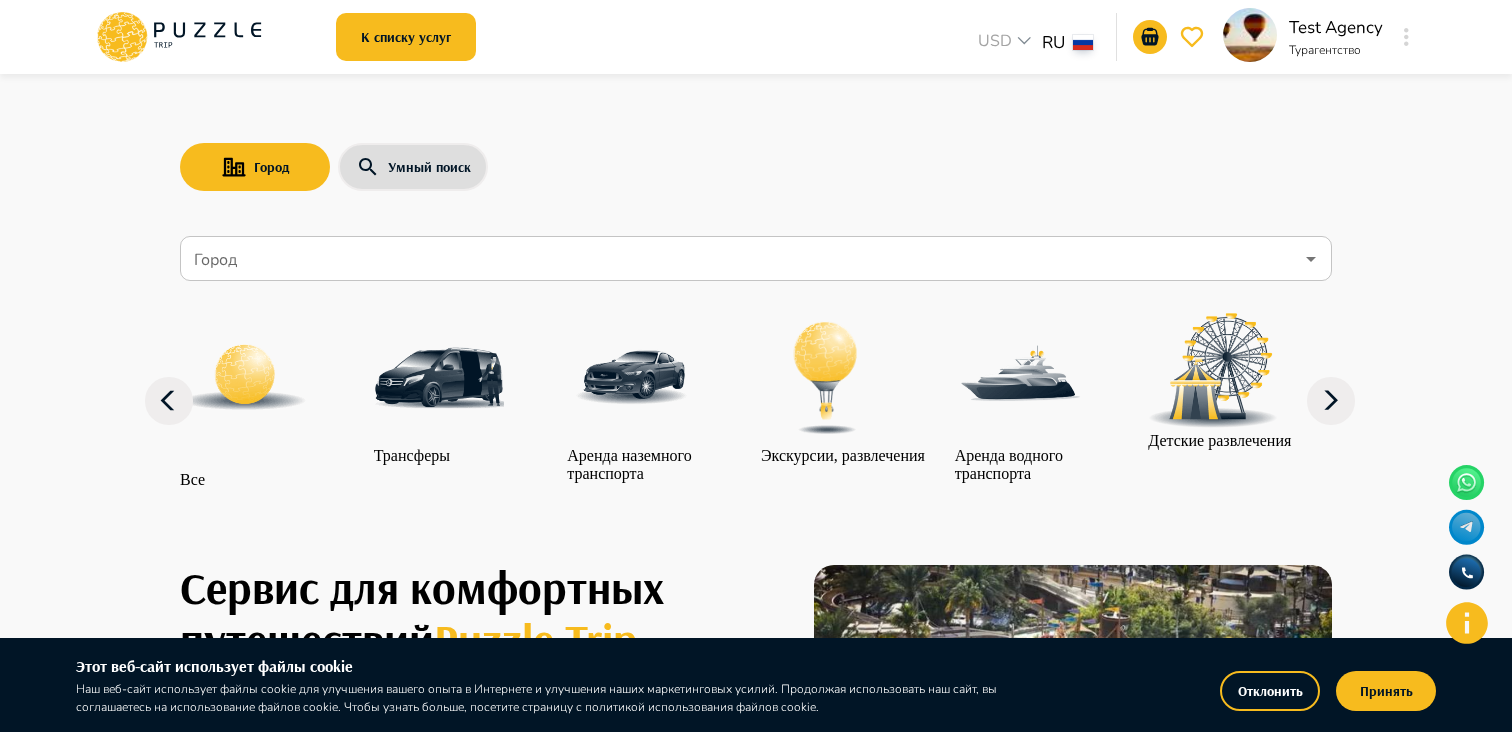 click on "Город" at bounding box center (756, 258) 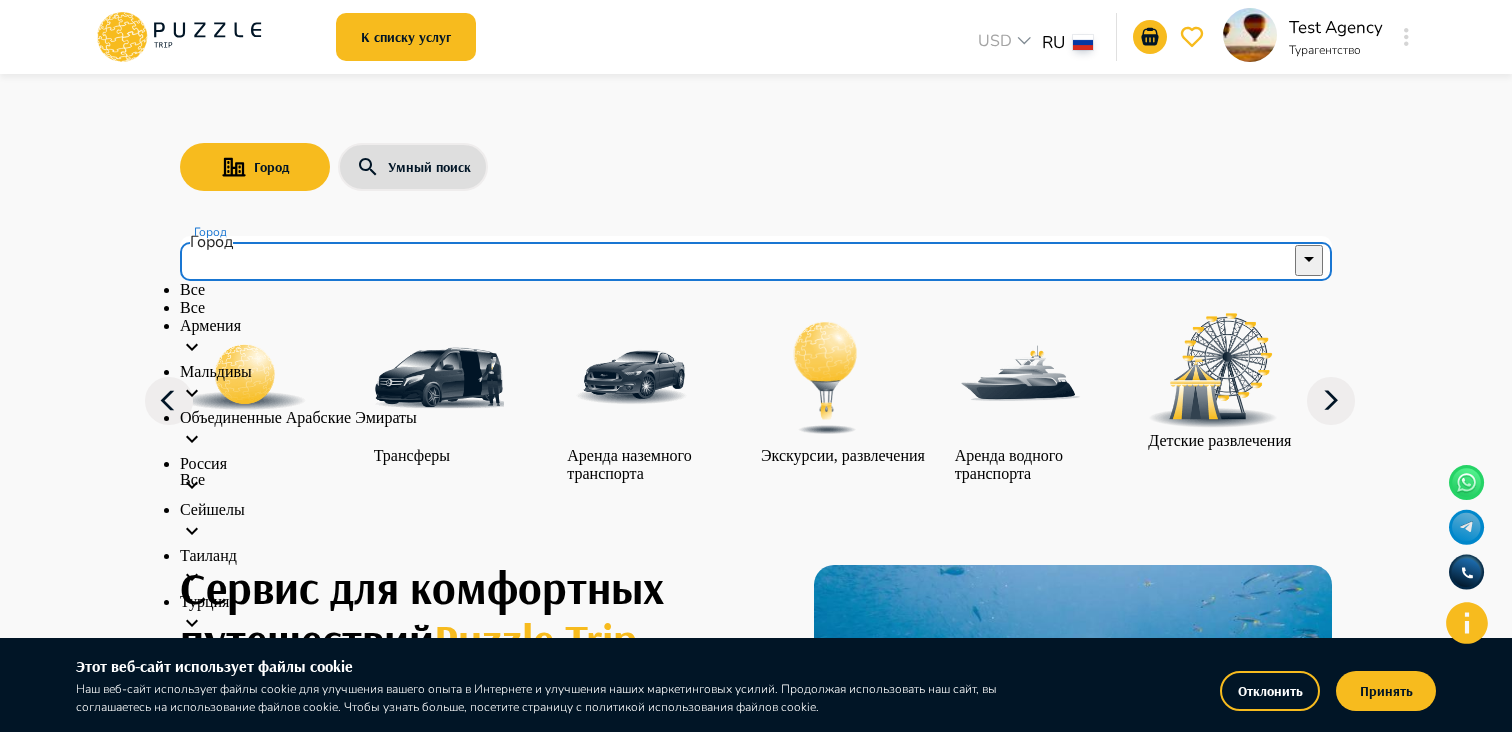 scroll, scrollTop: 31, scrollLeft: 0, axis: vertical 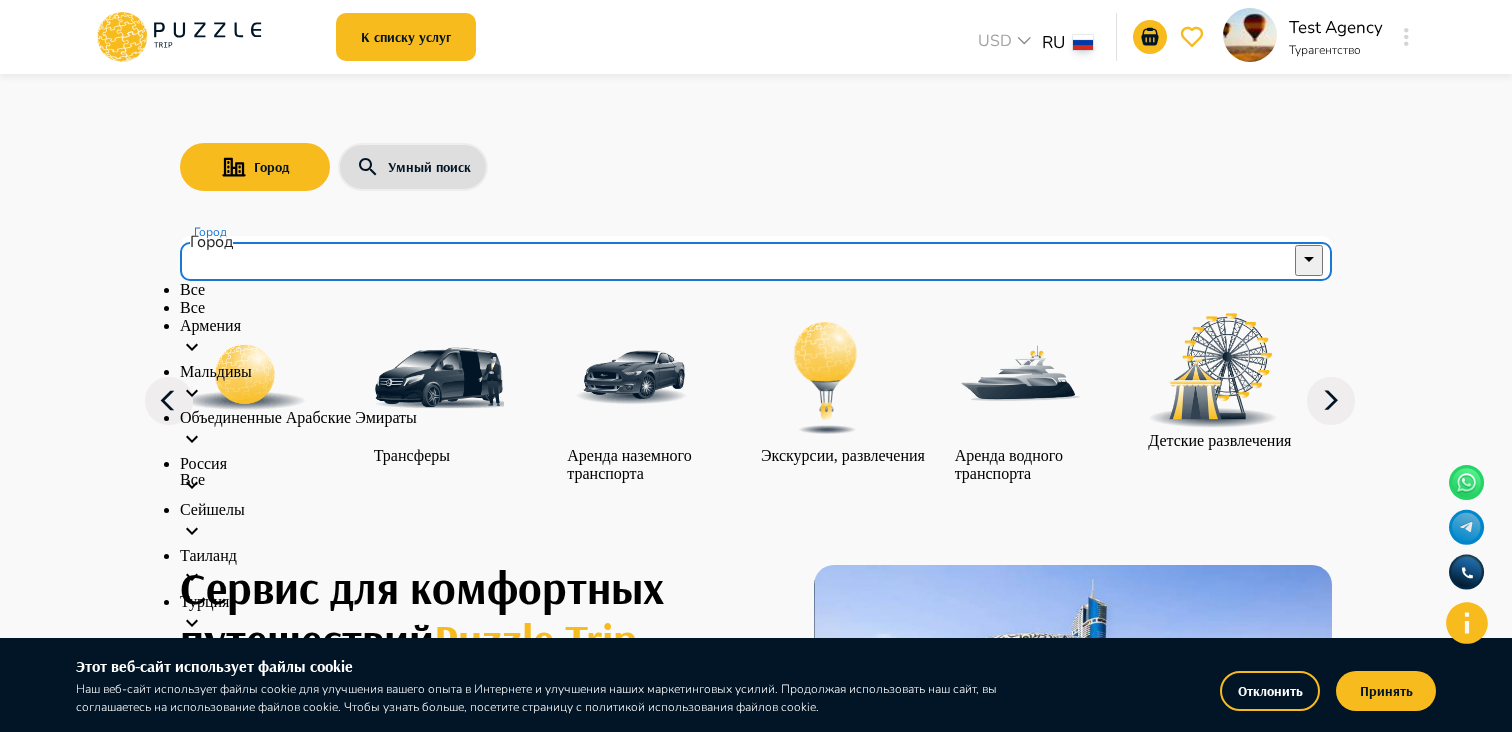 click on "Россия" at bounding box center (756, 478) 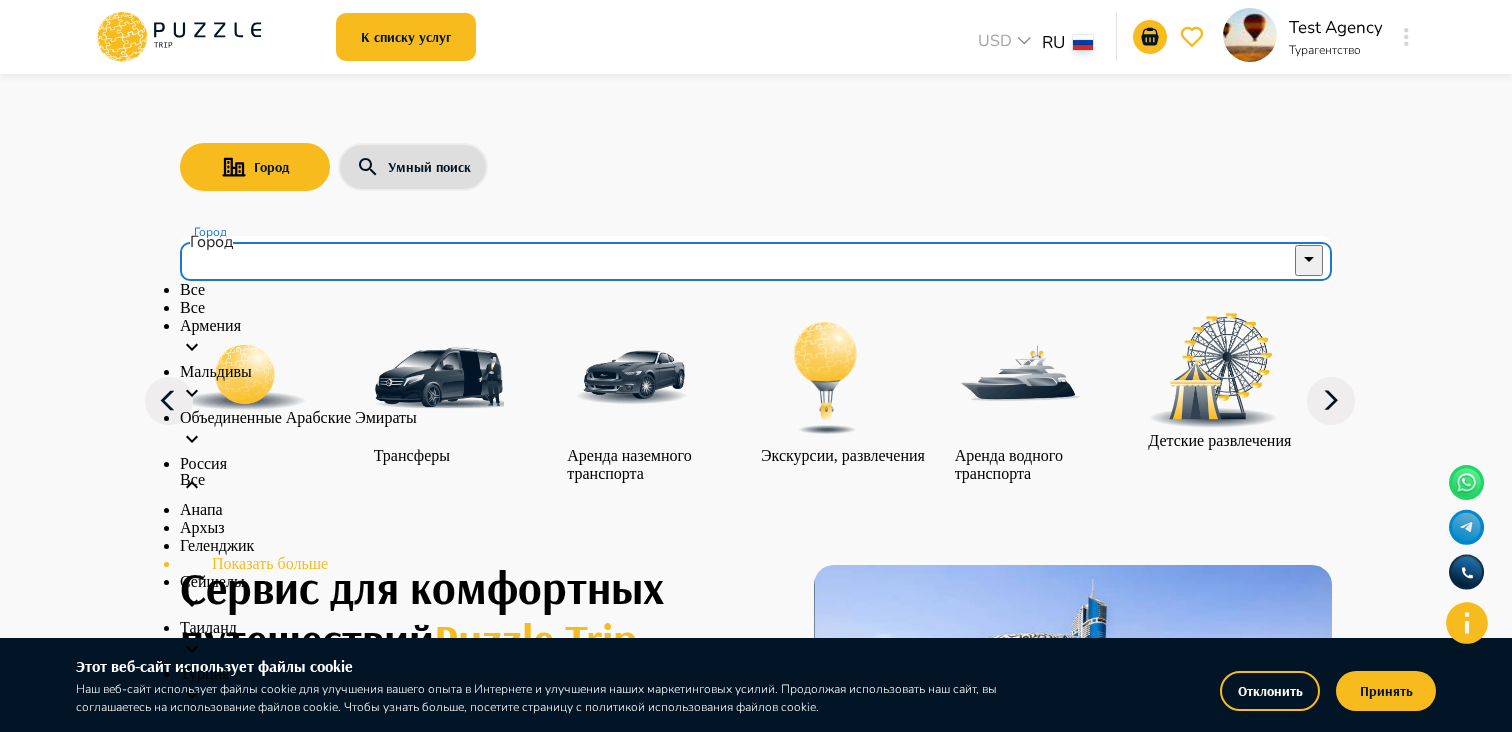 scroll, scrollTop: 175, scrollLeft: 0, axis: vertical 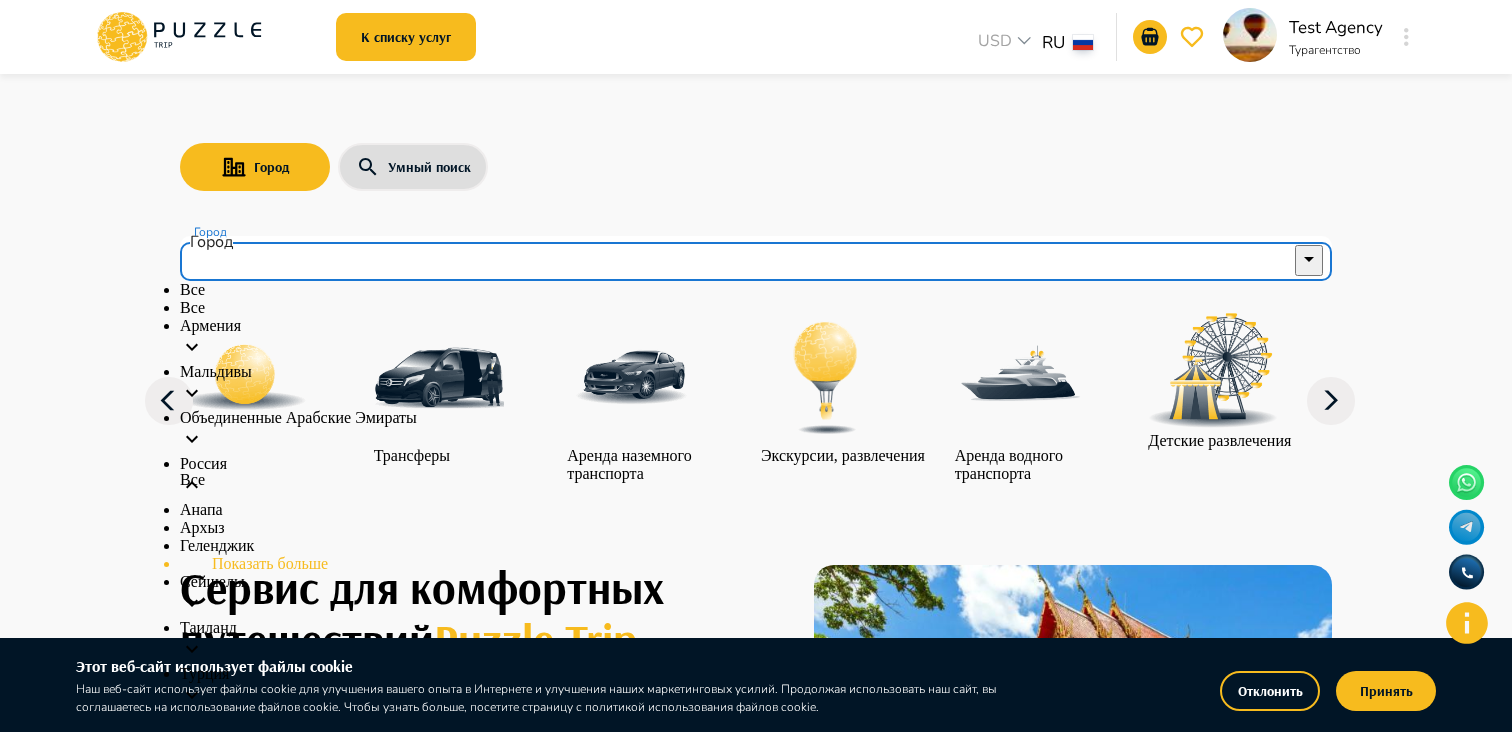 click on "Показать больше" at bounding box center (756, 564) 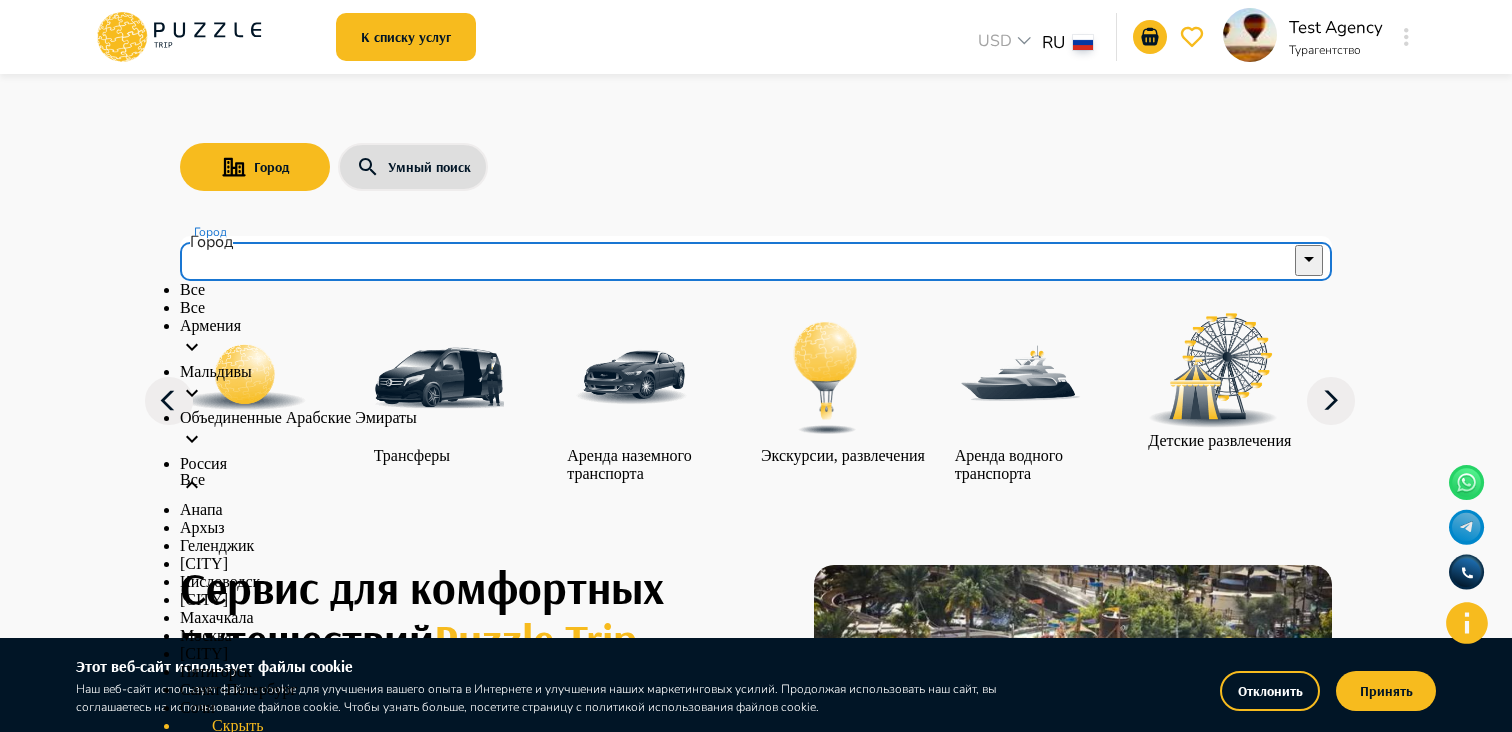 scroll, scrollTop: 499, scrollLeft: 0, axis: vertical 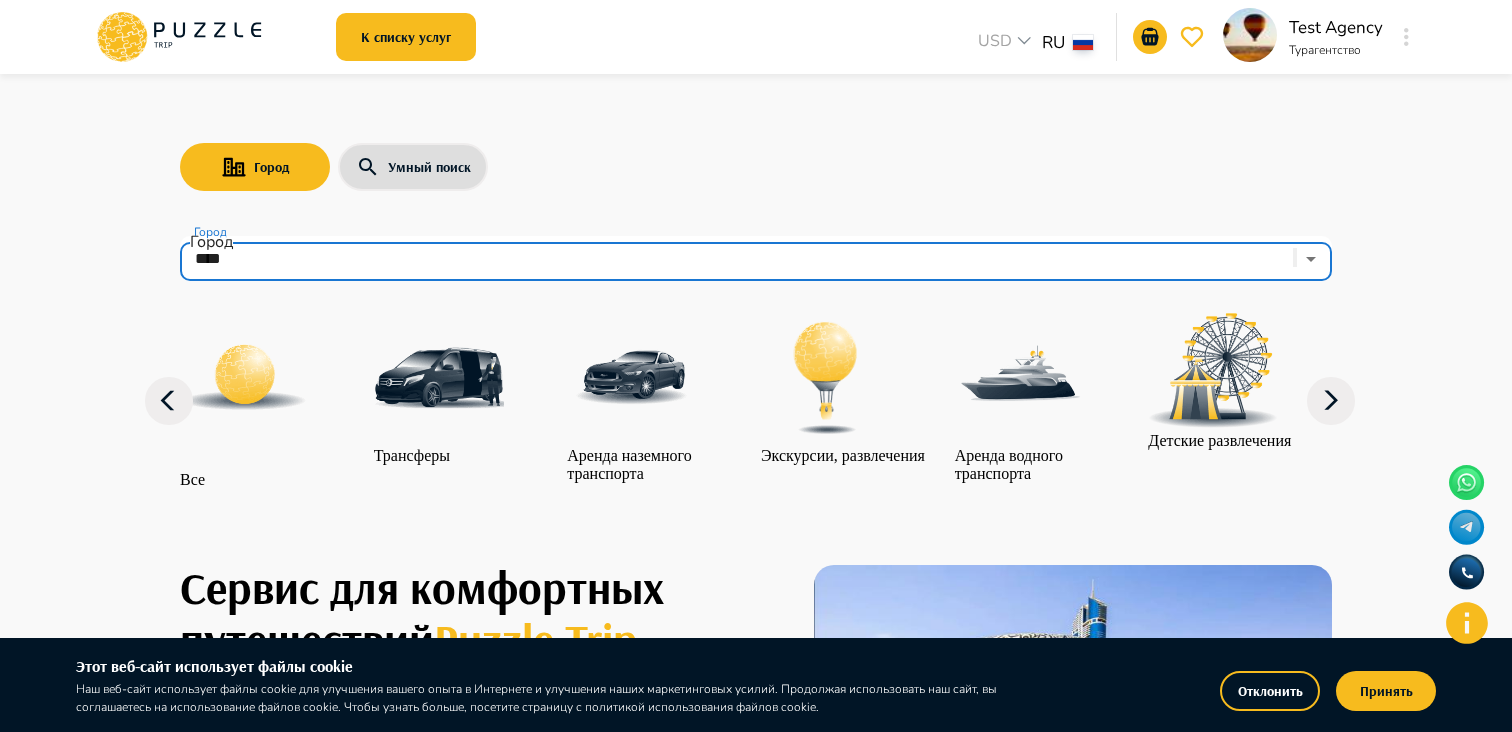 click on "Экскурсии, развлечения" at bounding box center (843, 456) 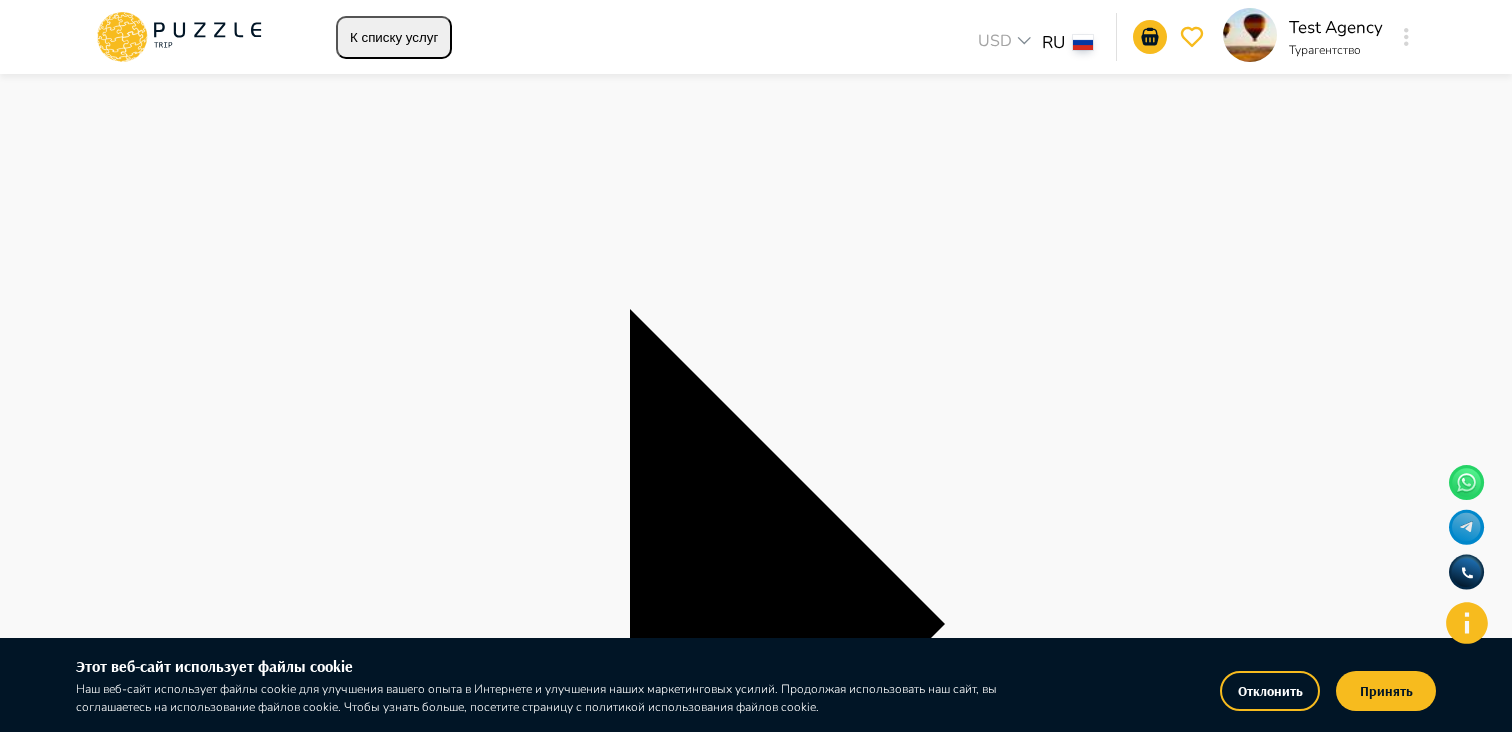 scroll, scrollTop: 276, scrollLeft: 0, axis: vertical 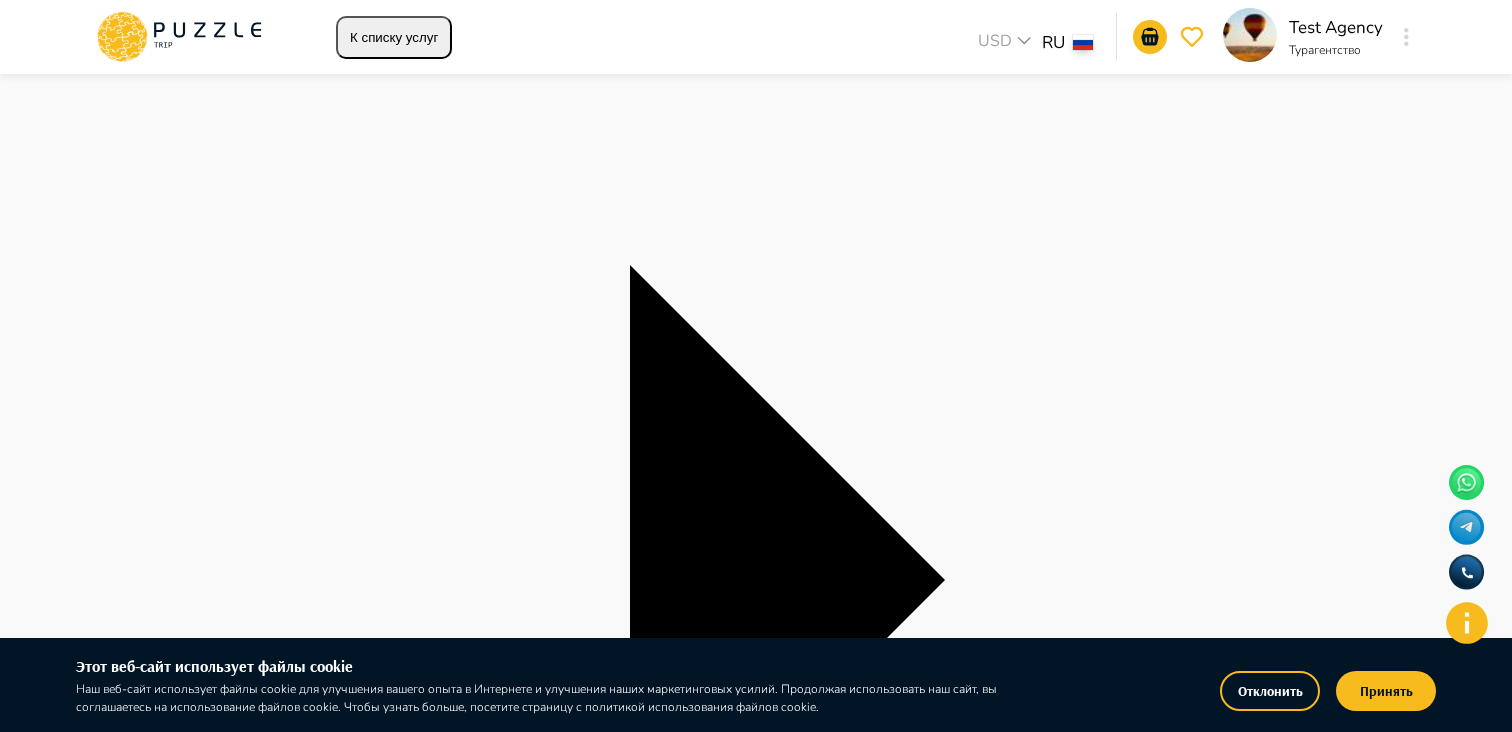 click on "**********" at bounding box center [756, 4728] 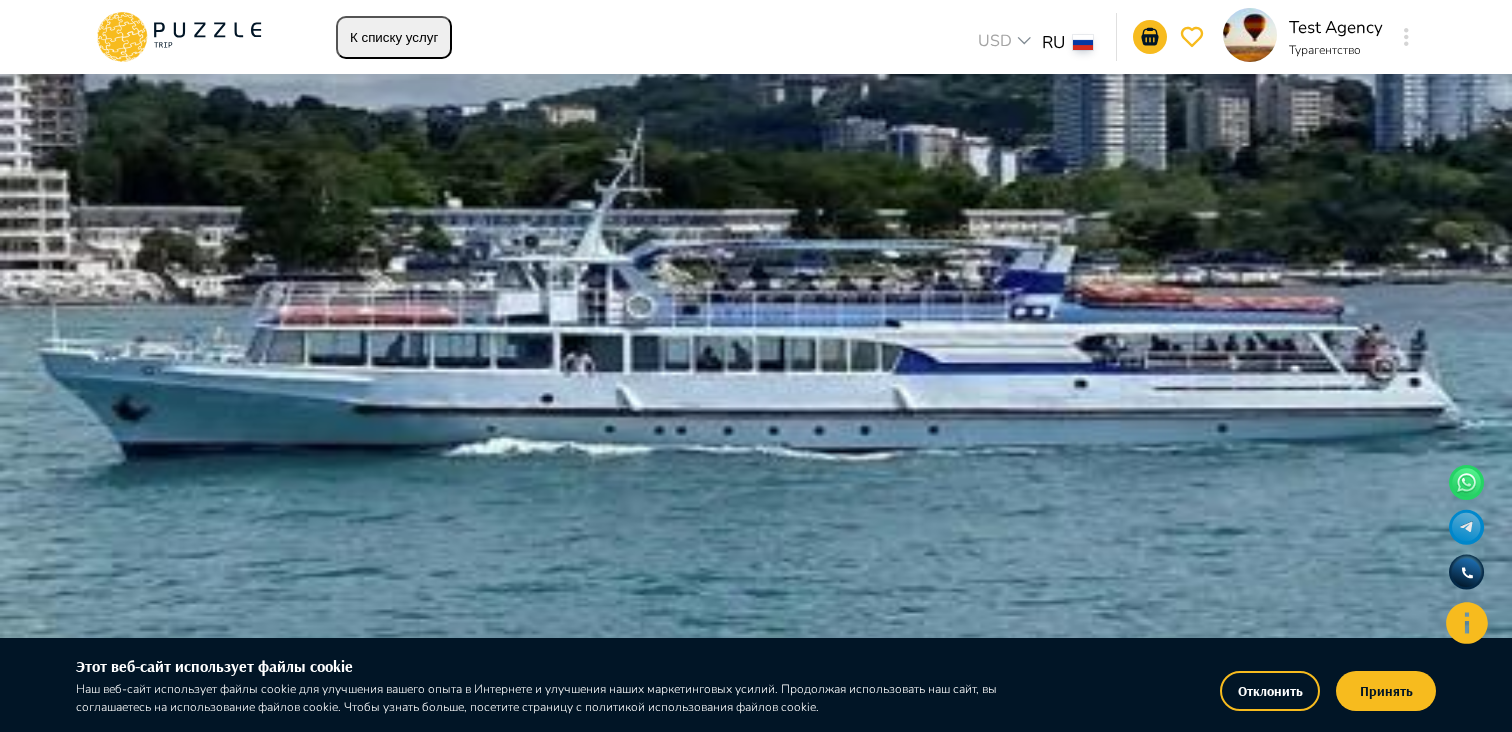 scroll, scrollTop: 120, scrollLeft: 0, axis: vertical 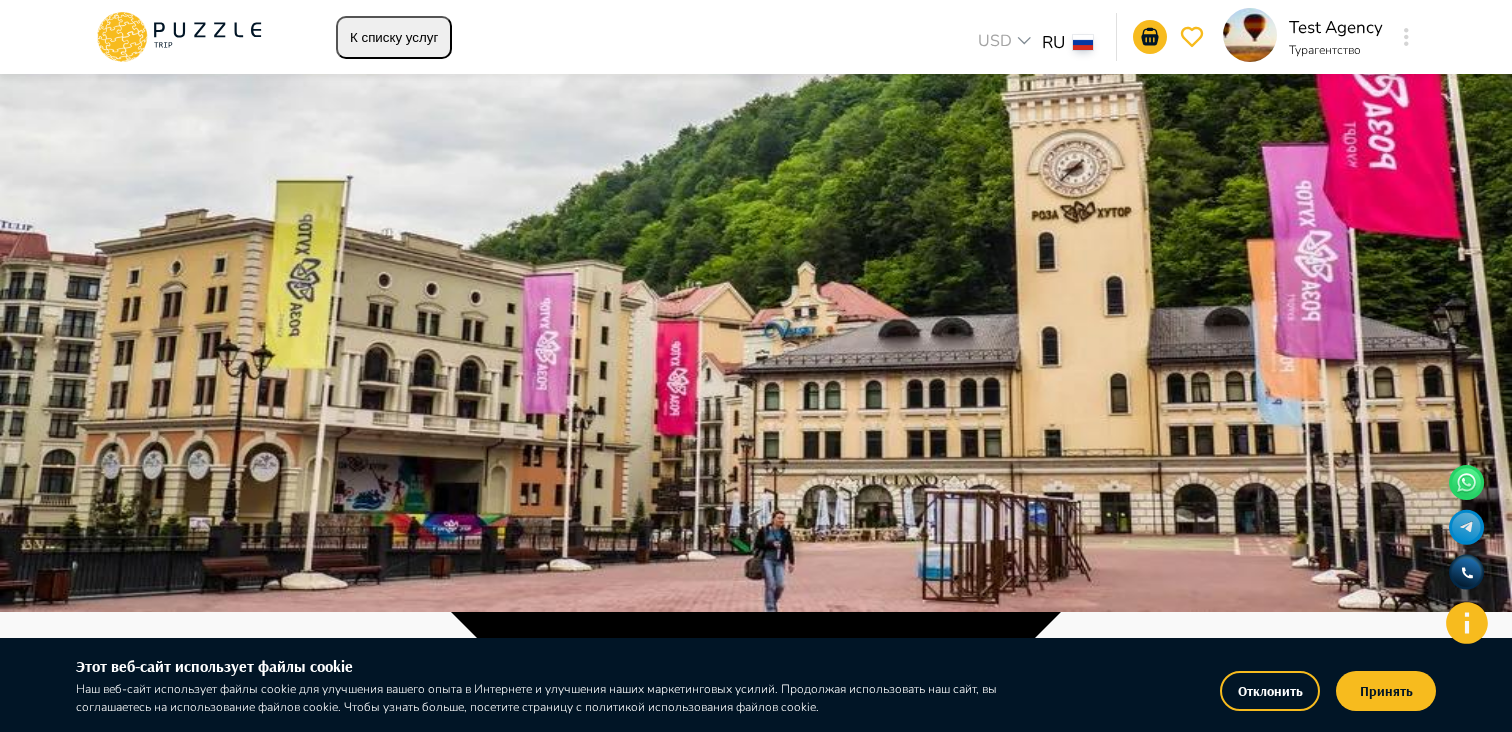 click on "В корзину" at bounding box center (223, 11107) 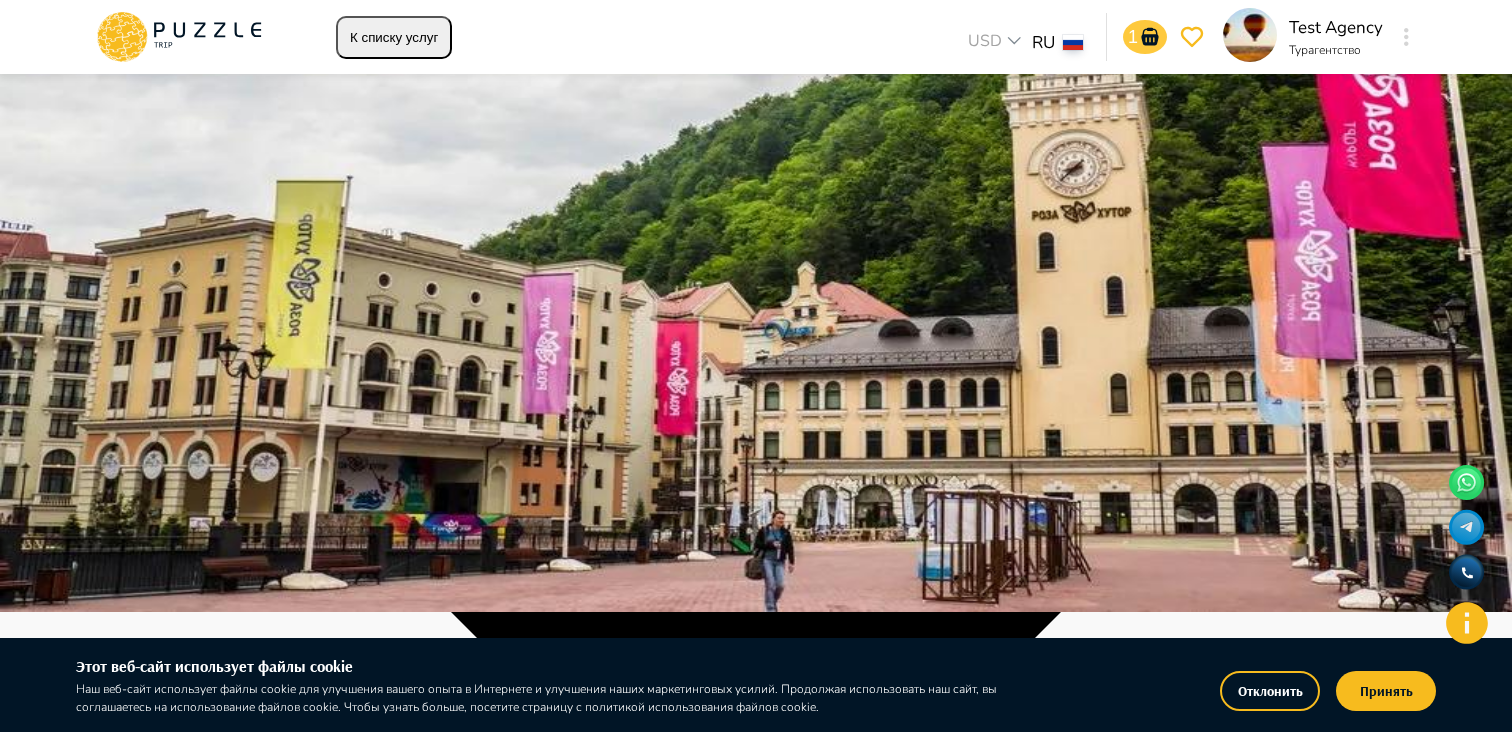 click on "1" at bounding box center [1133, 37] 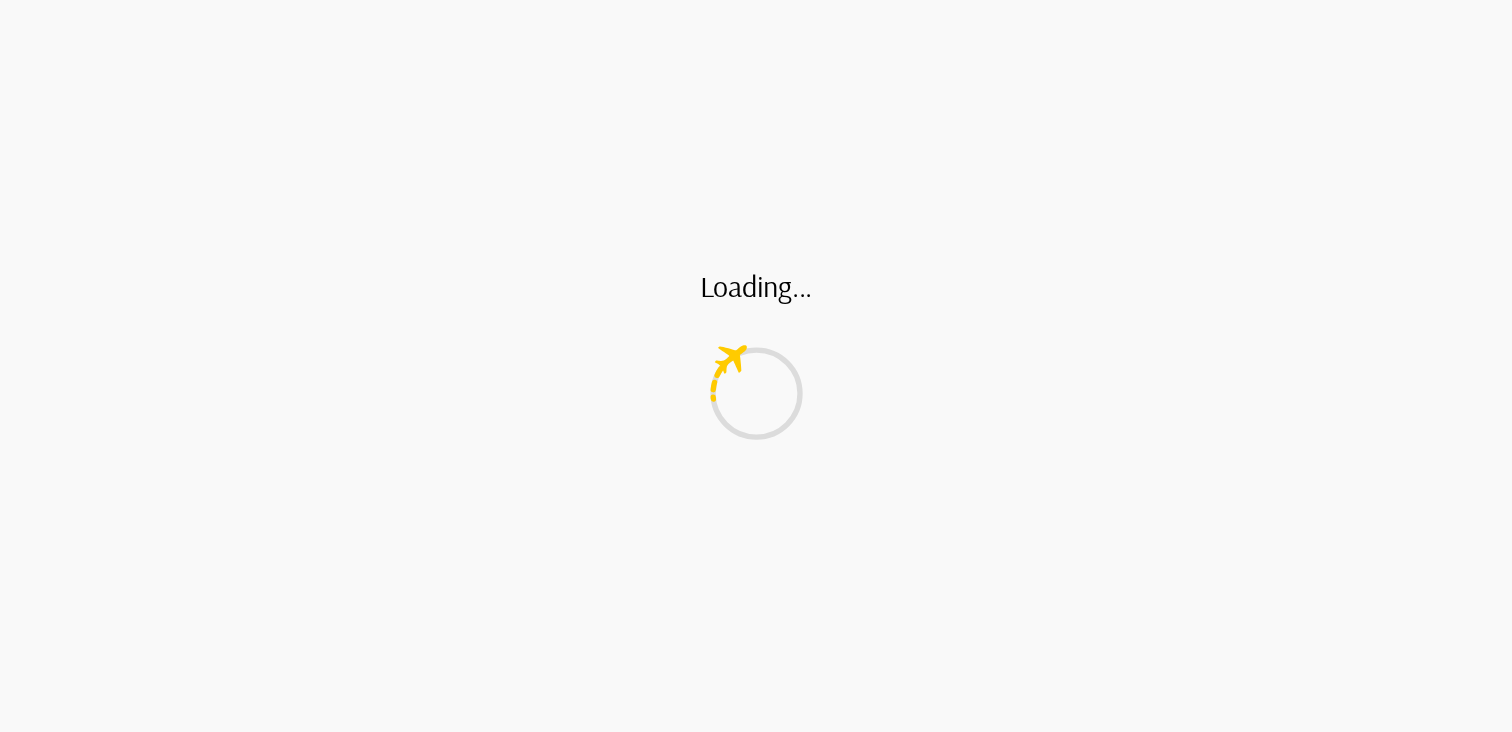 scroll, scrollTop: 0, scrollLeft: 0, axis: both 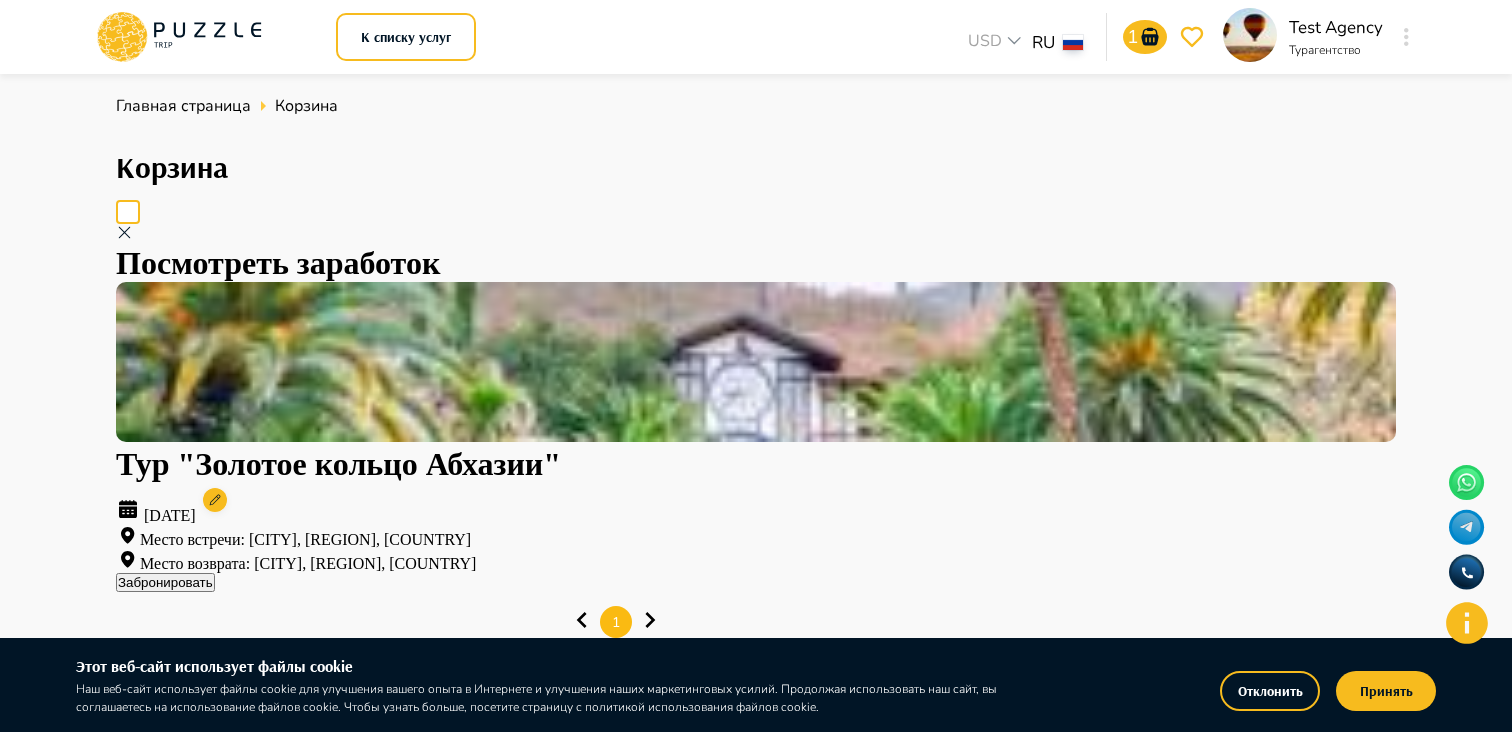 click at bounding box center (756, 212) 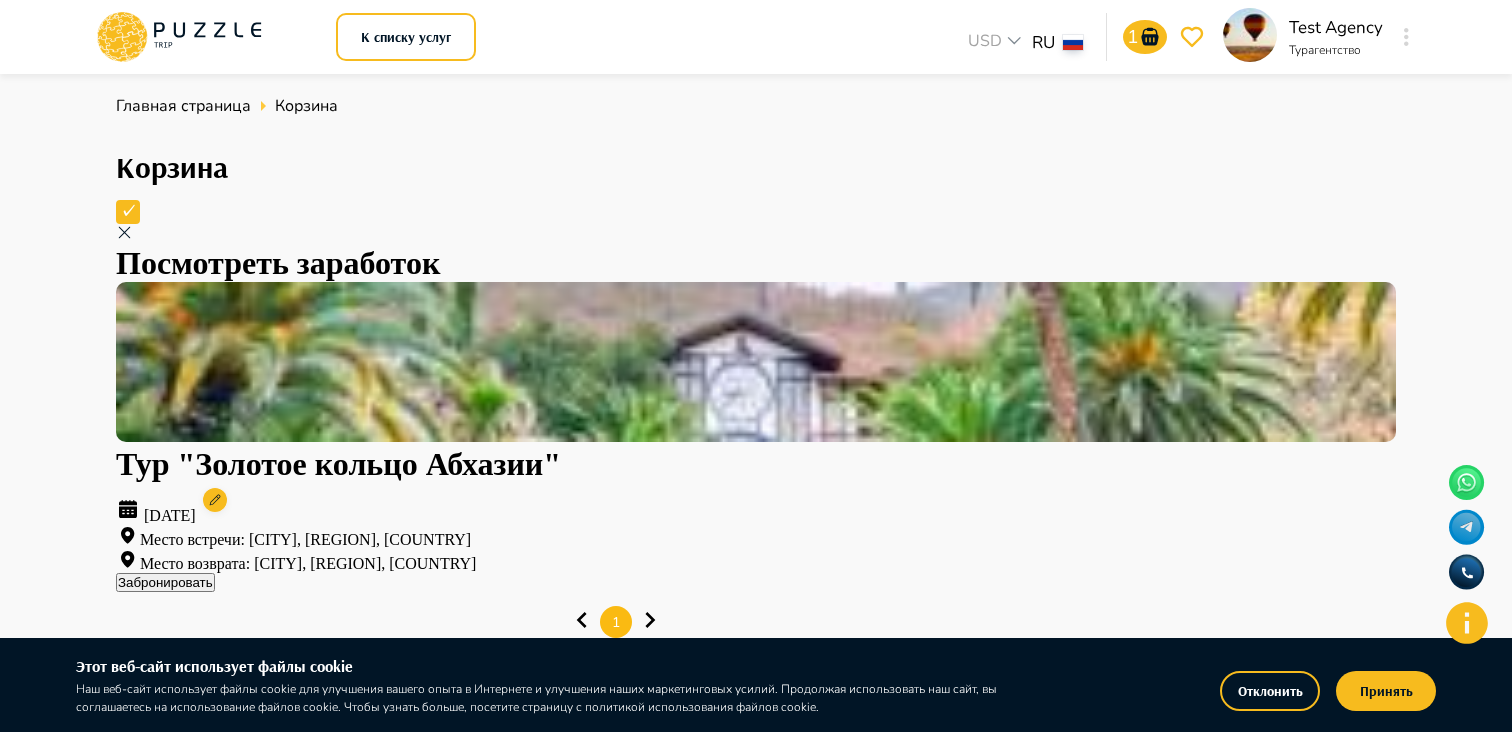 click on "Забронировать" at bounding box center [165, 582] 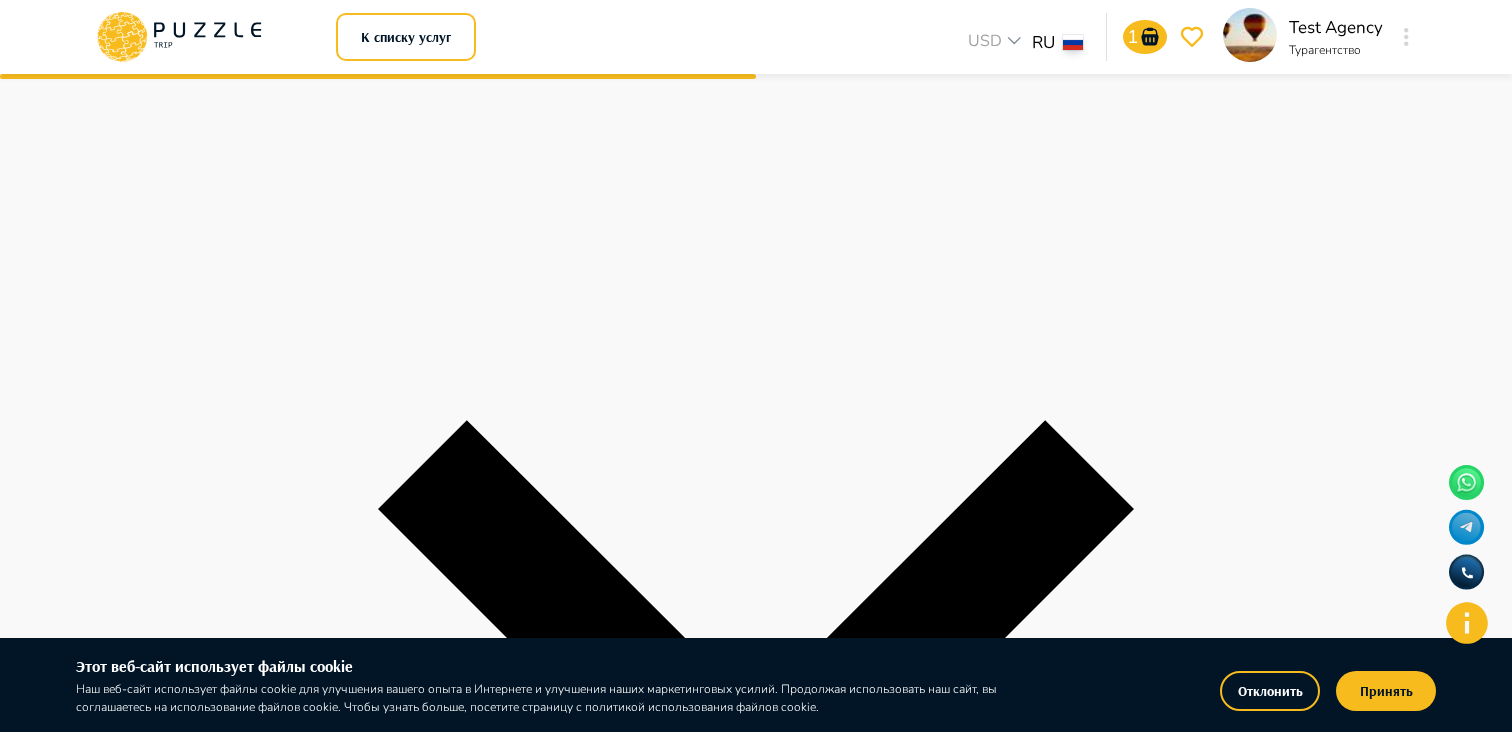scroll, scrollTop: 513, scrollLeft: 0, axis: vertical 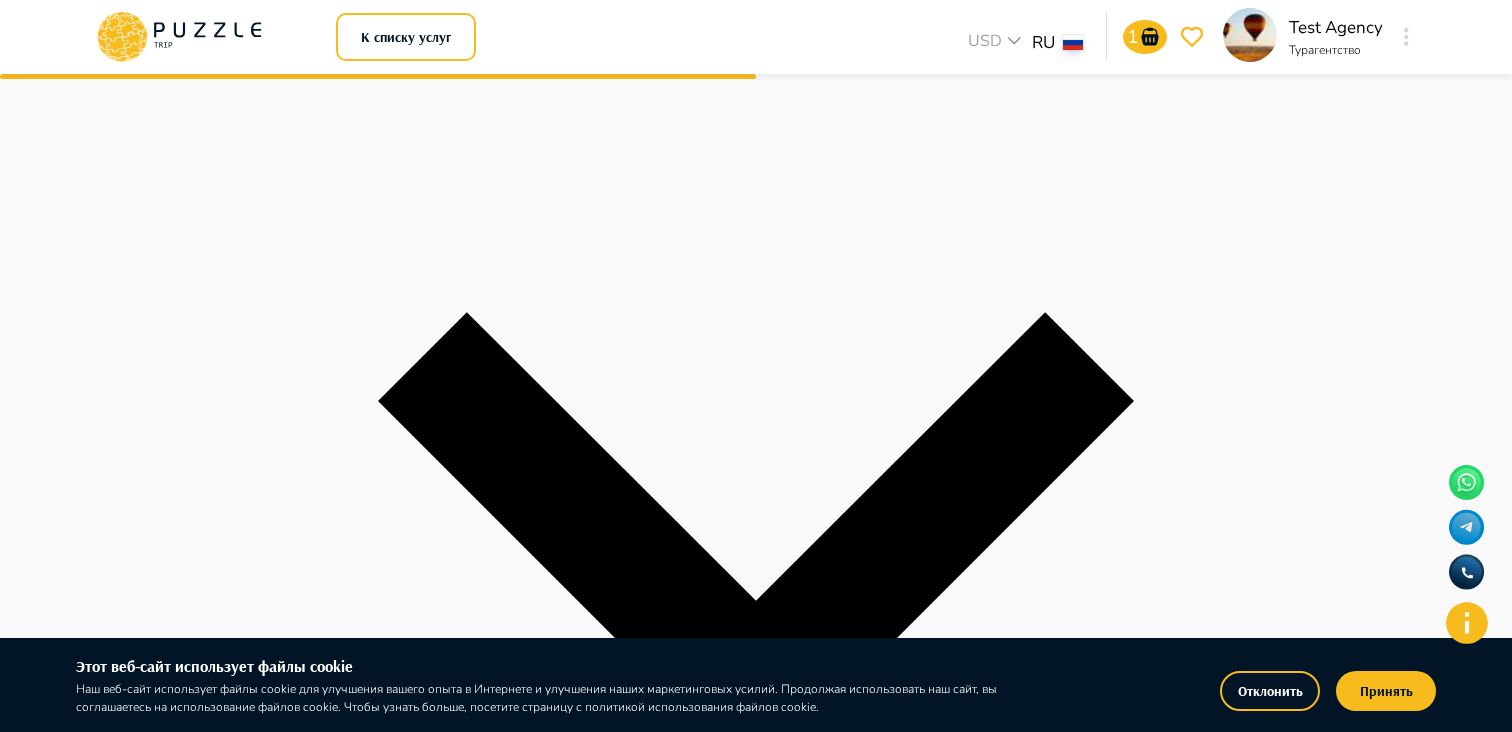 click 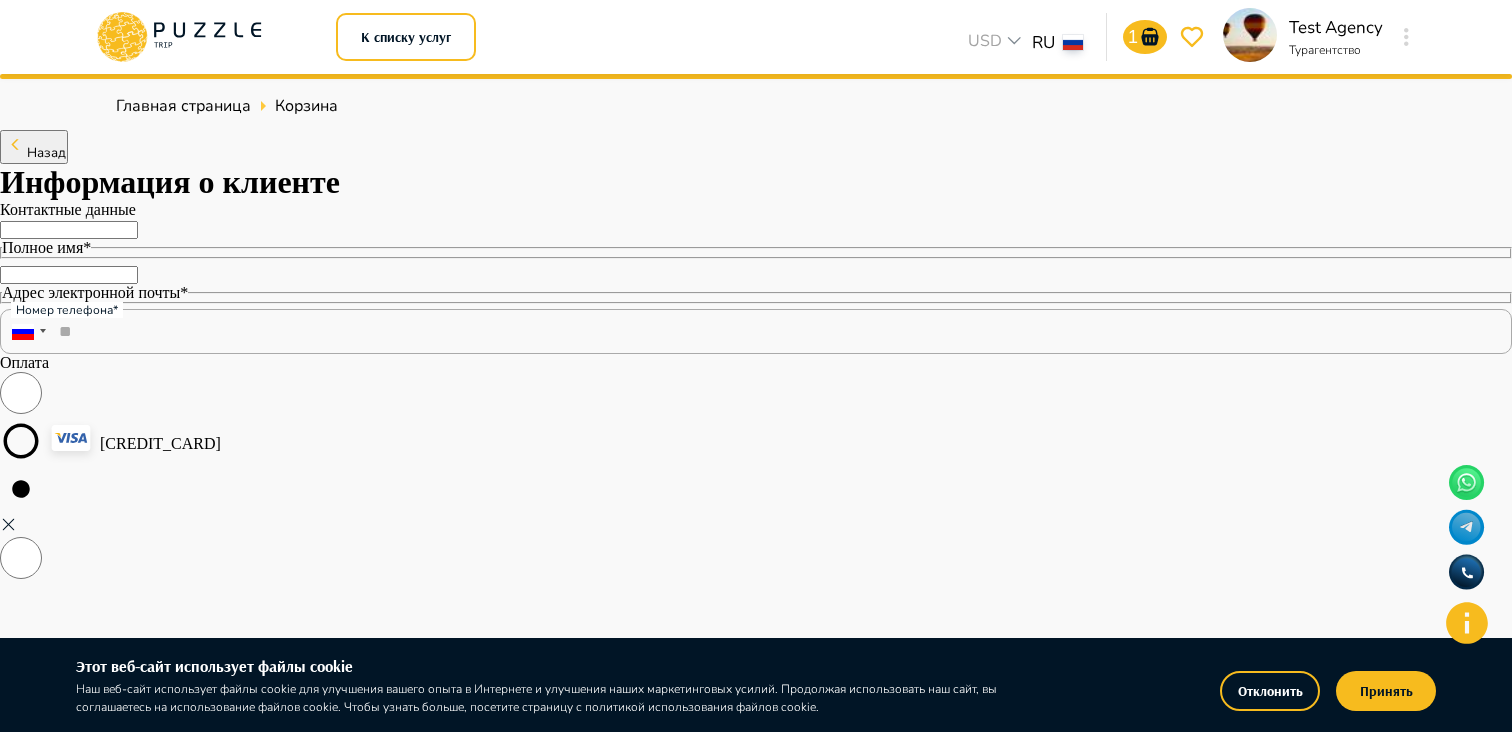 click on "Полное имя*" at bounding box center (69, 230) 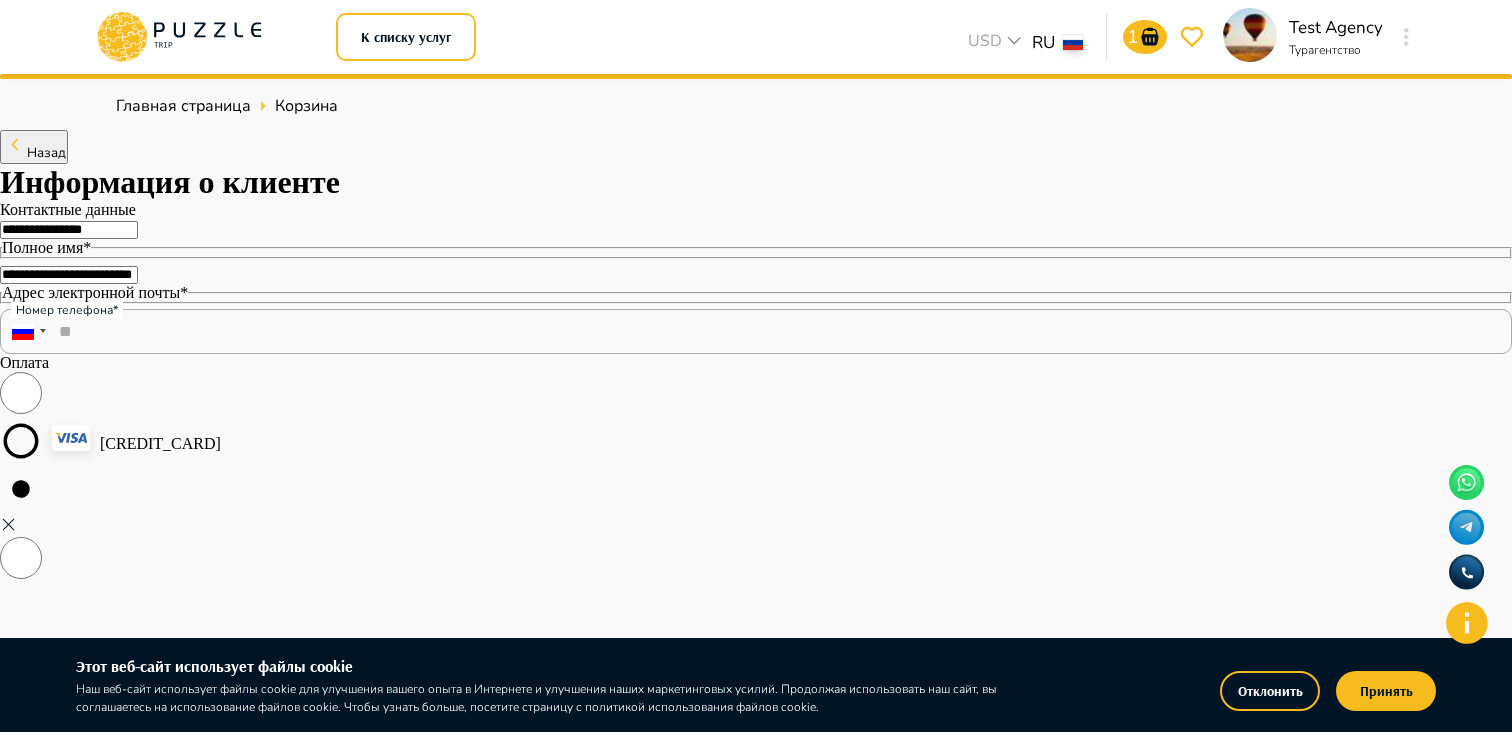 click on "**********" at bounding box center [69, 275] 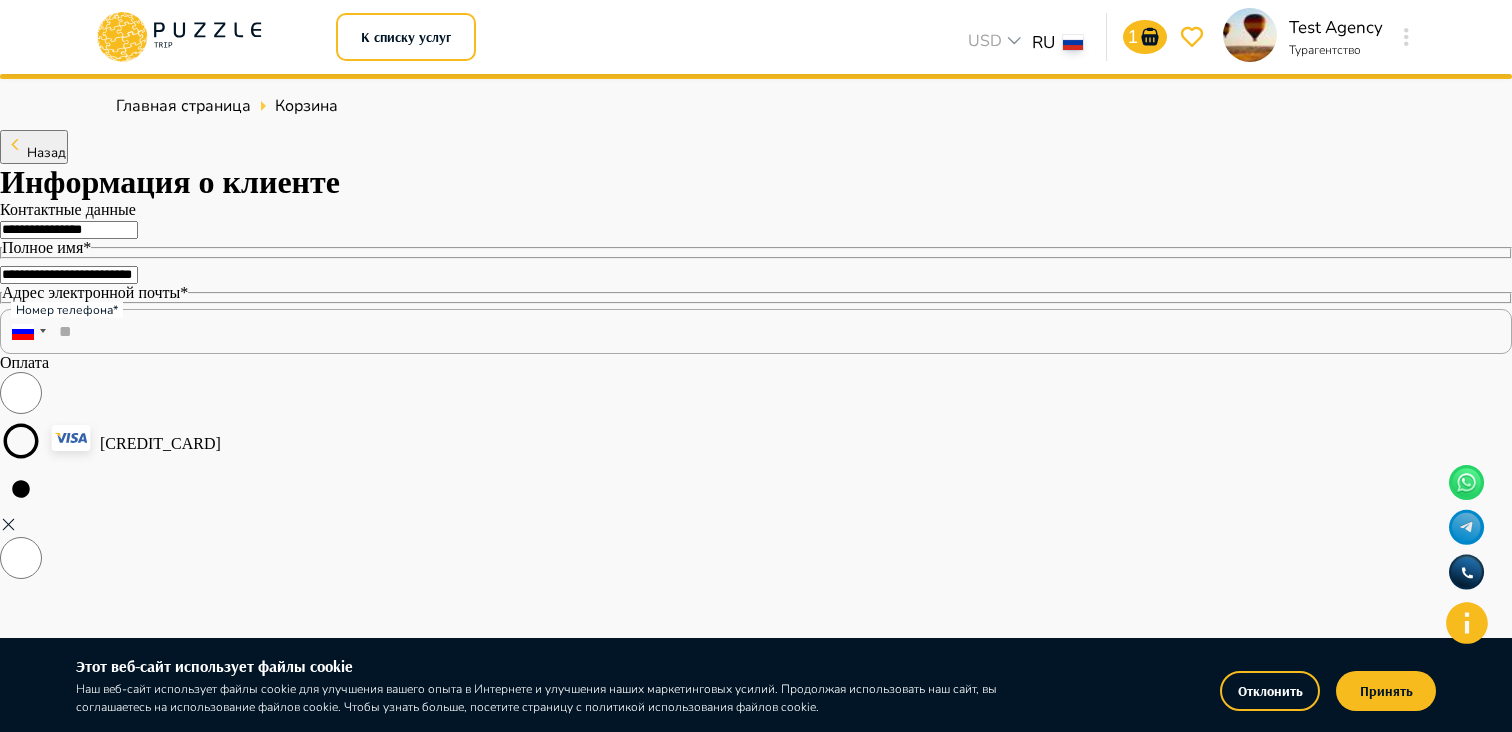 click on "**********" at bounding box center (69, 275) 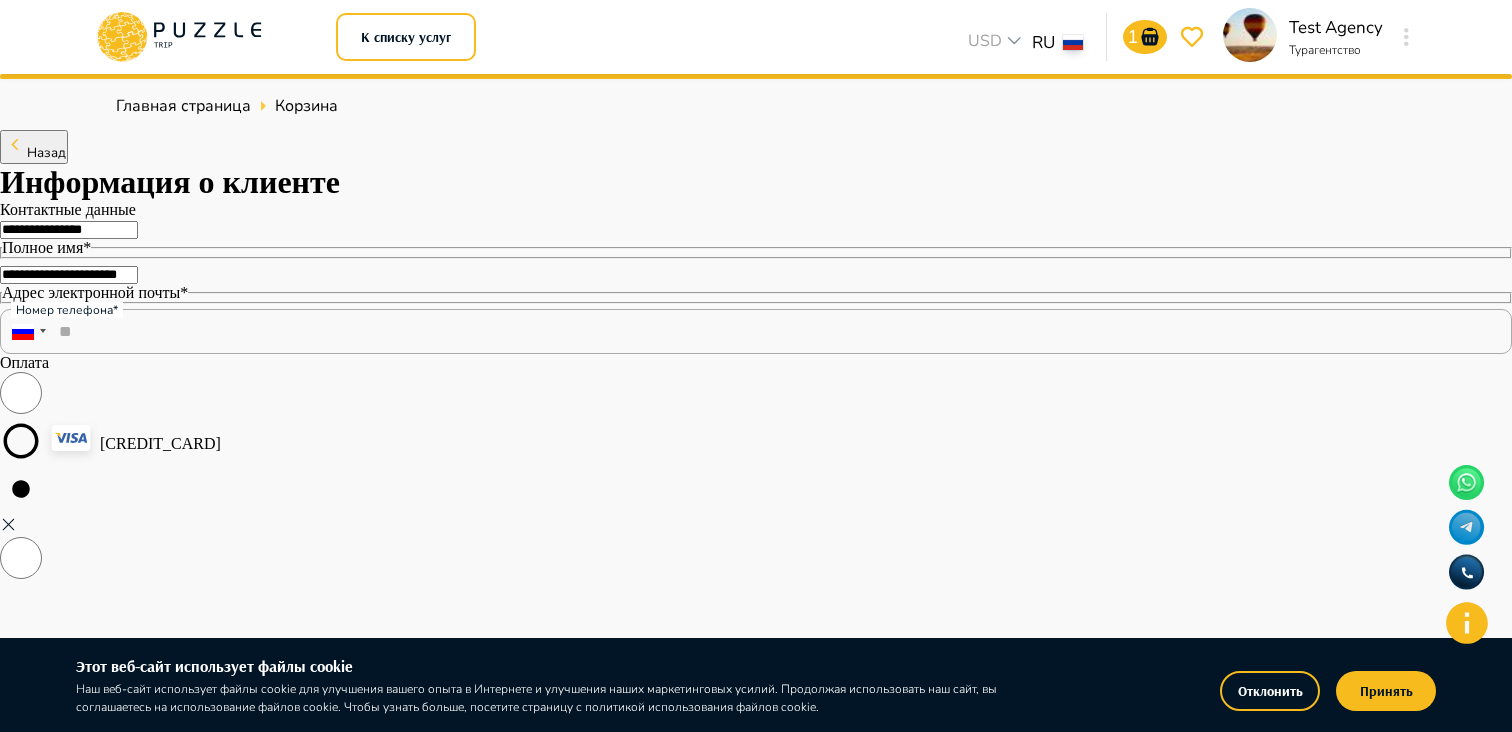type on "**********" 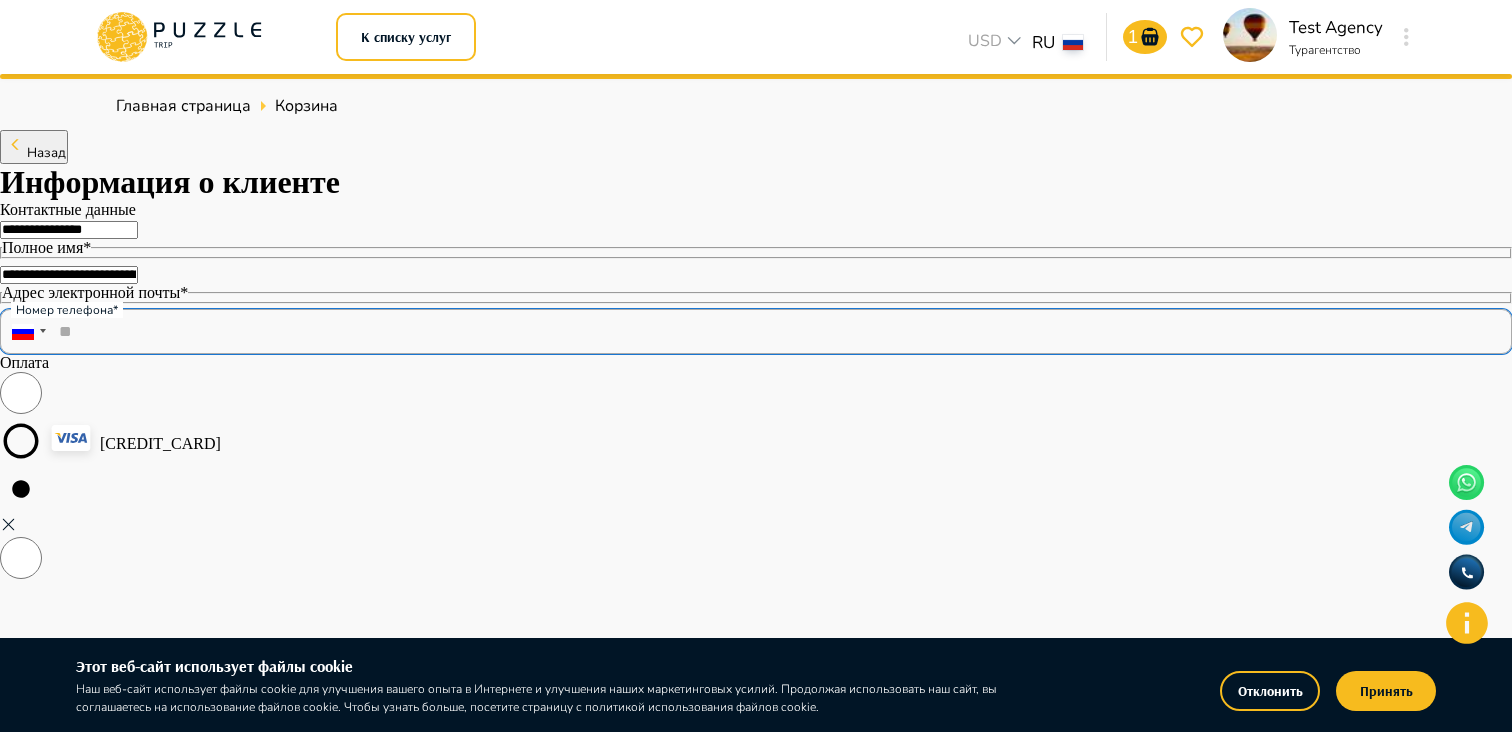 click on "**" at bounding box center [756, 331] 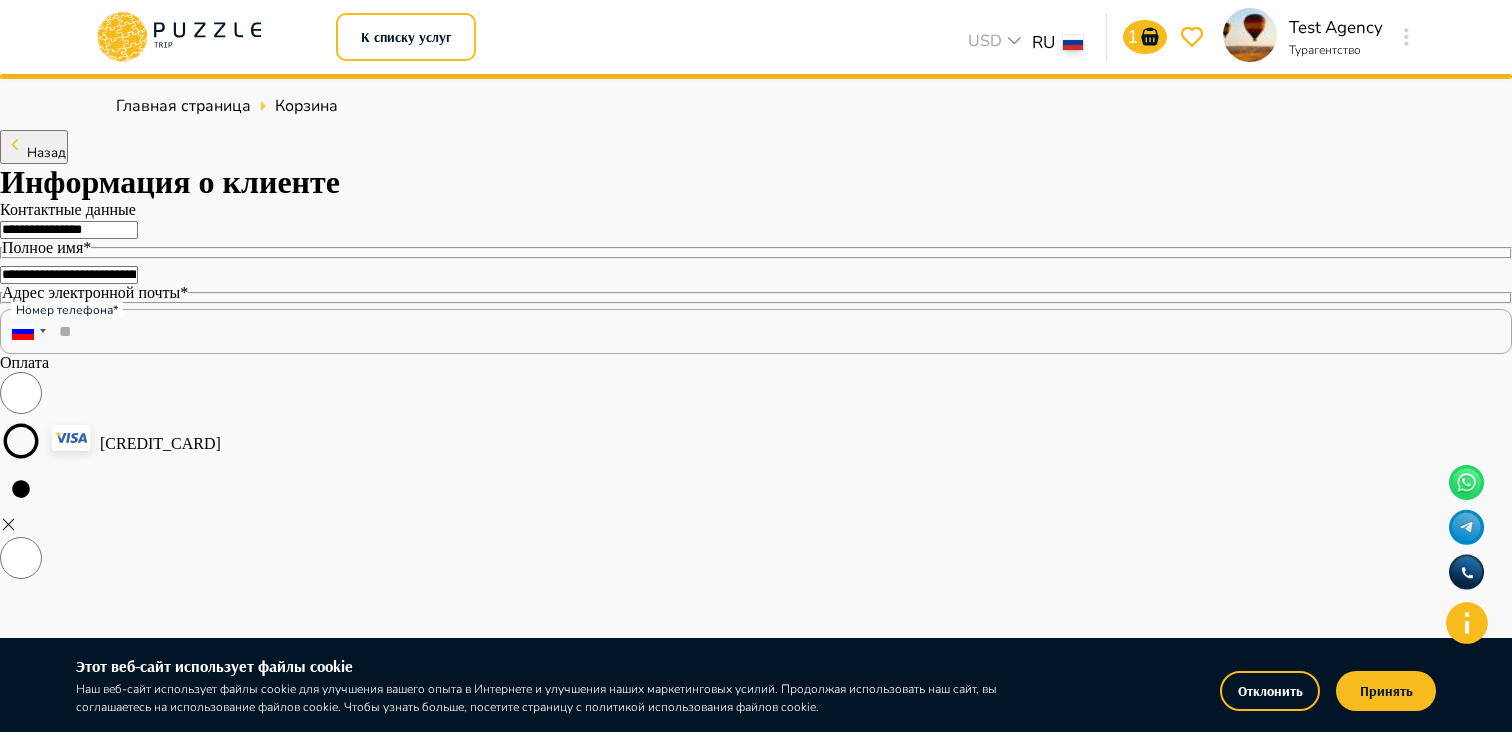 click on "**********" at bounding box center [756, 4363] 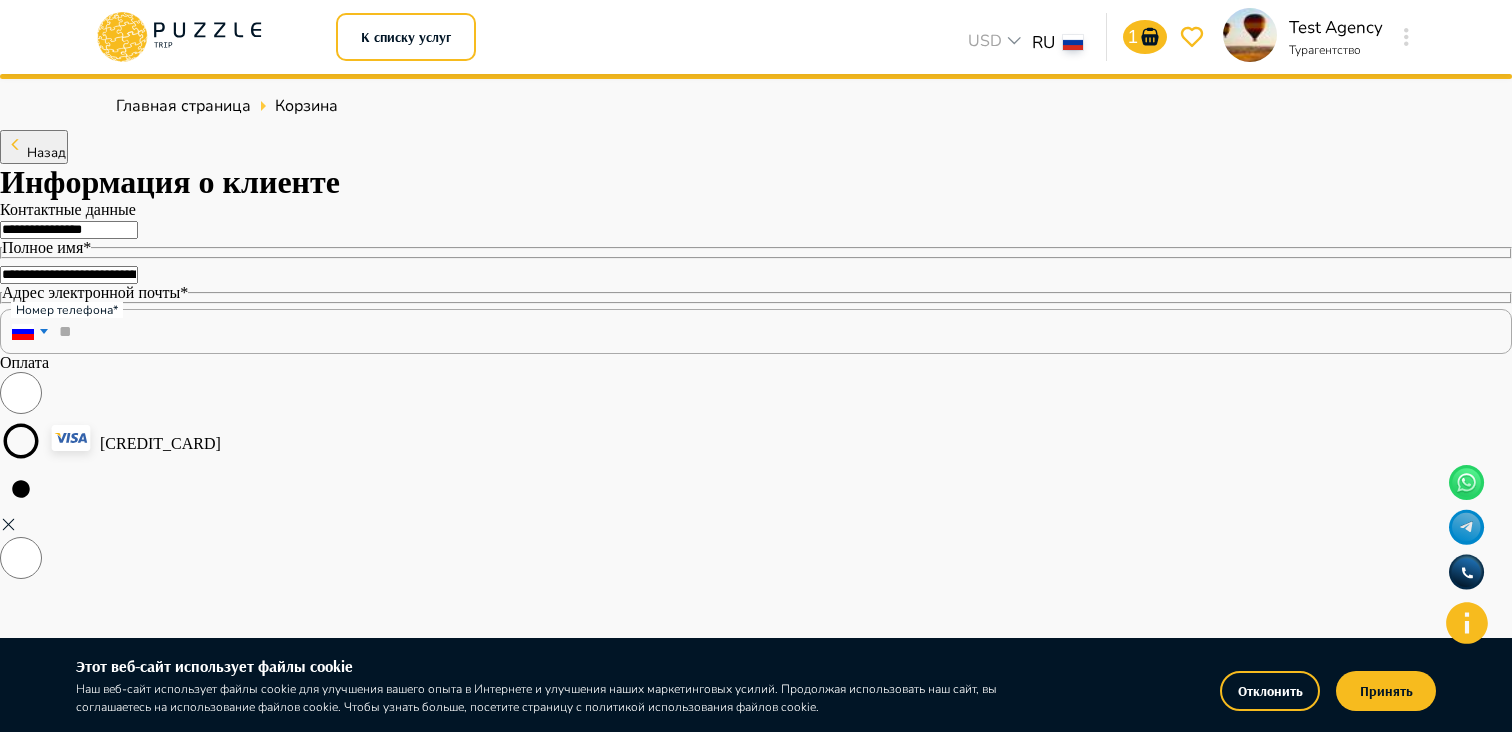 click at bounding box center [23, 330] 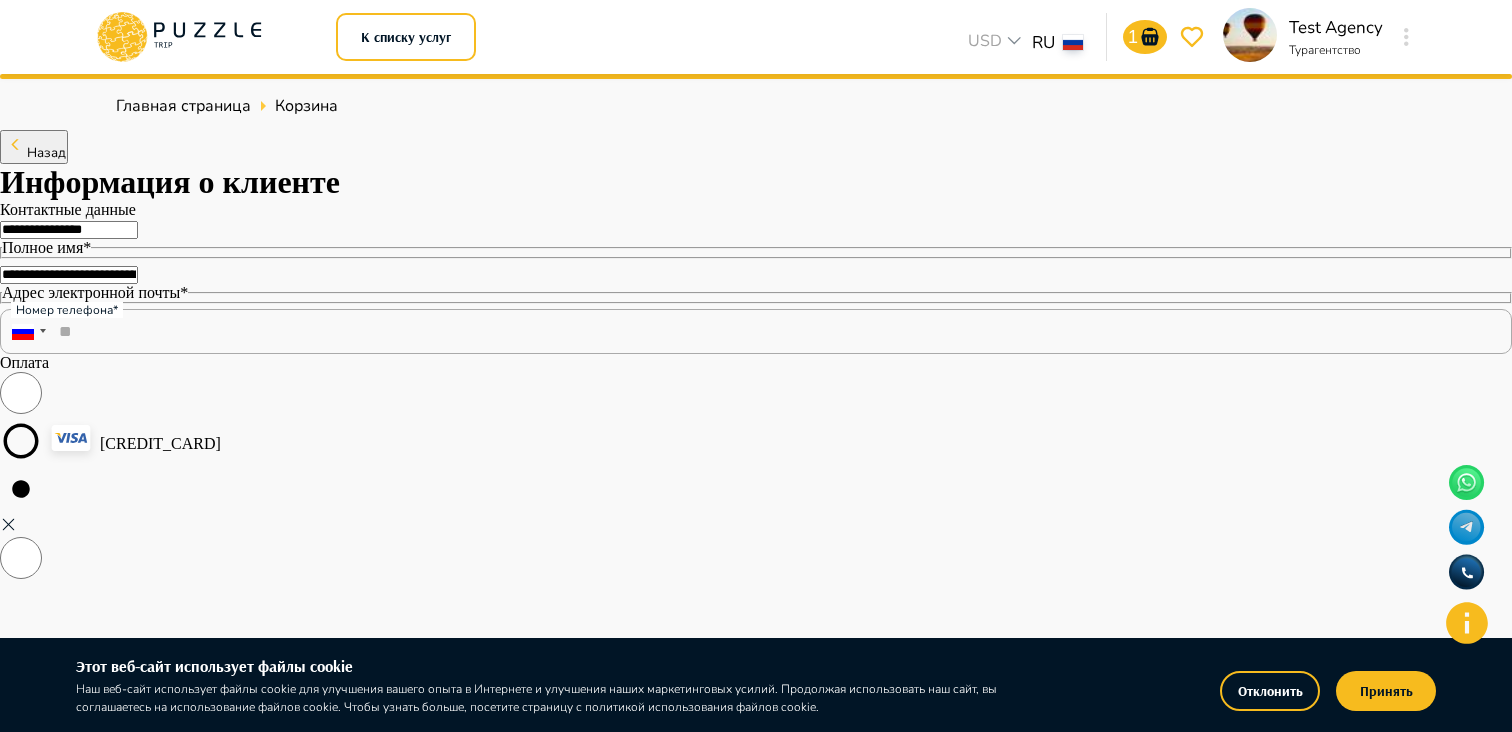 scroll, scrollTop: 194, scrollLeft: 0, axis: vertical 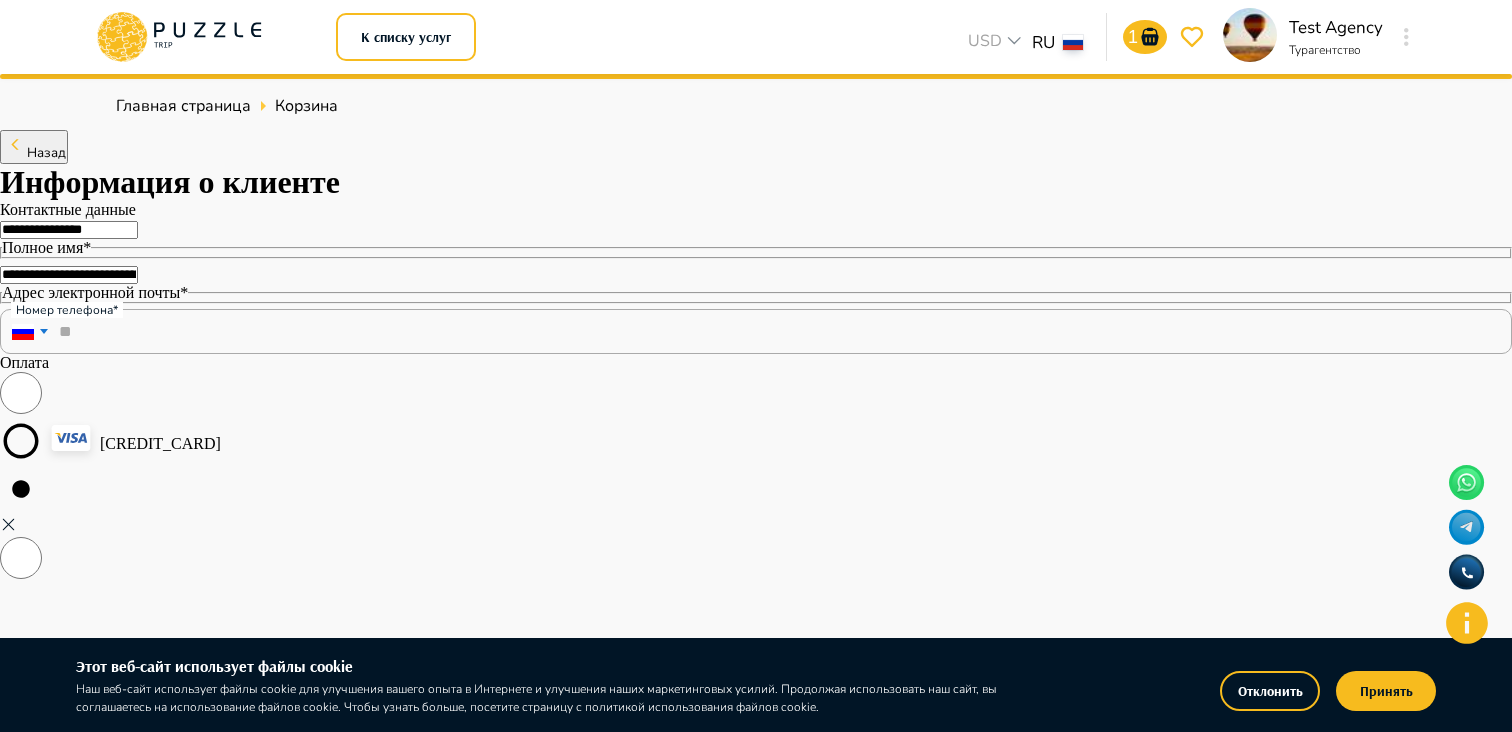 click at bounding box center [23, 330] 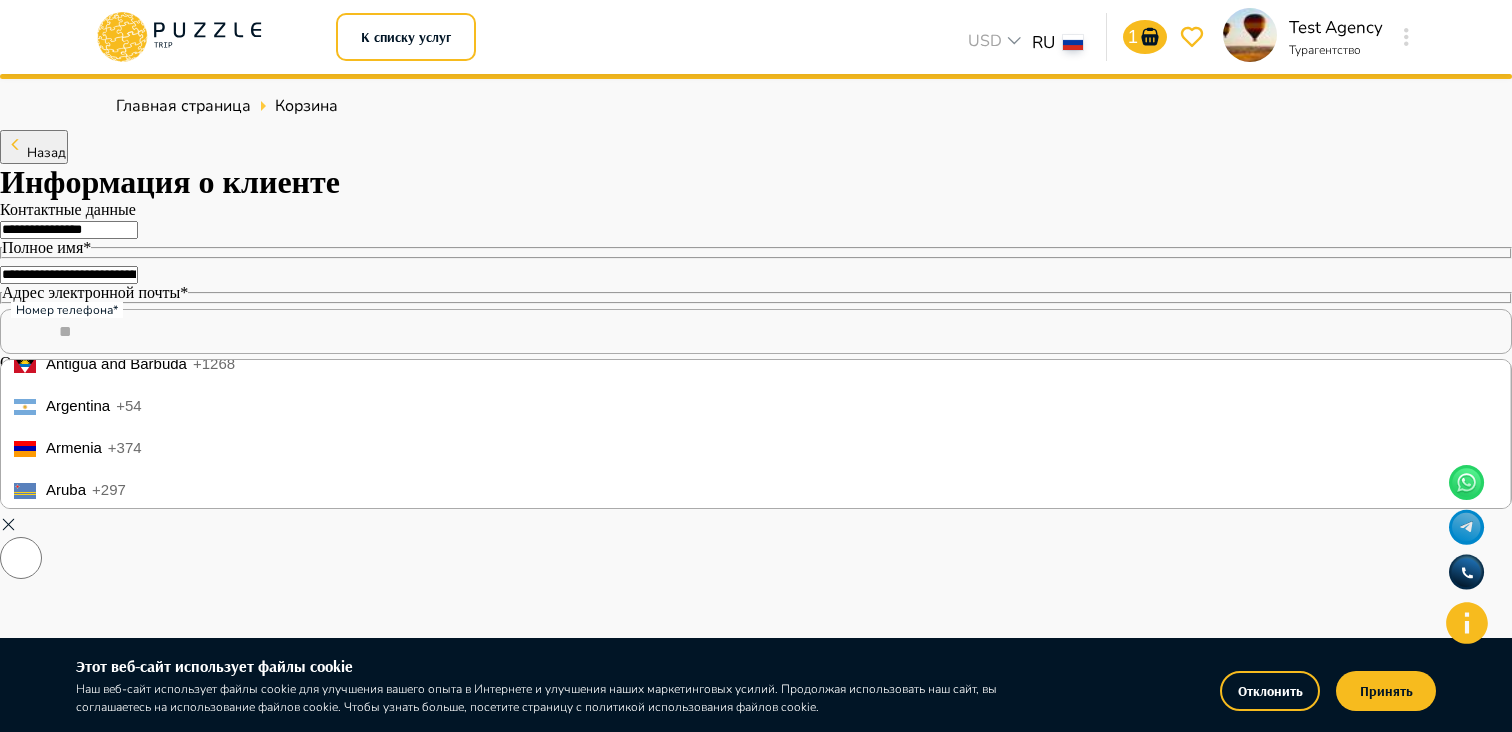 scroll, scrollTop: 193, scrollLeft: 0, axis: vertical 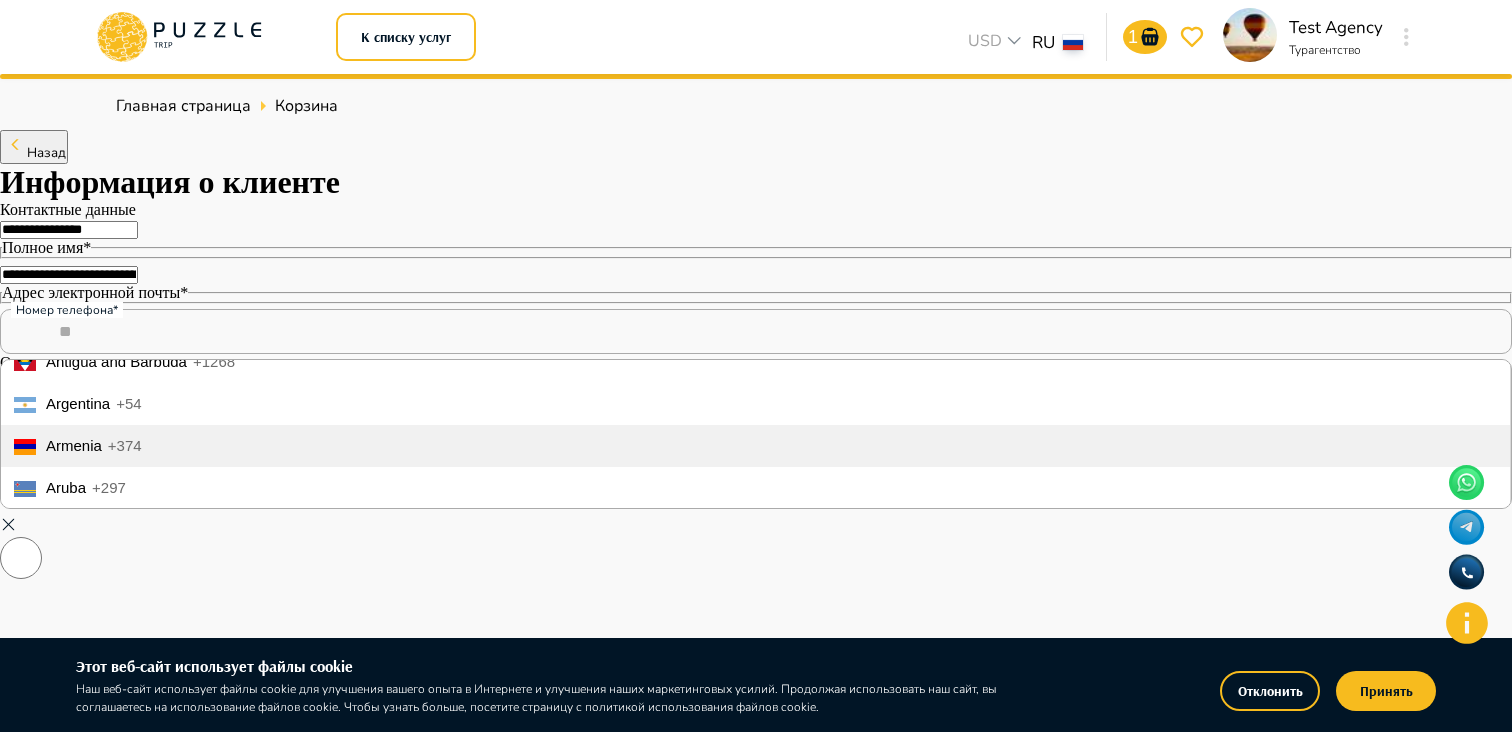 click on "+374" at bounding box center (125, 445) 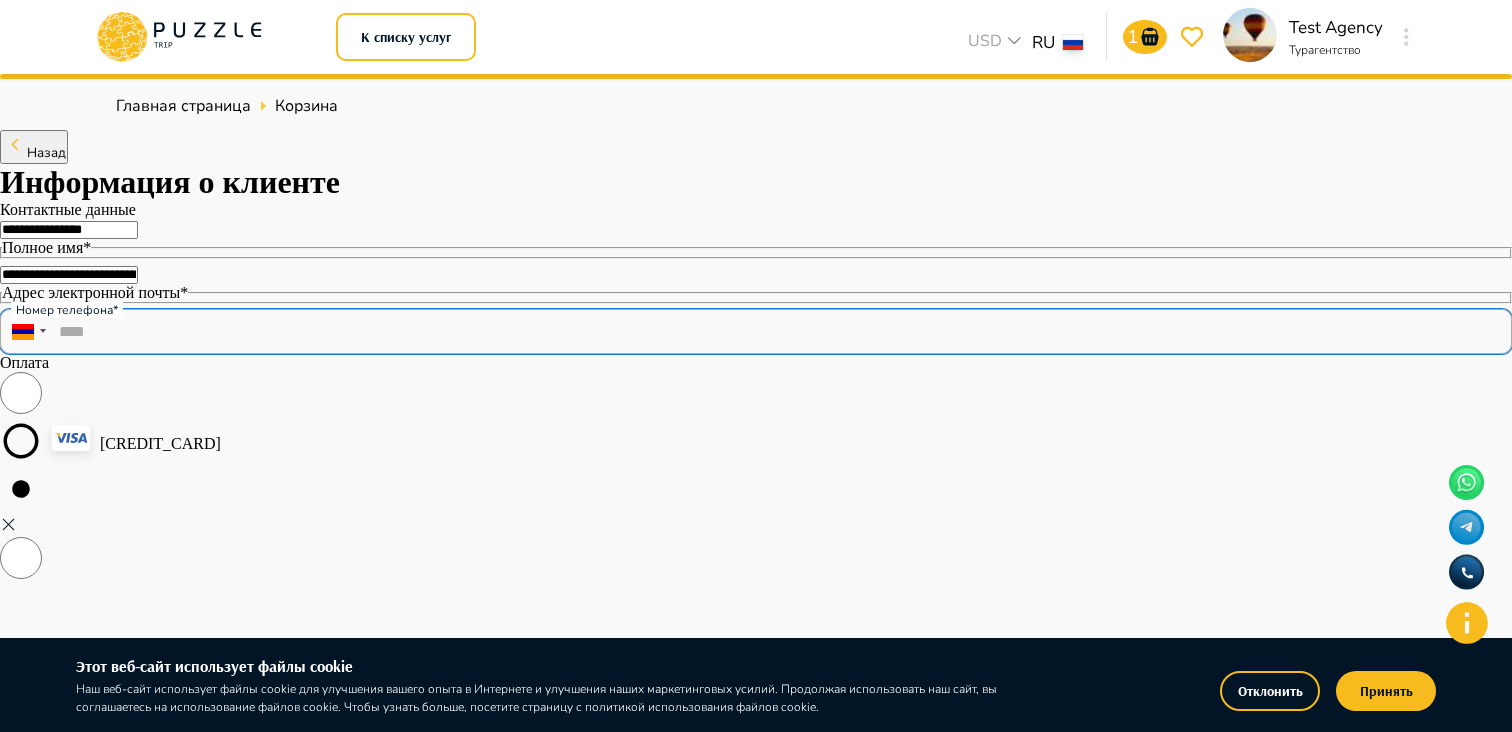 click on "****" at bounding box center (756, 331) 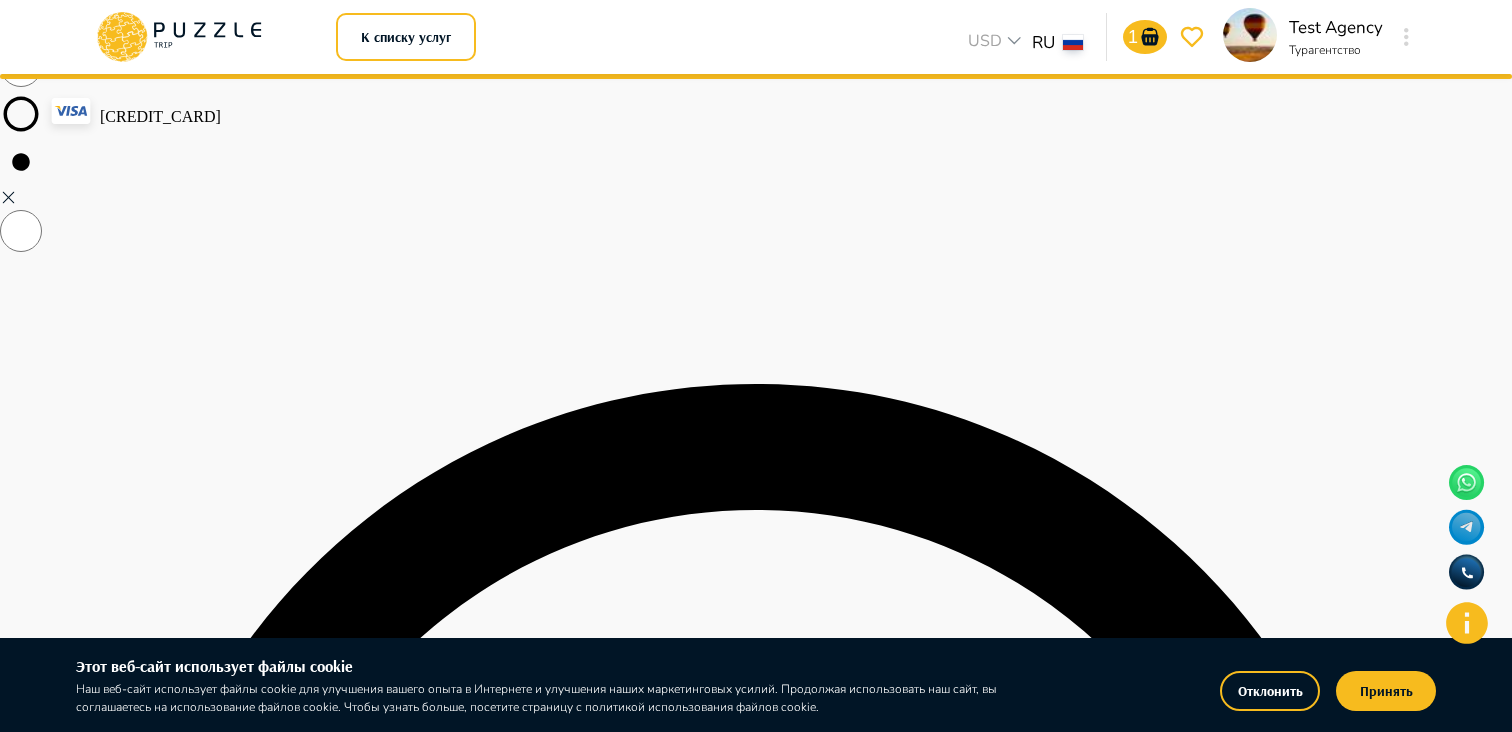 scroll, scrollTop: 388, scrollLeft: 0, axis: vertical 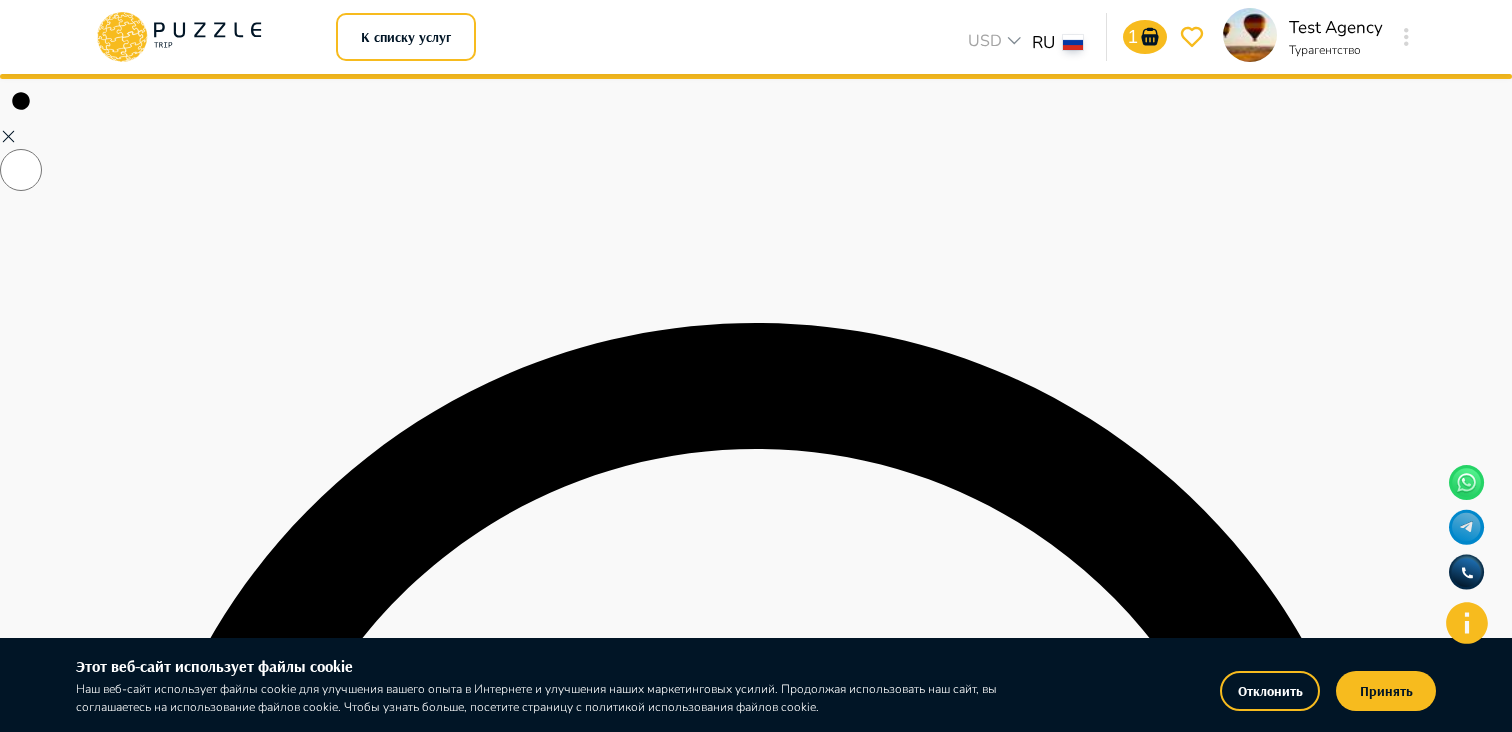 type on "**********" 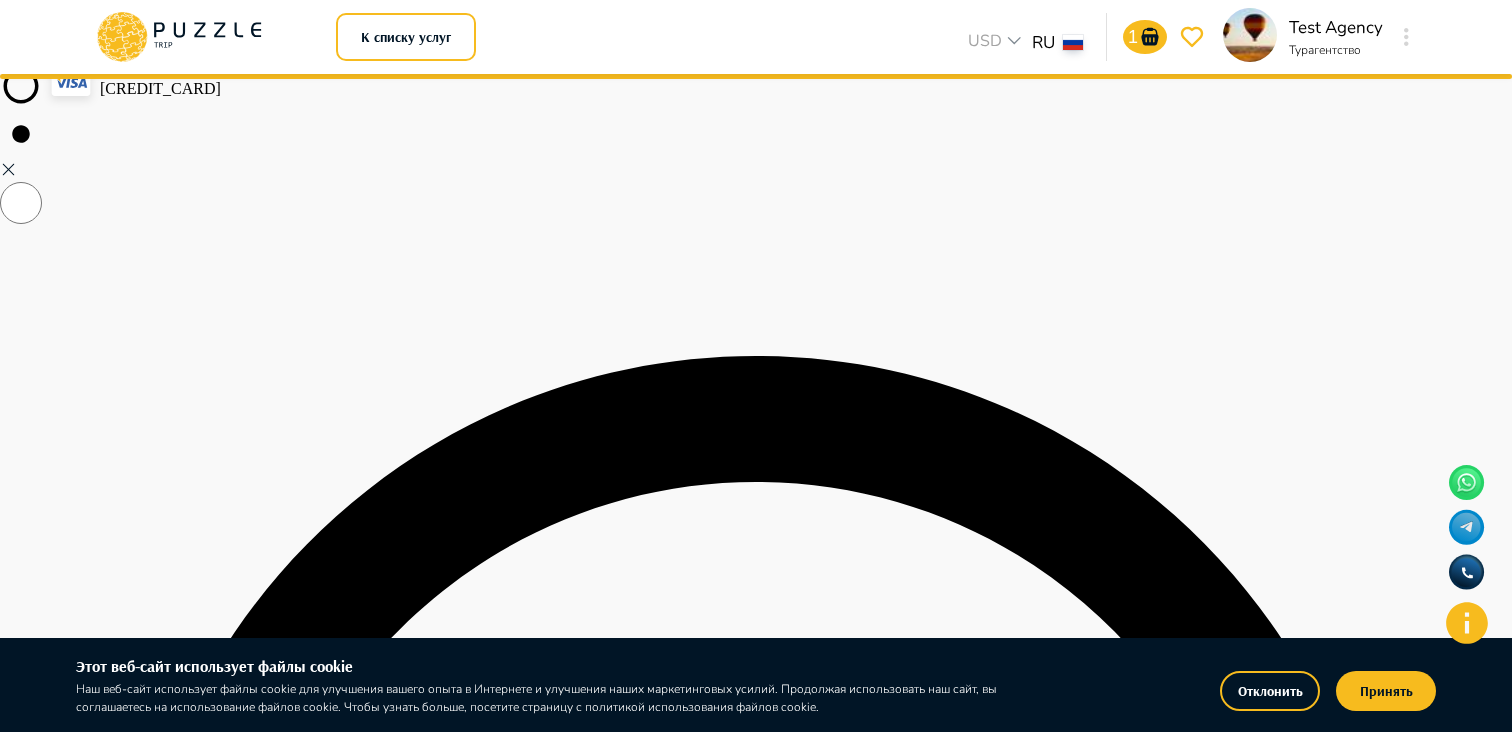 scroll, scrollTop: 365, scrollLeft: 0, axis: vertical 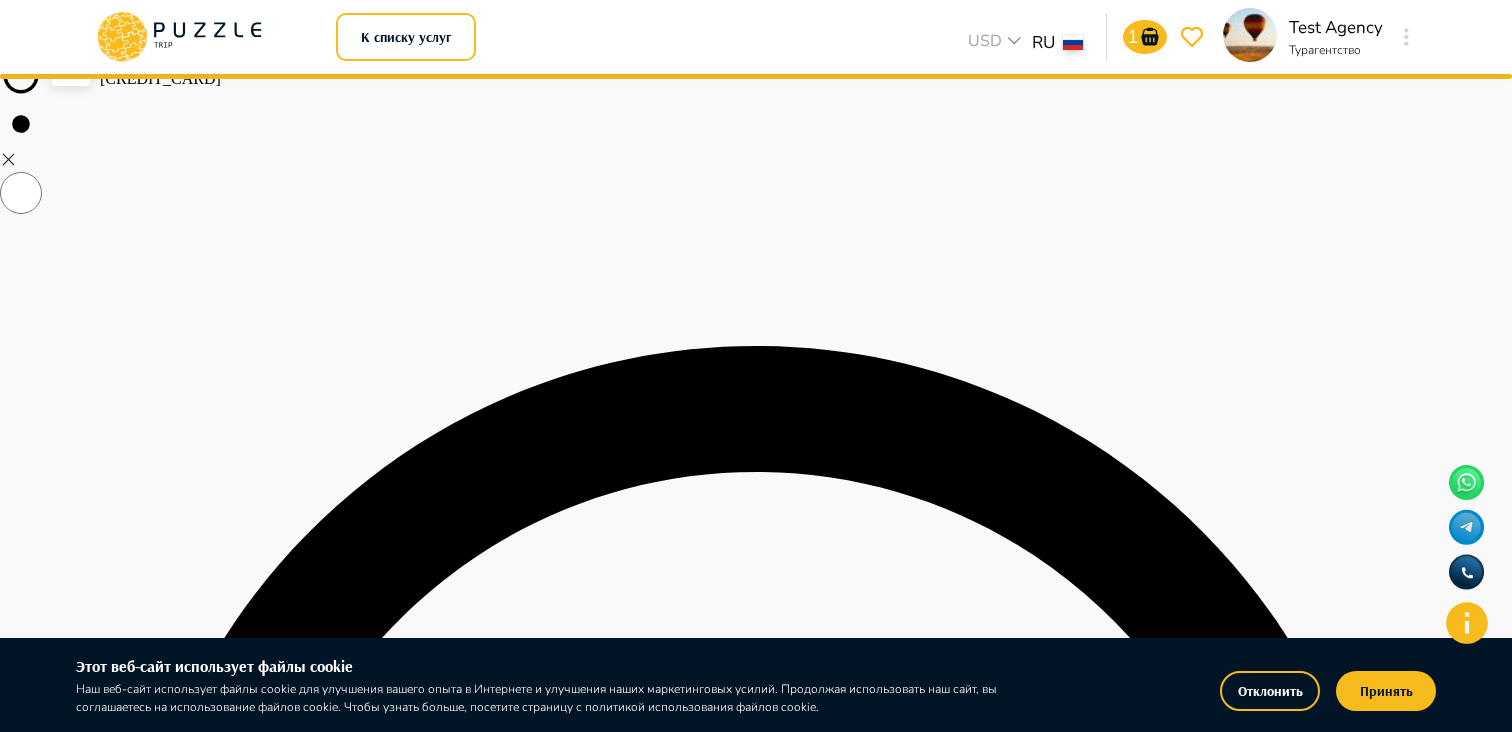click on "Оплатить" at bounding box center [31, 8073] 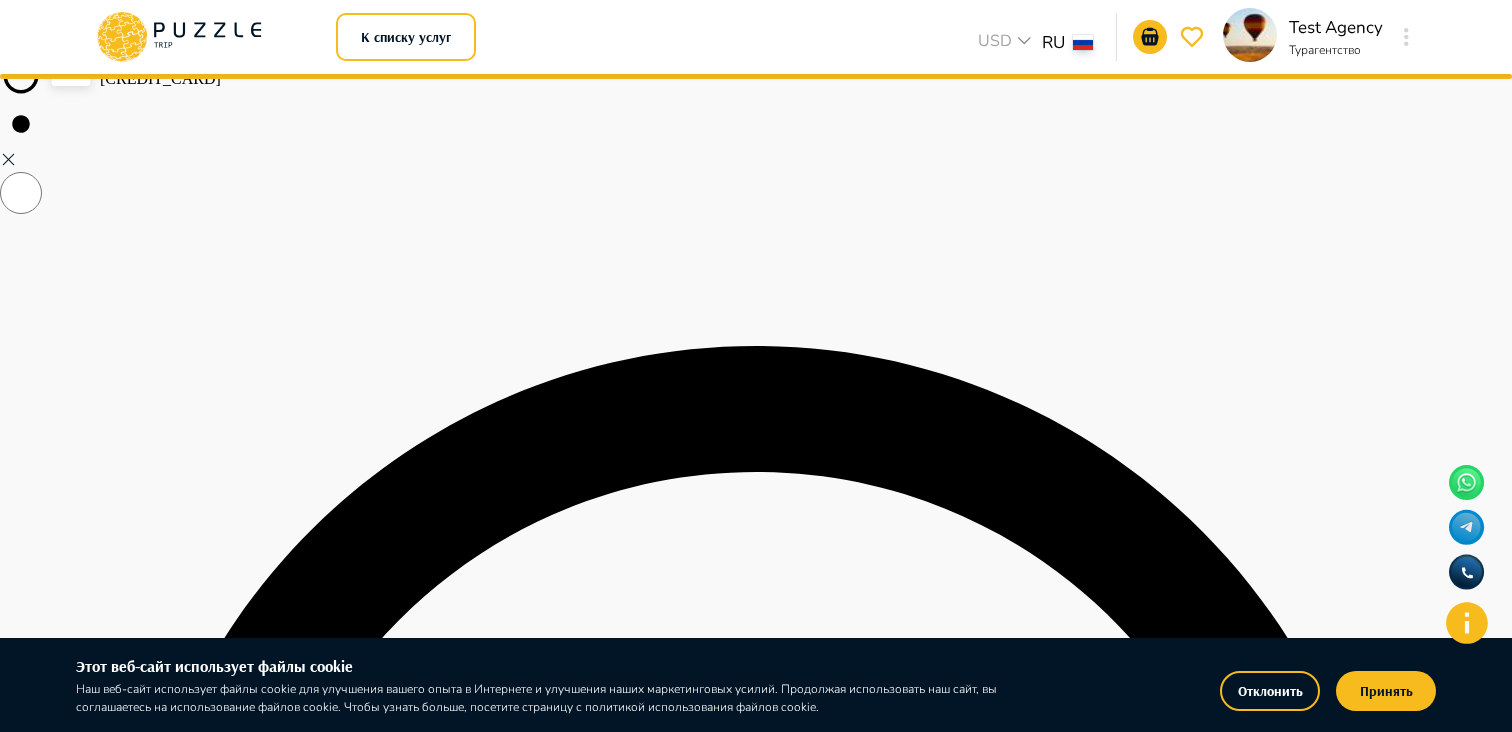 click 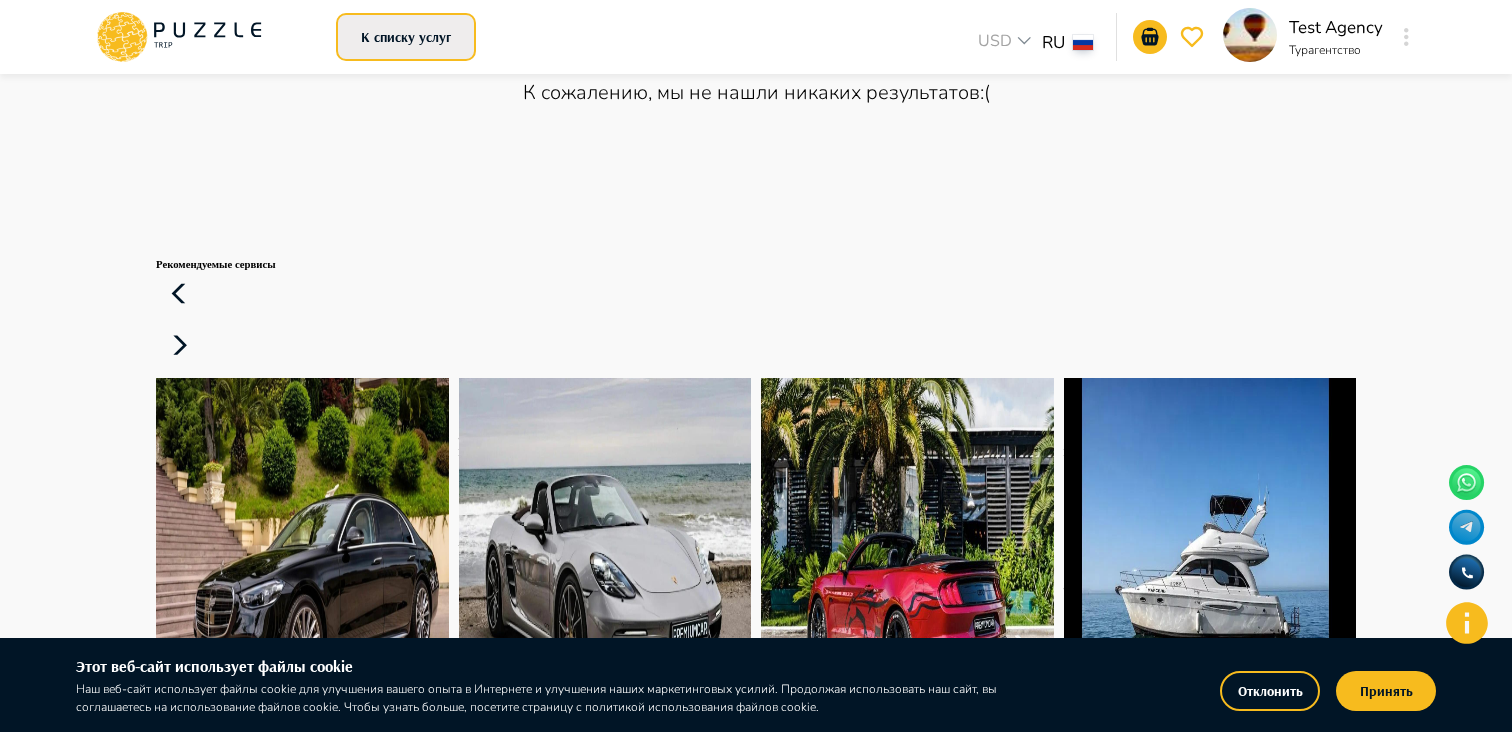 click on "К списку услуг" at bounding box center (406, 37) 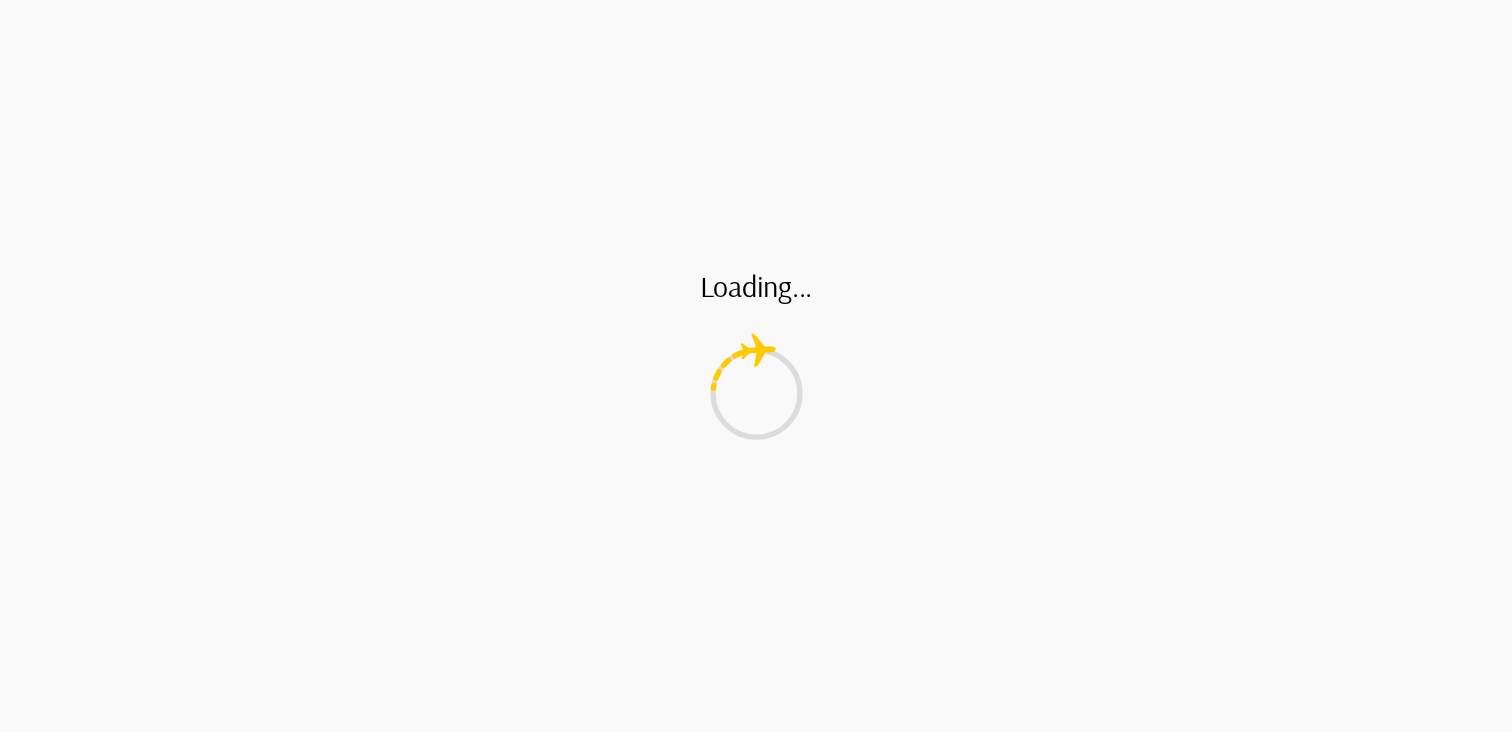 scroll, scrollTop: 0, scrollLeft: 0, axis: both 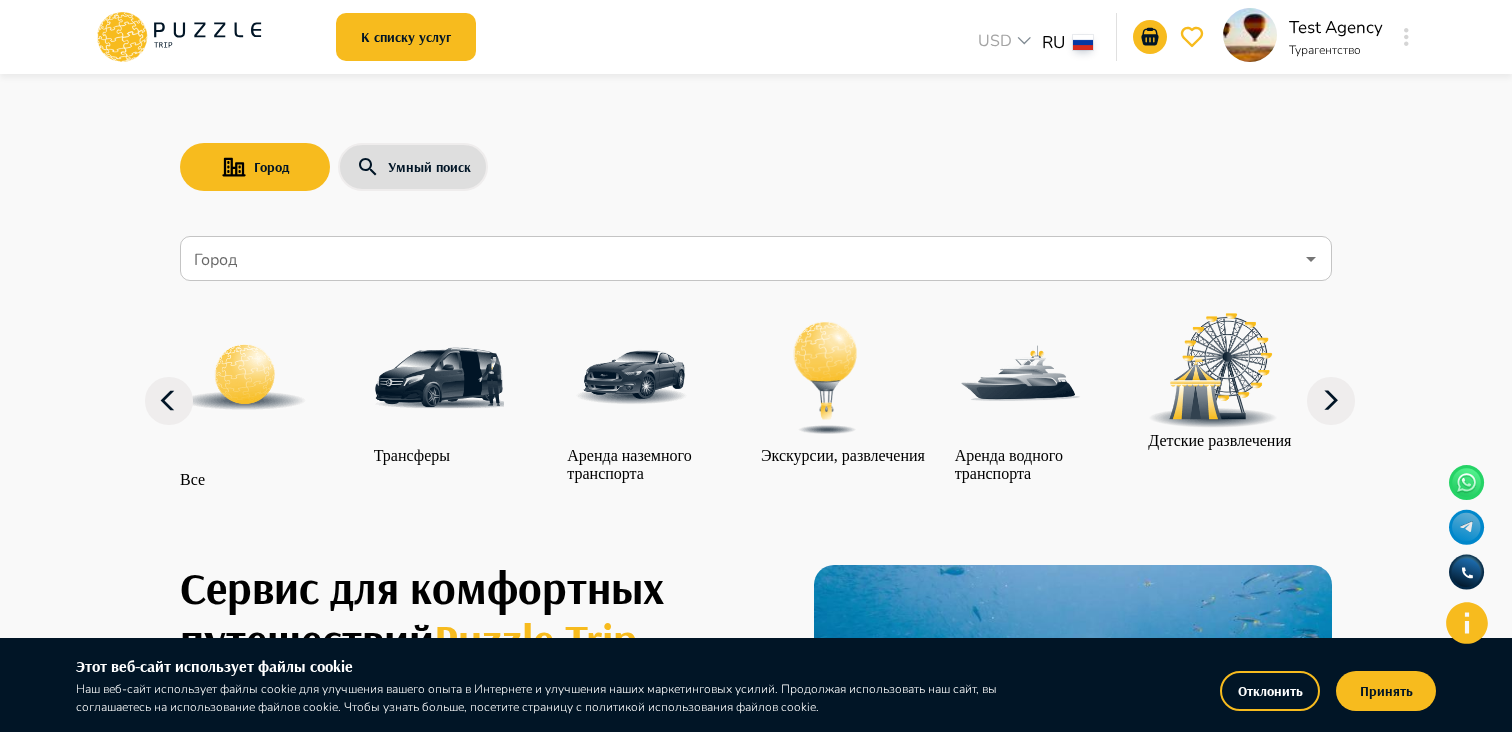 click on "Город" at bounding box center [741, 259] 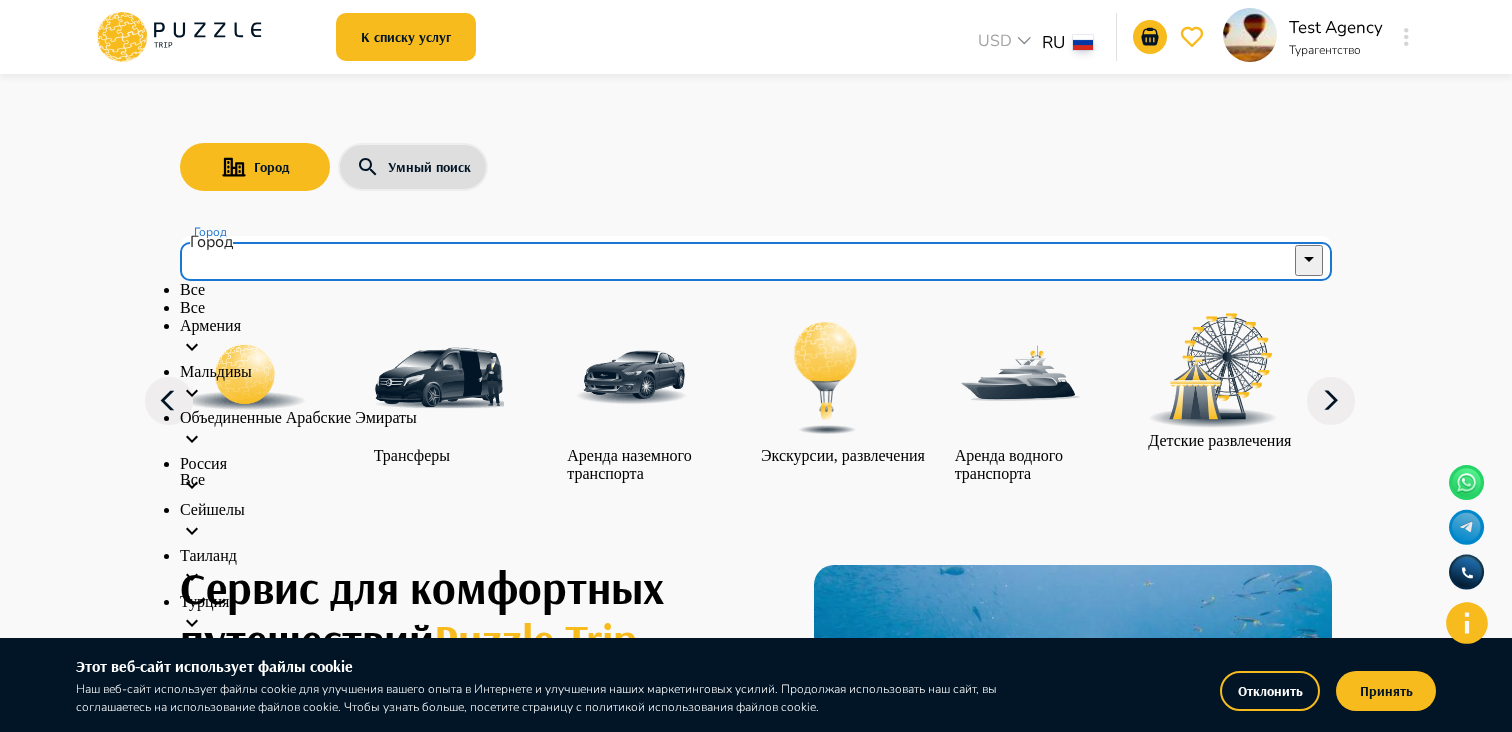 scroll, scrollTop: 31, scrollLeft: 0, axis: vertical 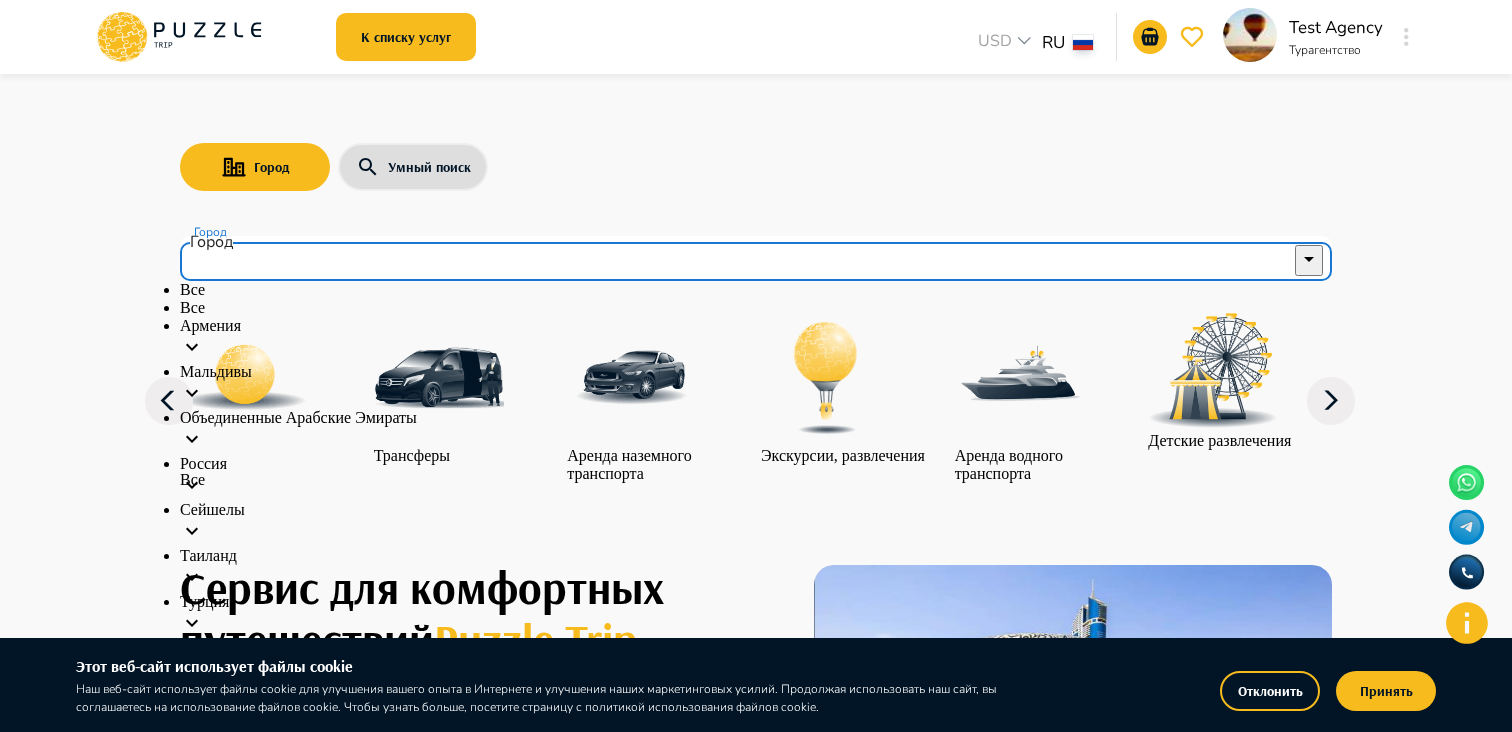 click on "Россия" at bounding box center (756, 478) 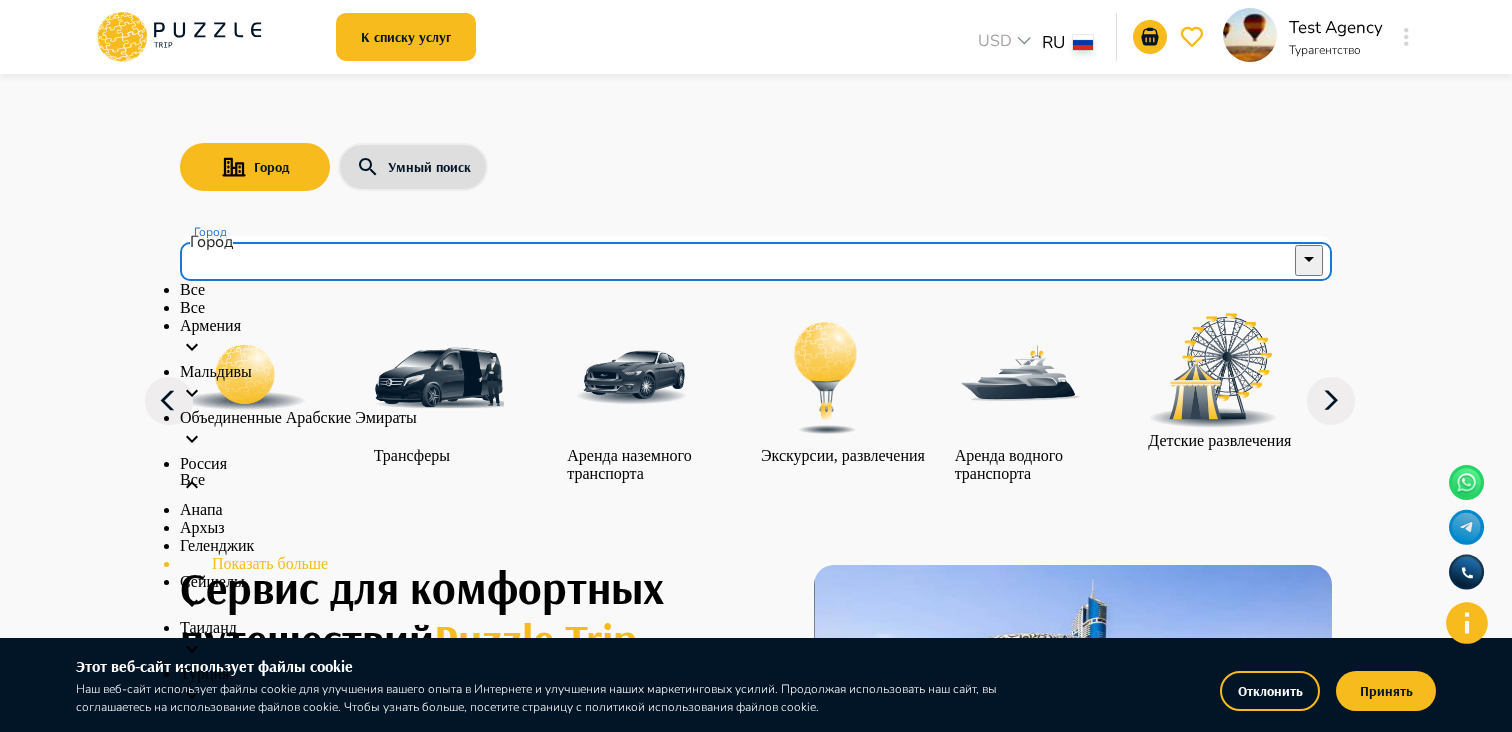 scroll, scrollTop: 175, scrollLeft: 0, axis: vertical 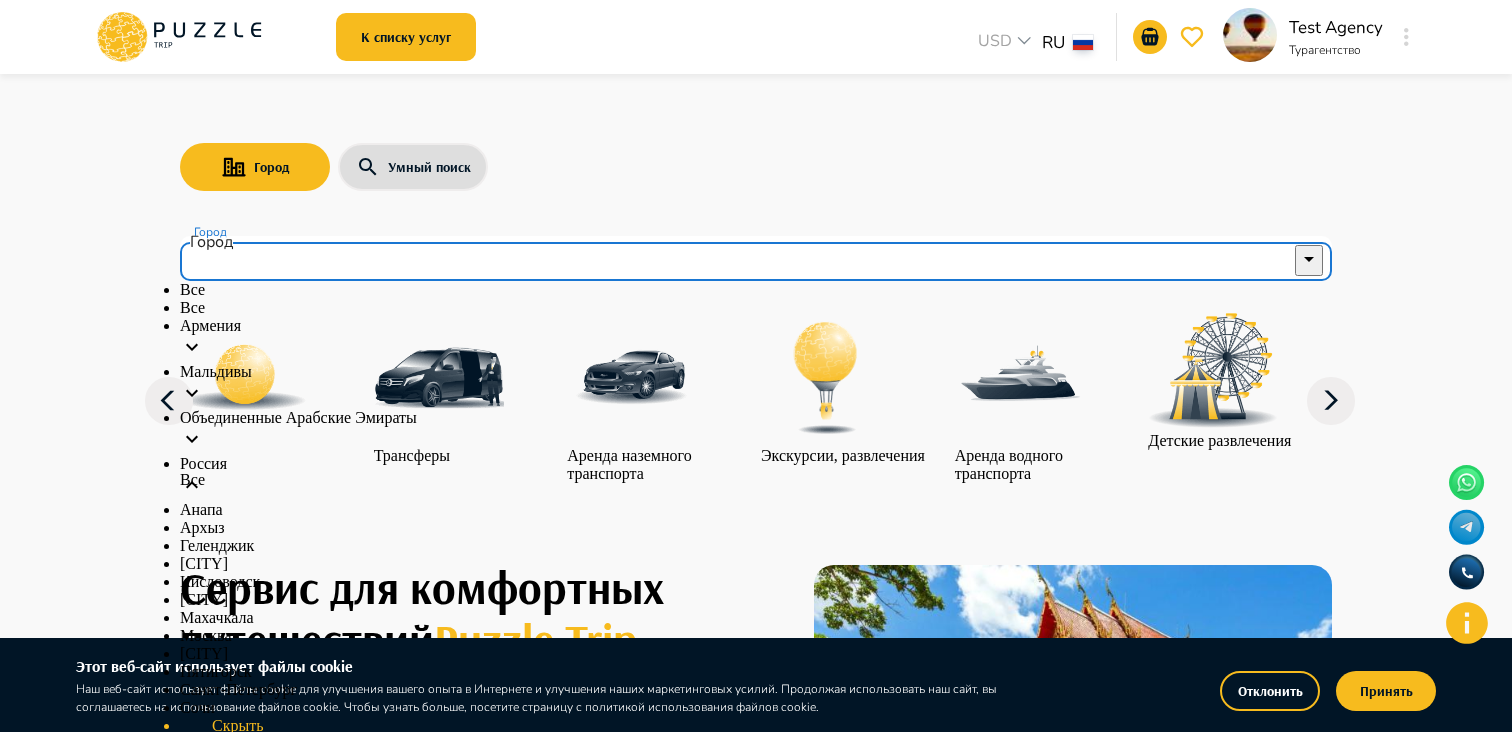 click on "Сочи" at bounding box center (756, 708) 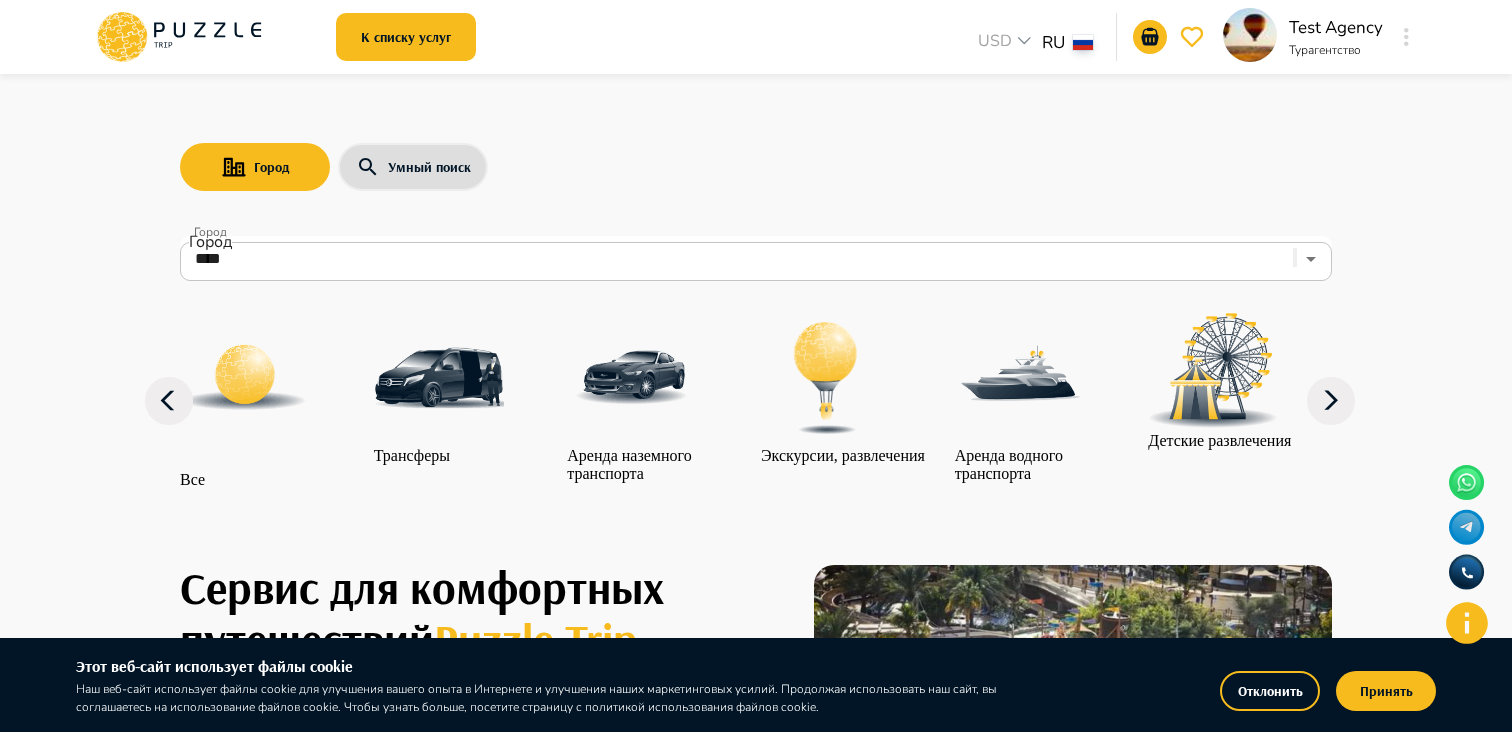 click at bounding box center [826, 378] 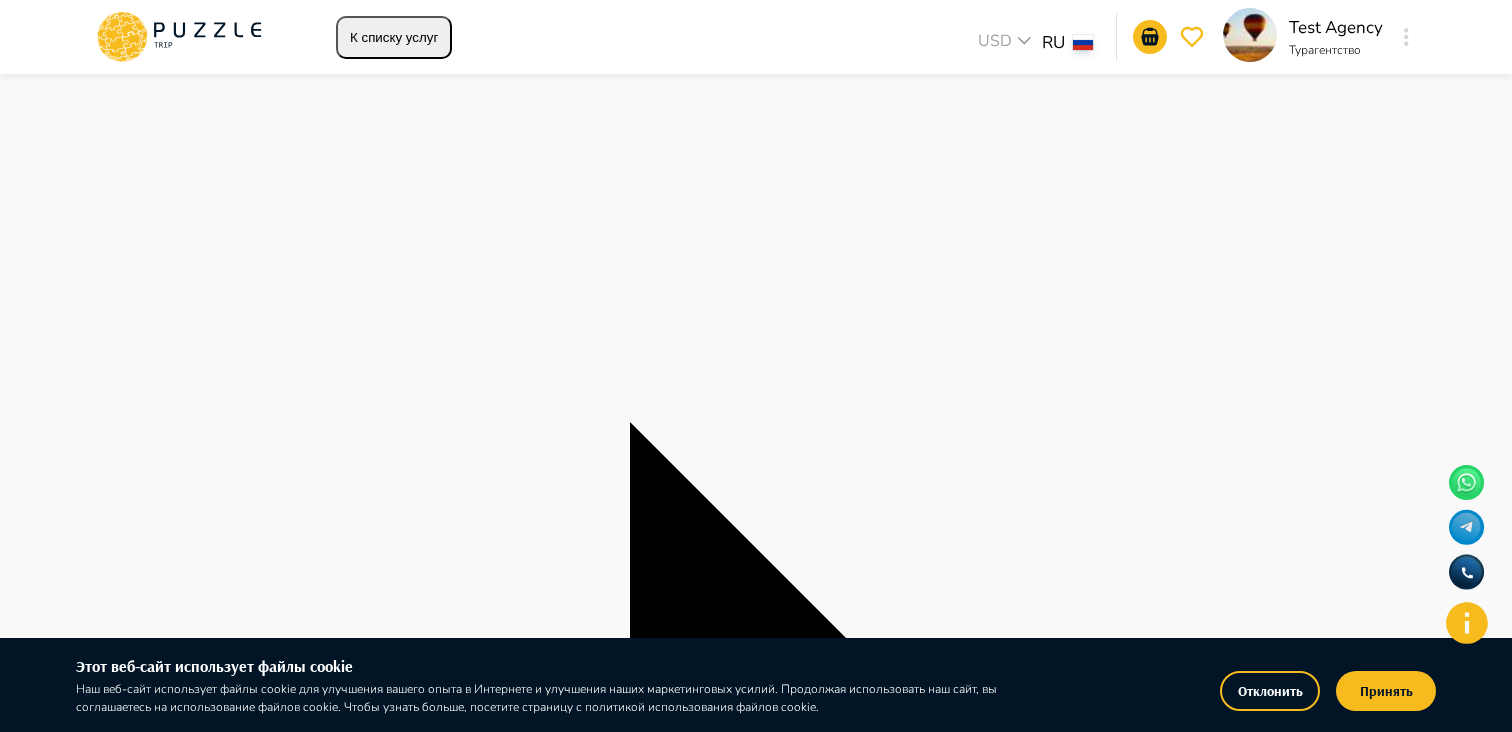 scroll, scrollTop: 149, scrollLeft: 0, axis: vertical 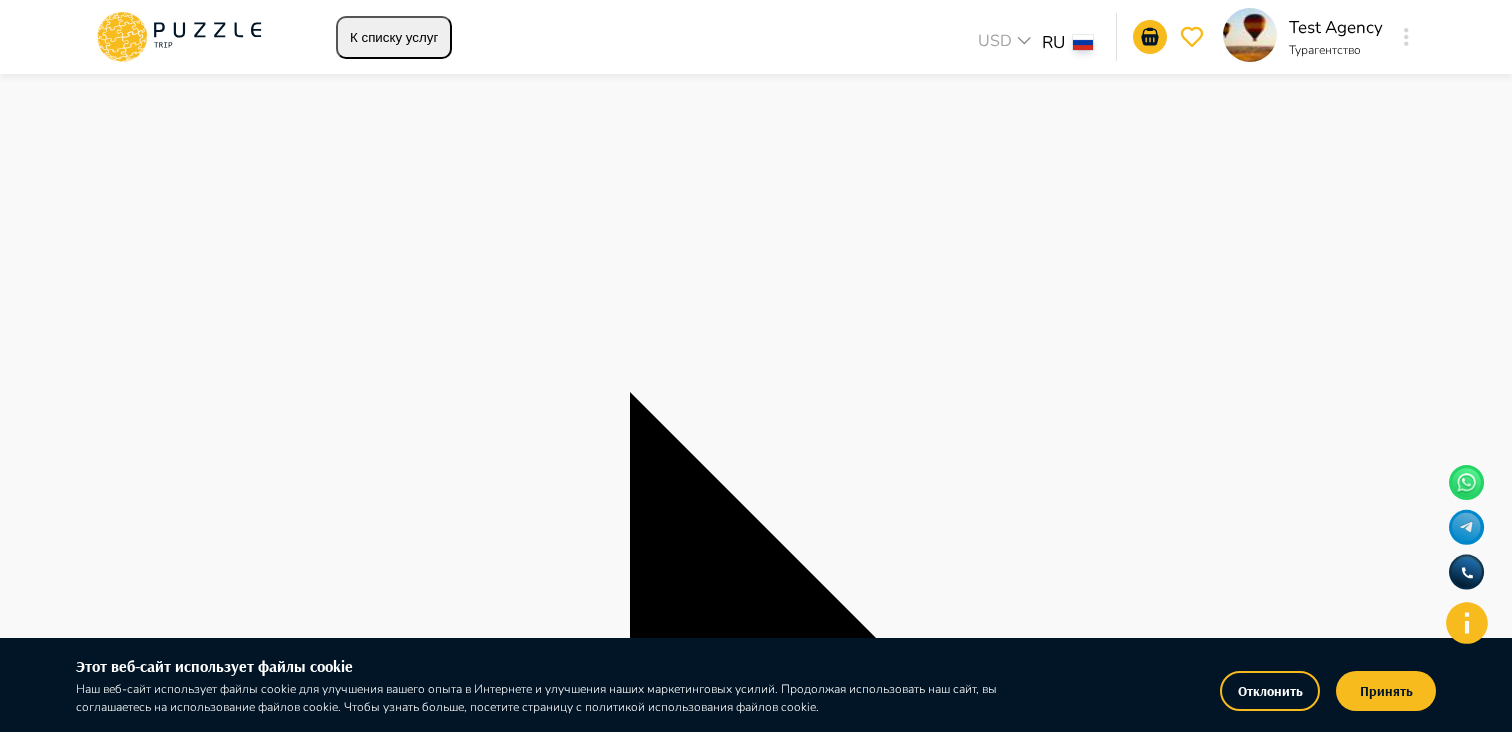 click on "**********" at bounding box center [756, 4855] 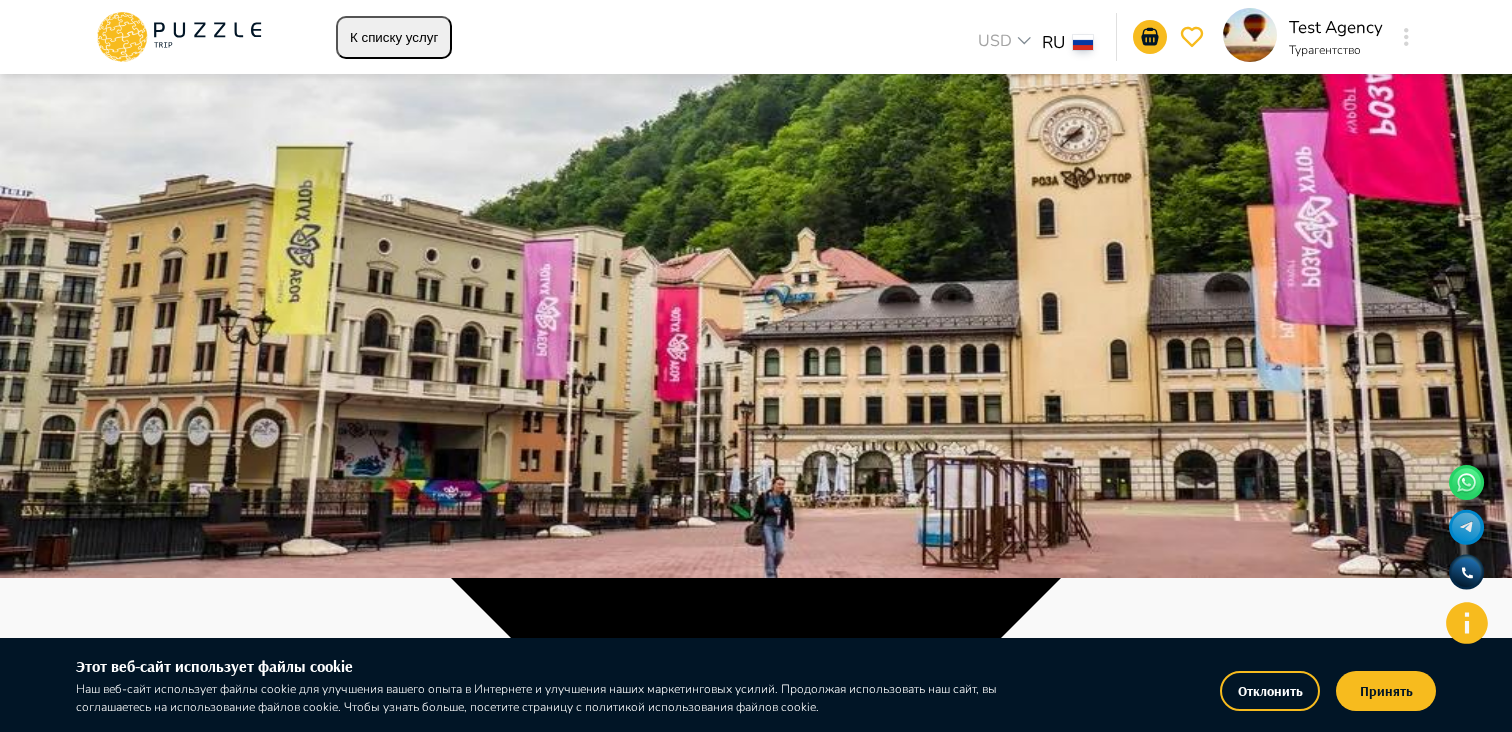 scroll, scrollTop: 175, scrollLeft: 0, axis: vertical 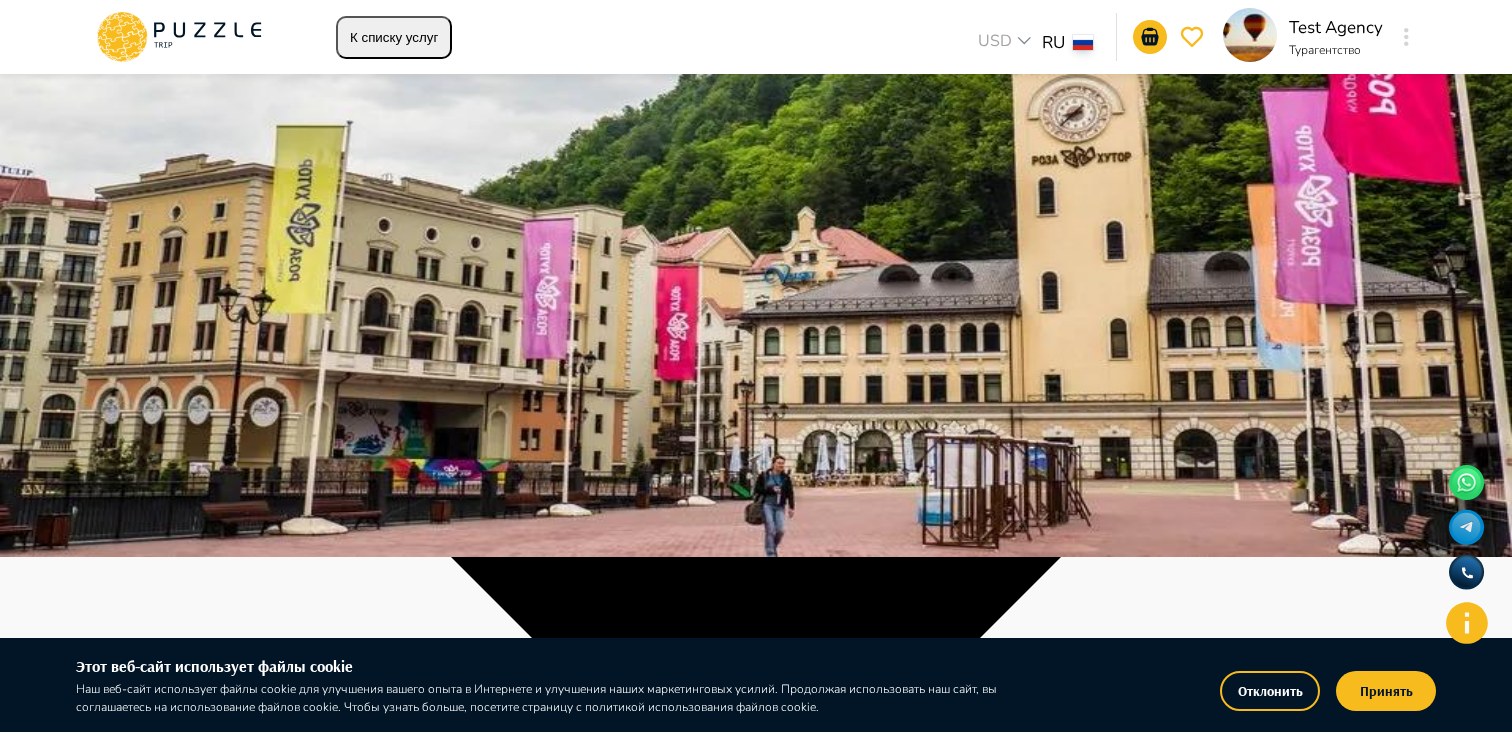 click on "В корзину" at bounding box center [223, 11052] 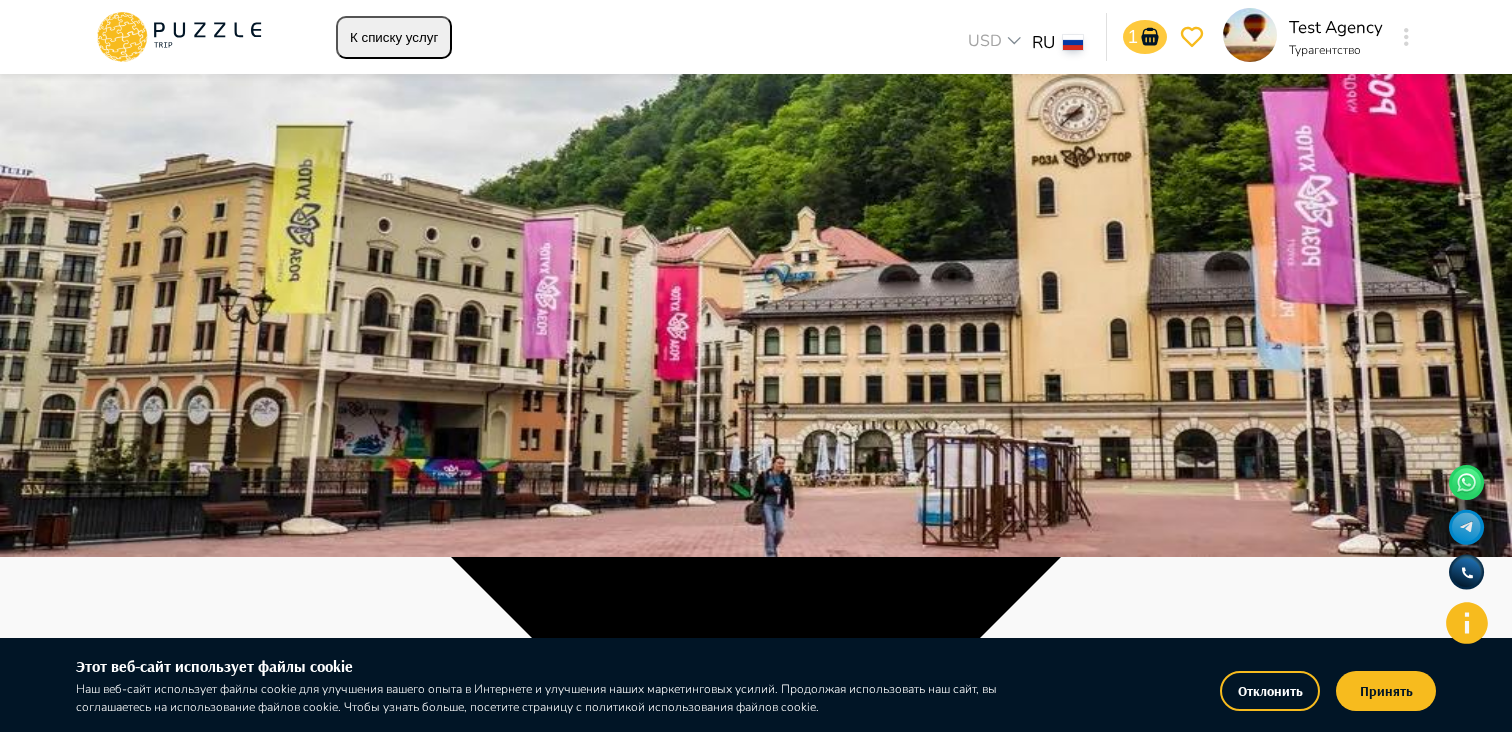 click 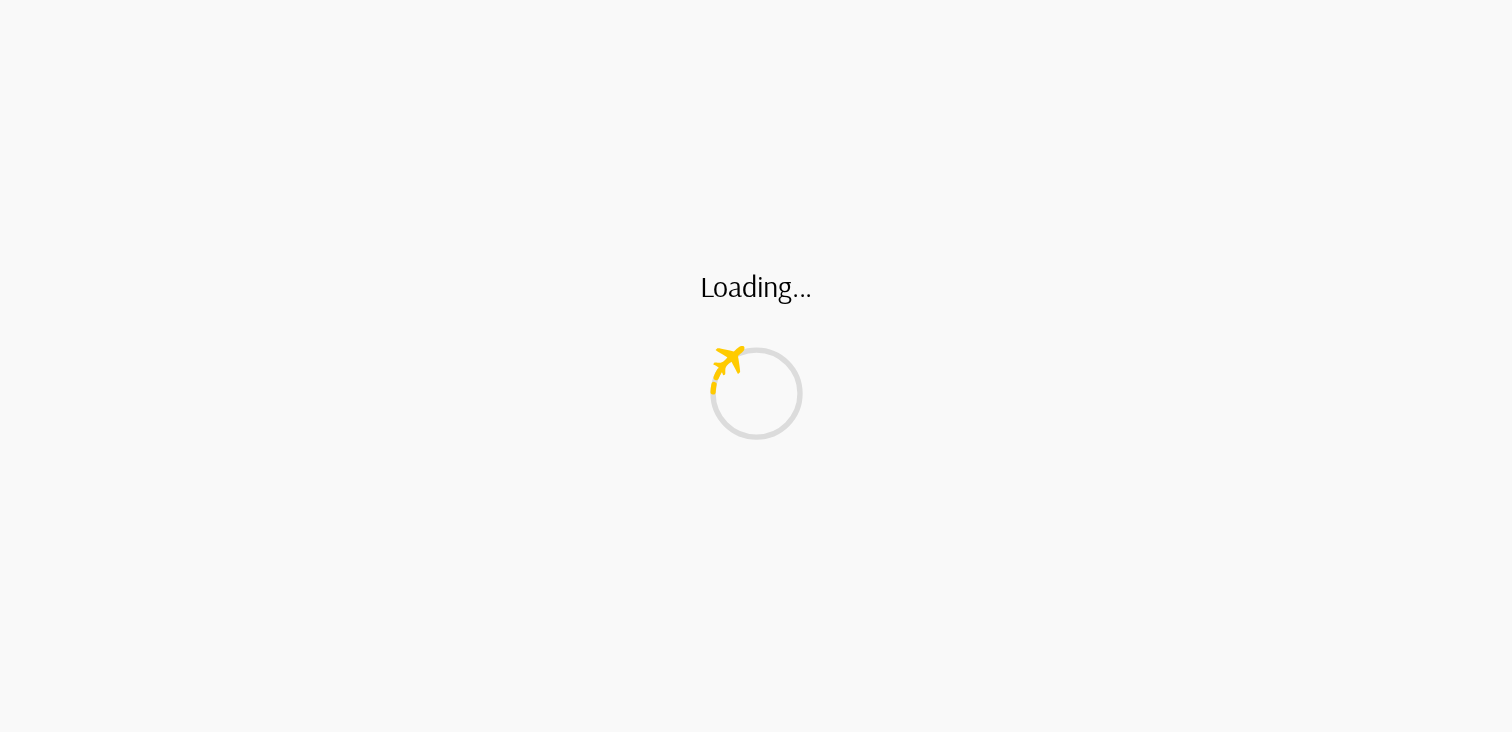 scroll, scrollTop: 0, scrollLeft: 0, axis: both 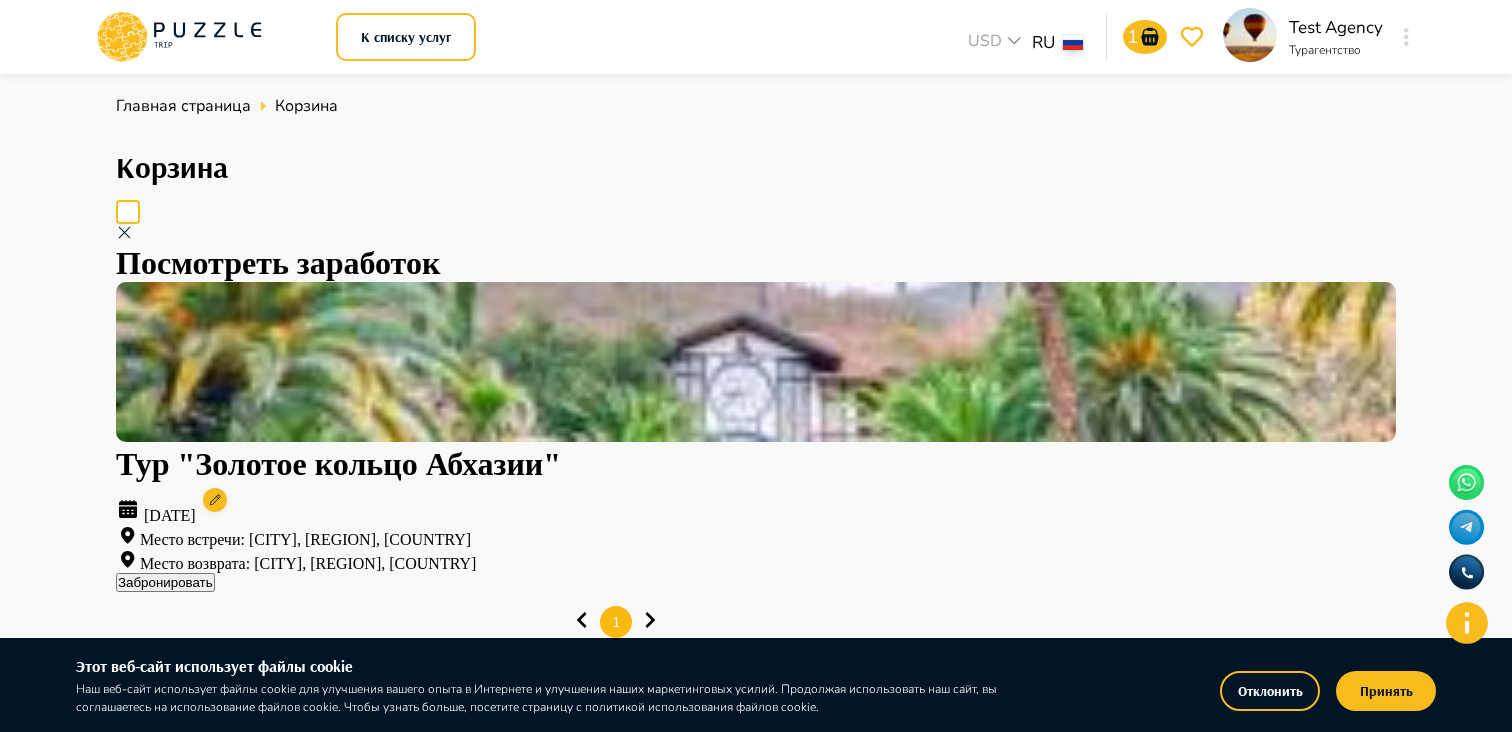 click at bounding box center [128, 212] 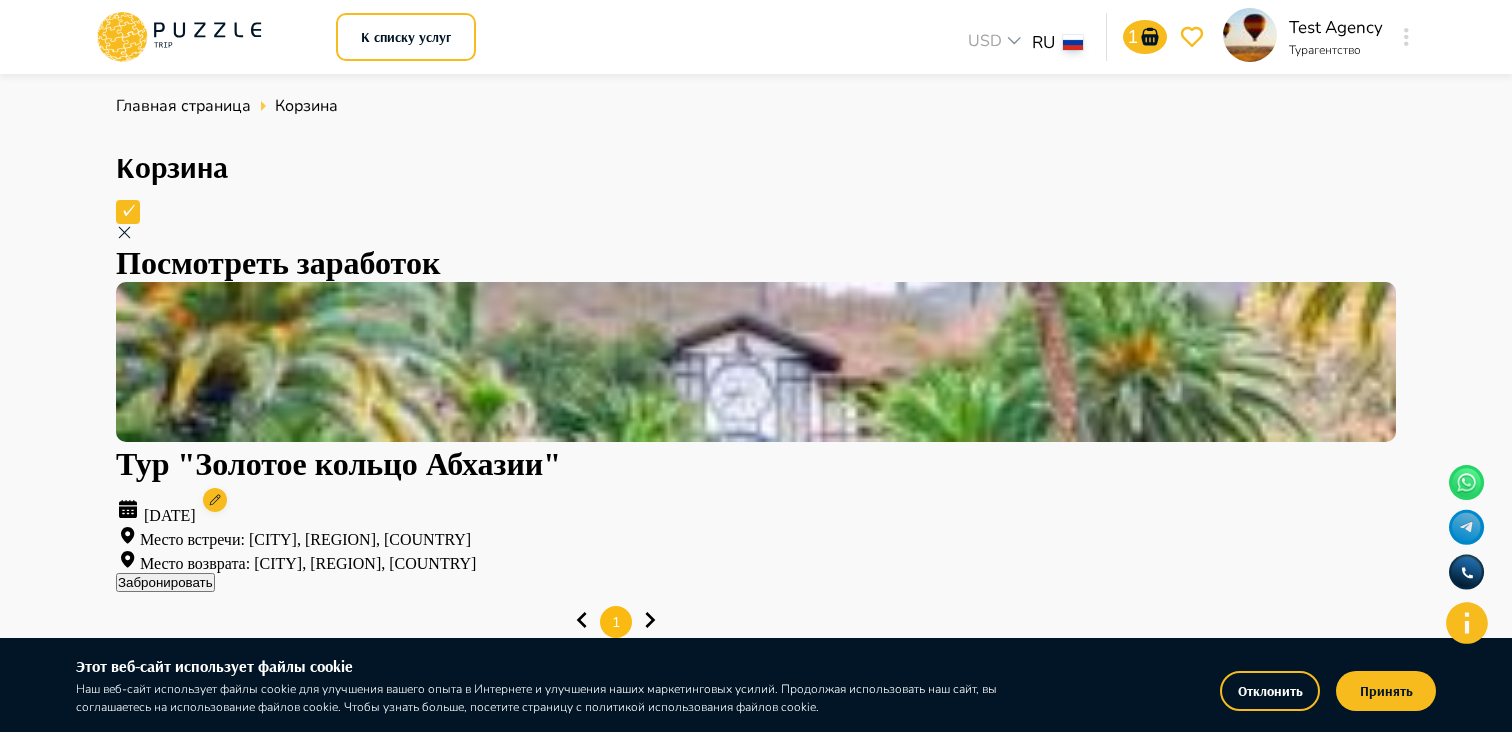 click on "Забронировать" at bounding box center (165, 582) 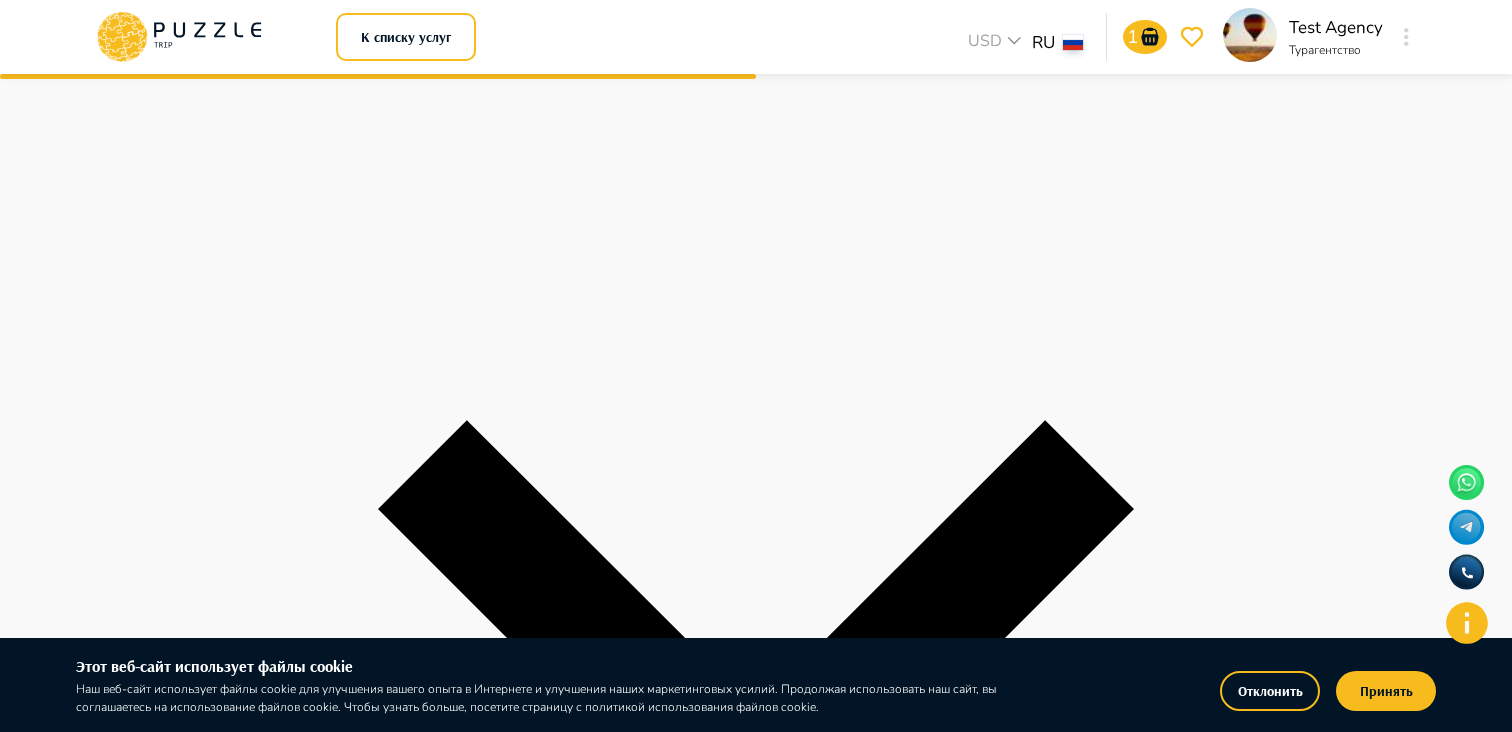 scroll, scrollTop: 448, scrollLeft: 0, axis: vertical 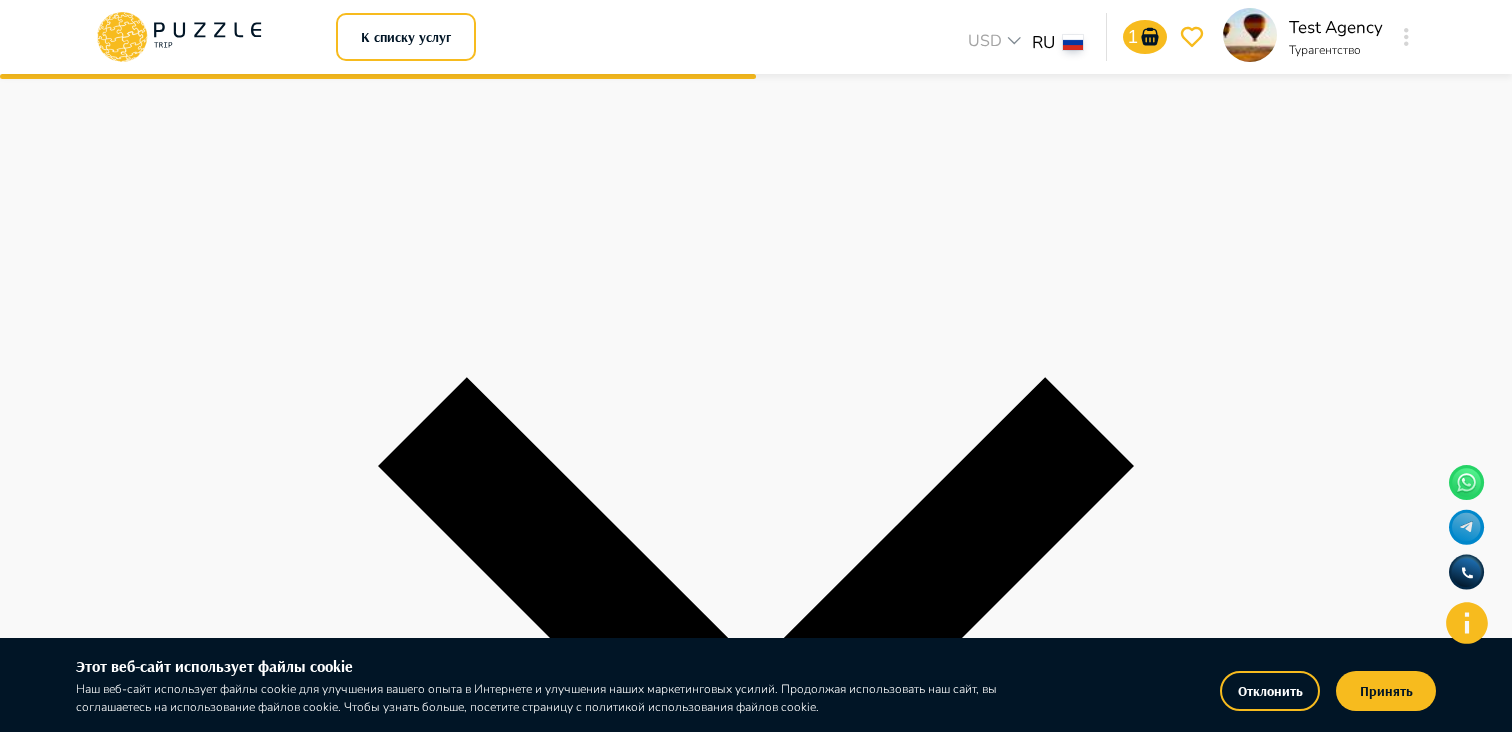 click 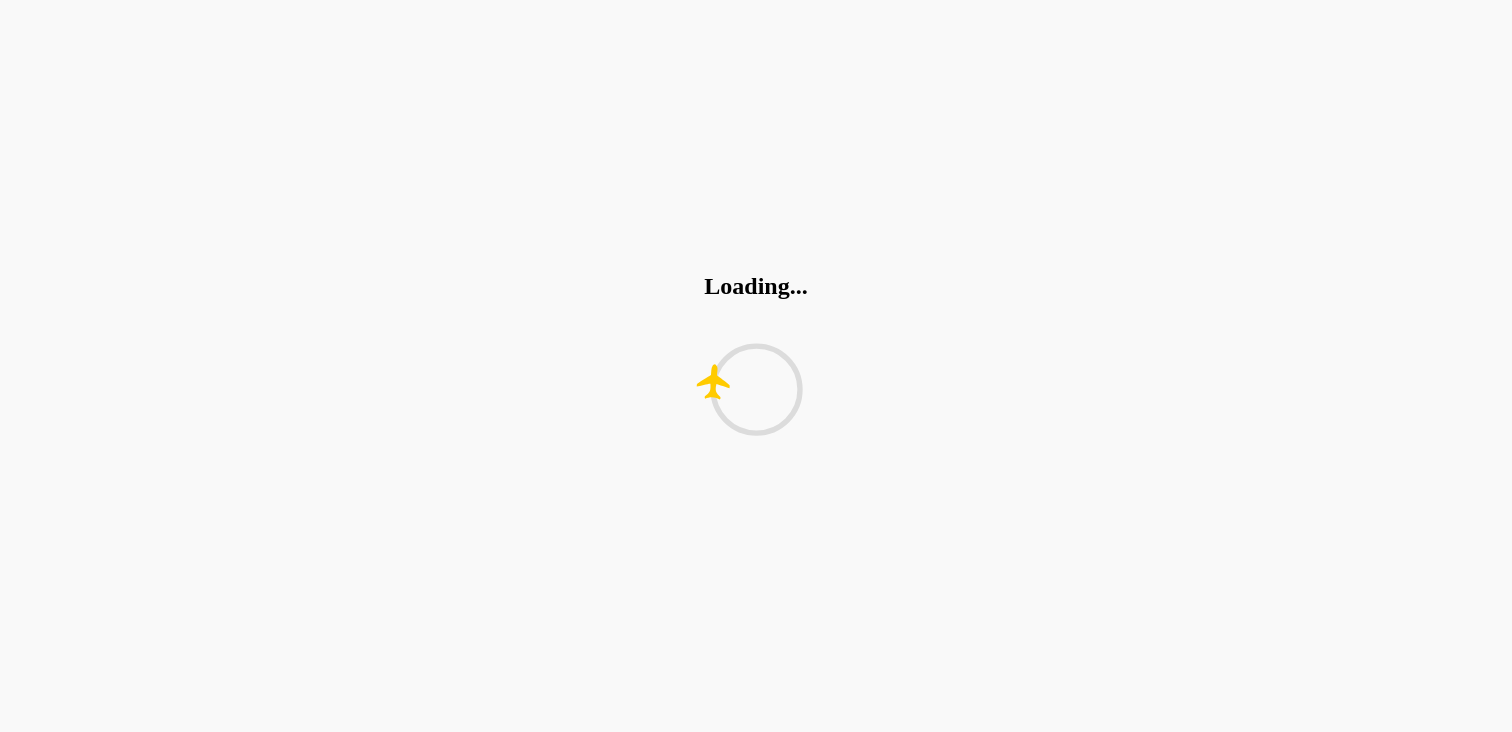 scroll, scrollTop: 0, scrollLeft: 0, axis: both 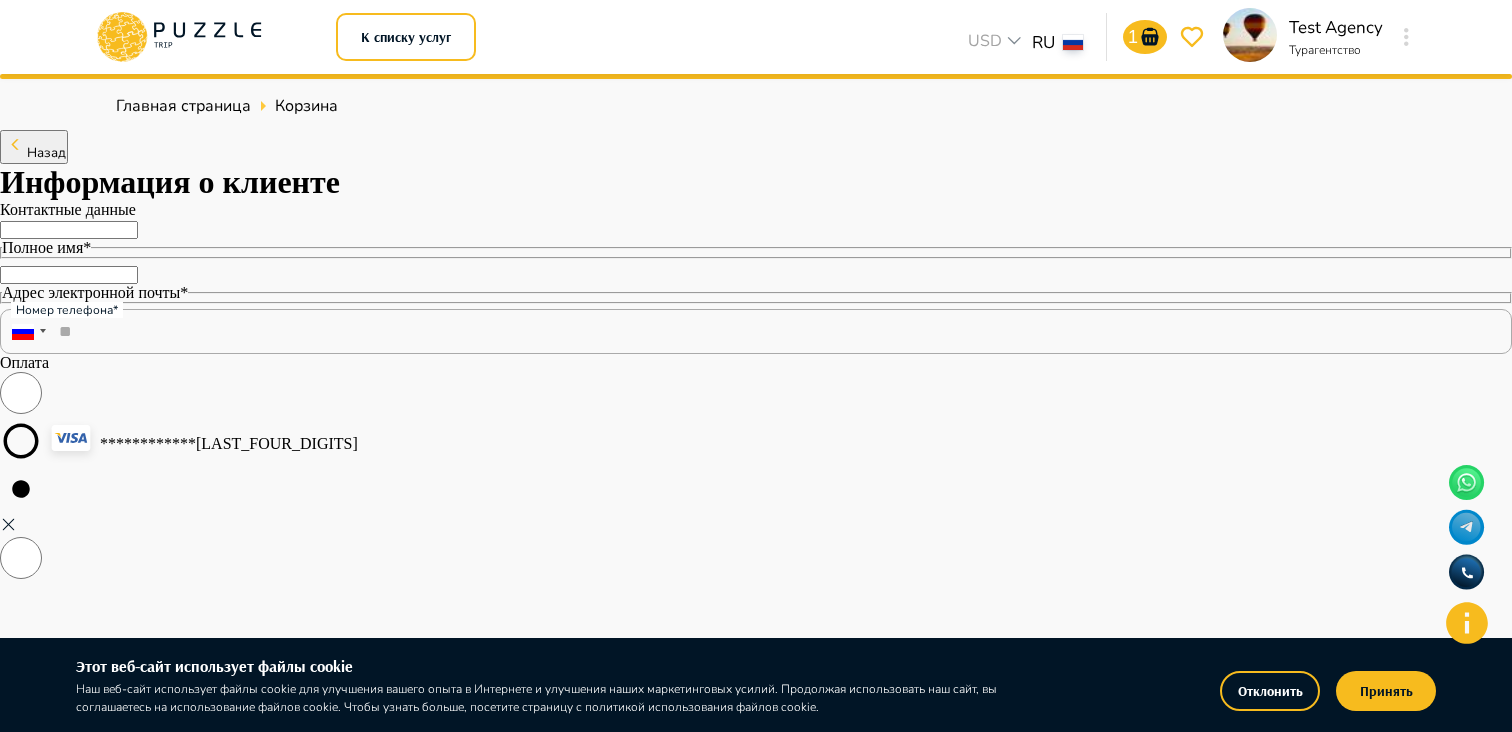 click on "Полное имя*" at bounding box center (69, 230) 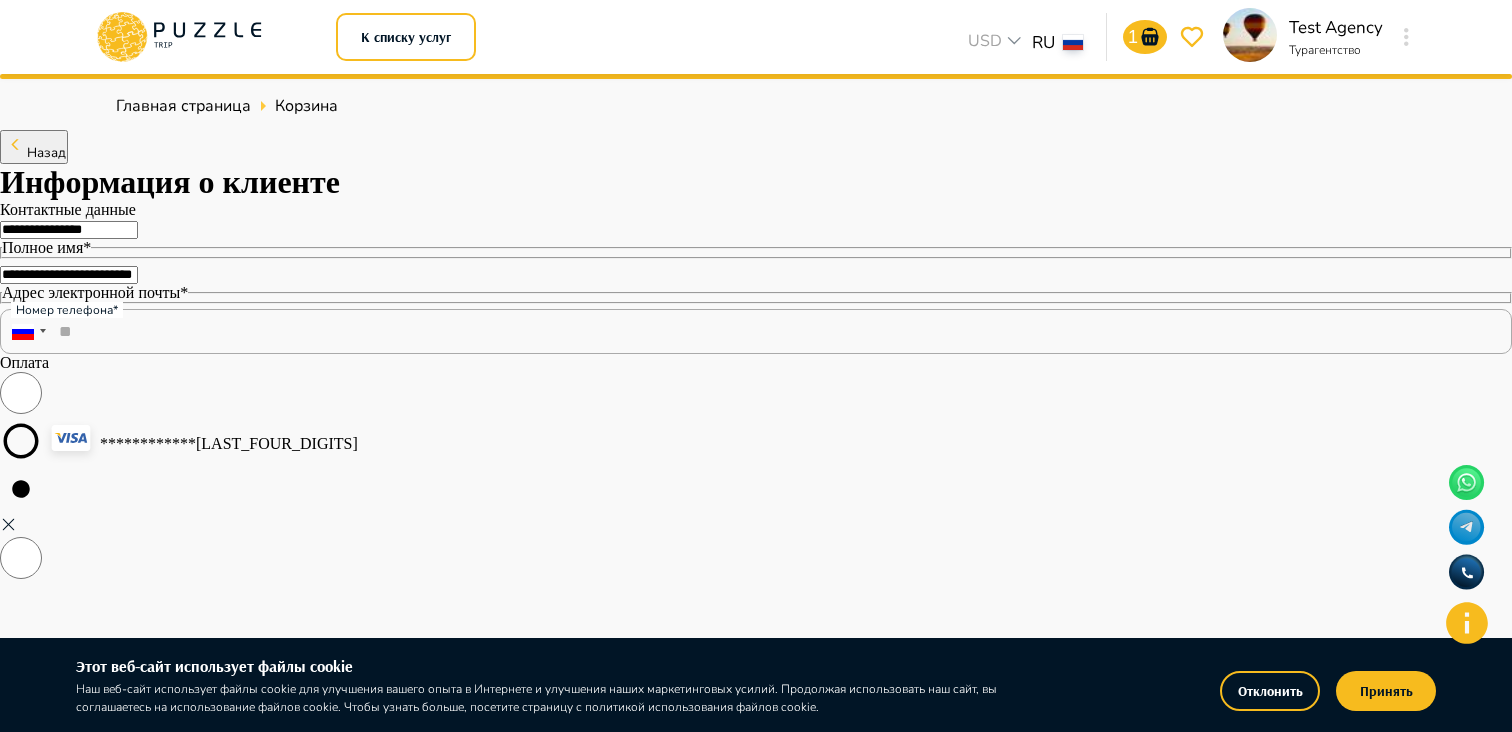 drag, startPoint x: 325, startPoint y: 402, endPoint x: 718, endPoint y: 404, distance: 393.0051 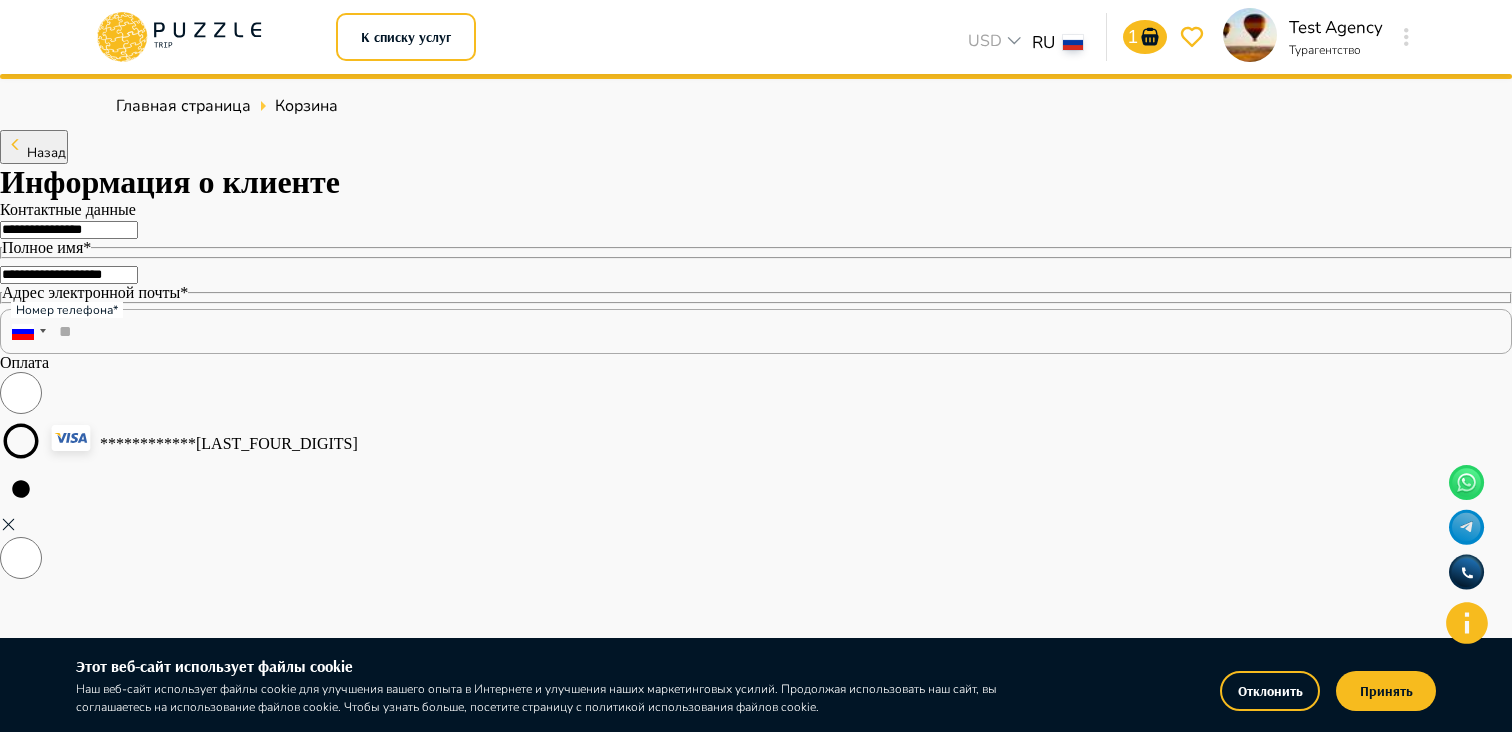 type on "**********" 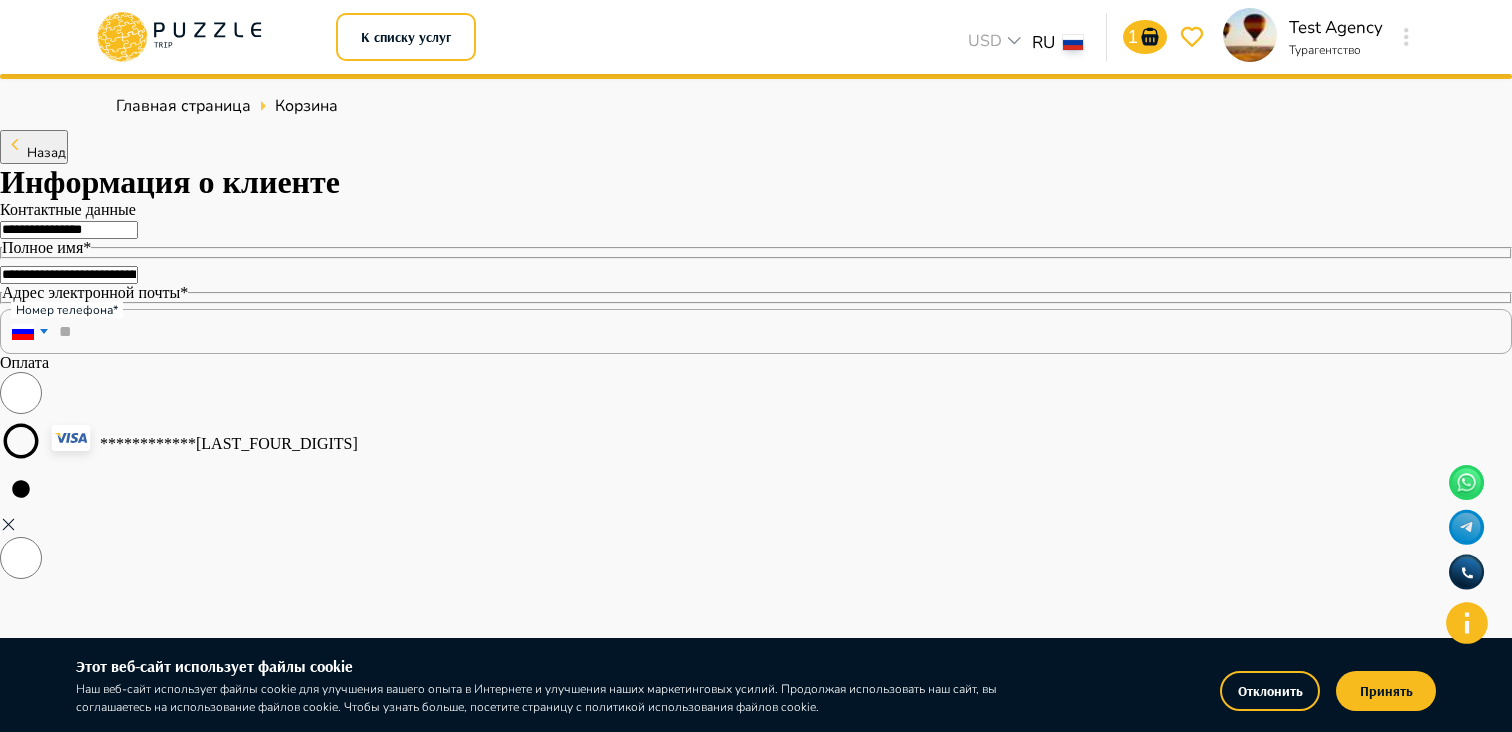 click at bounding box center (23, 330) 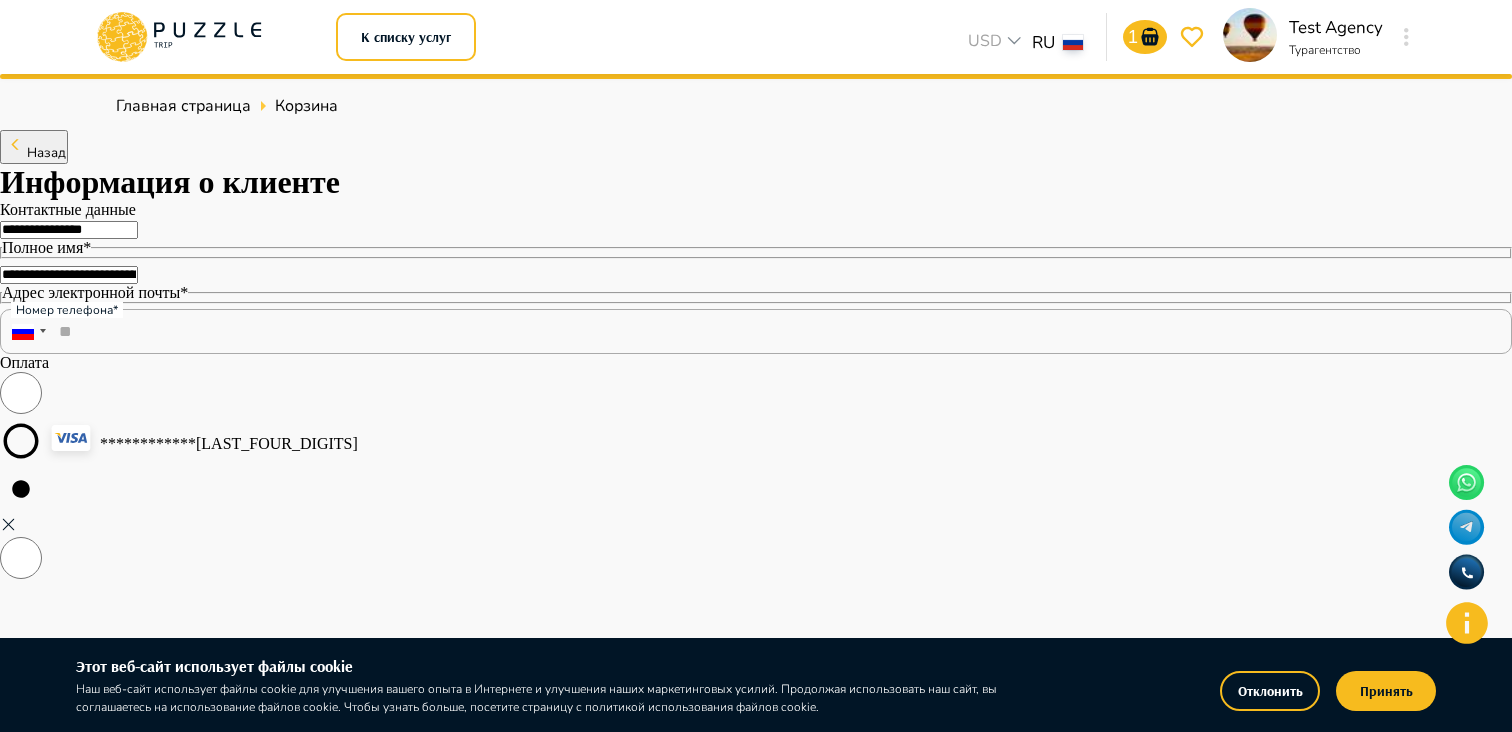 scroll, scrollTop: 194, scrollLeft: 0, axis: vertical 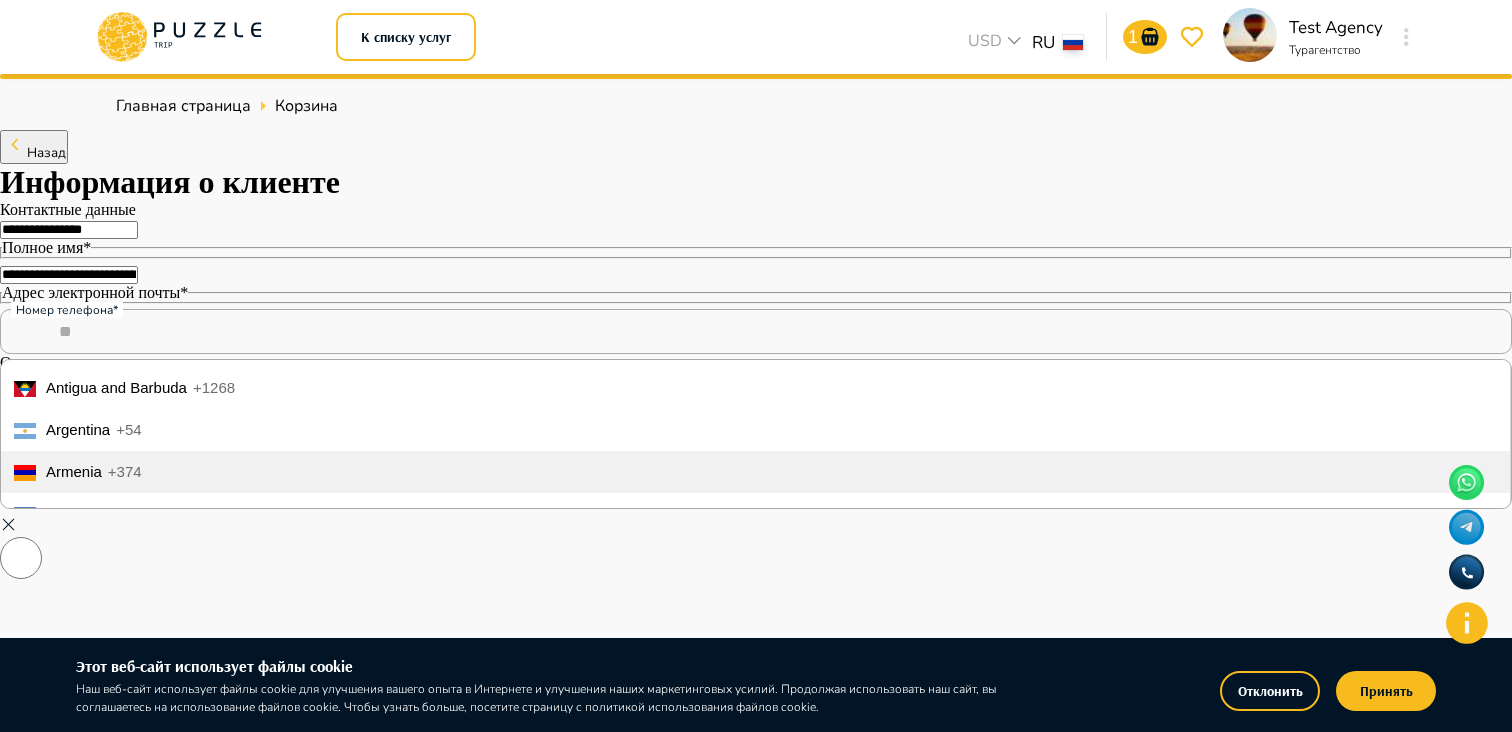 click on "[COUNTRY] [PHONE_PREFIX]" at bounding box center [755, 472] 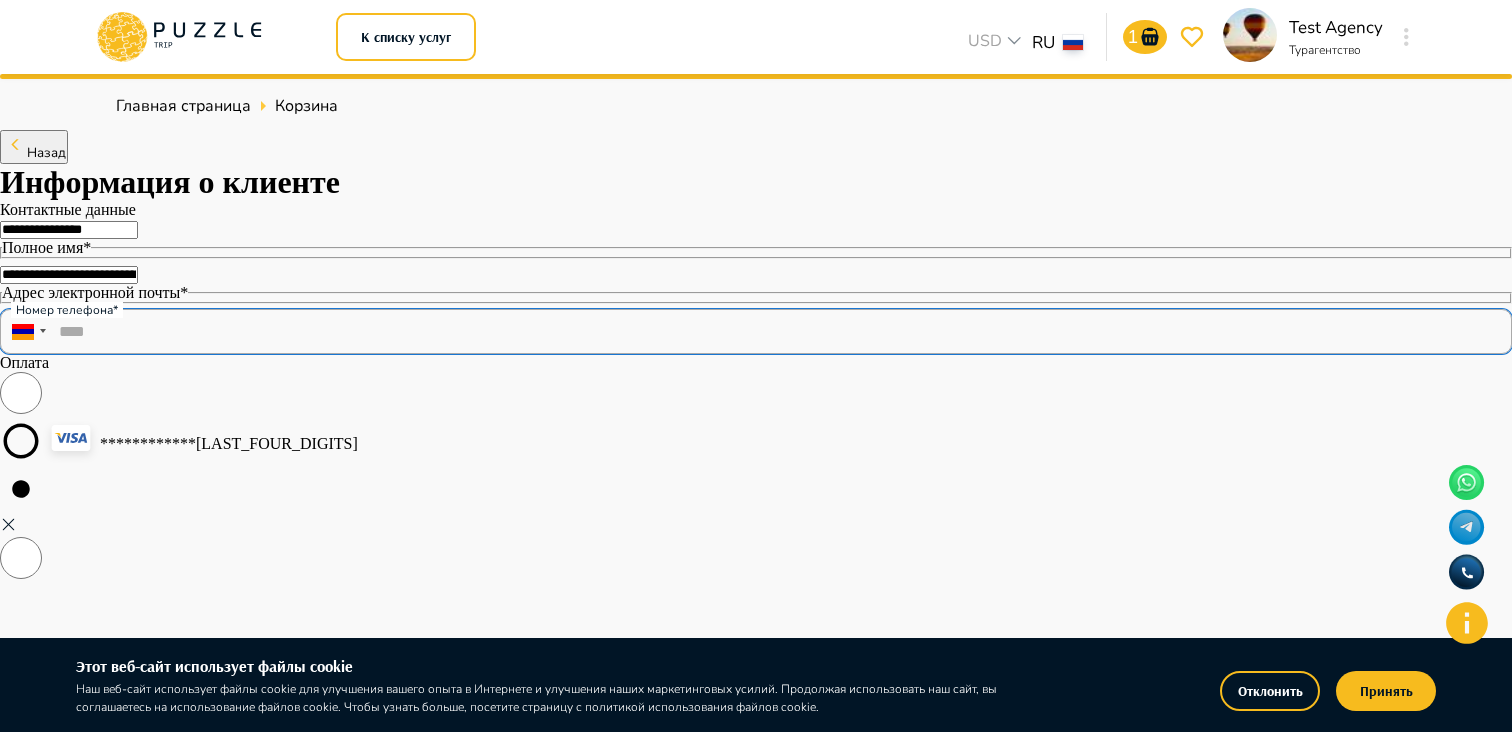 click on "****" at bounding box center (756, 331) 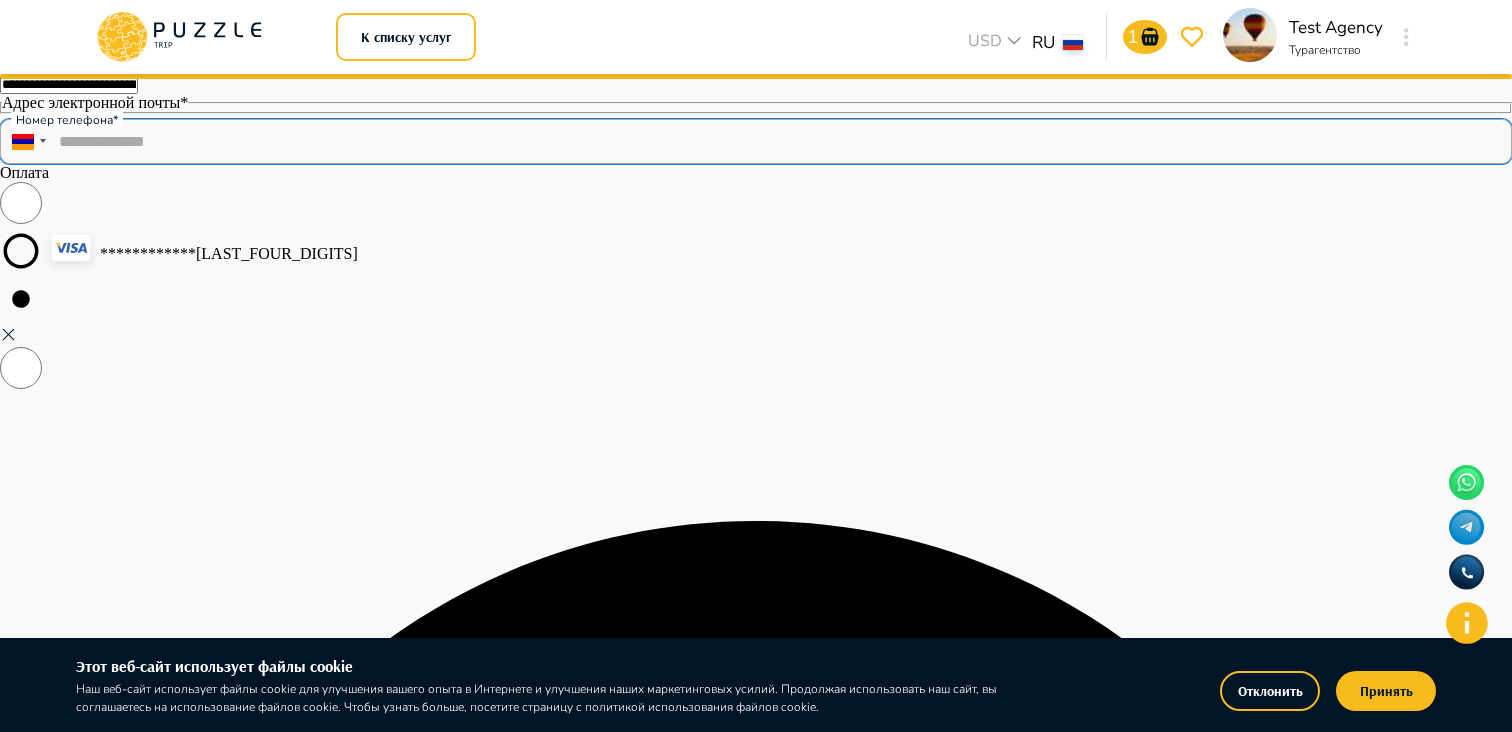scroll, scrollTop: 245, scrollLeft: 0, axis: vertical 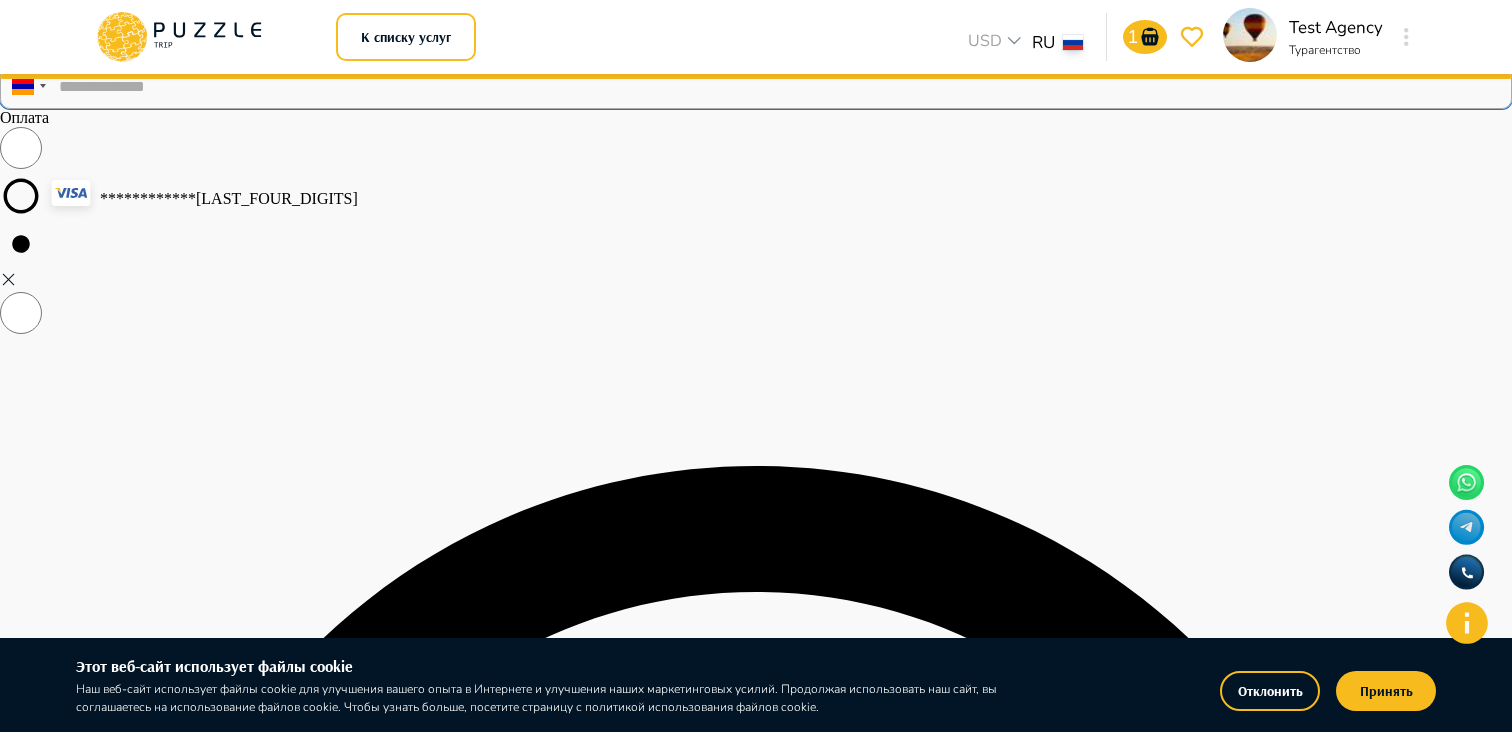 type on "**********" 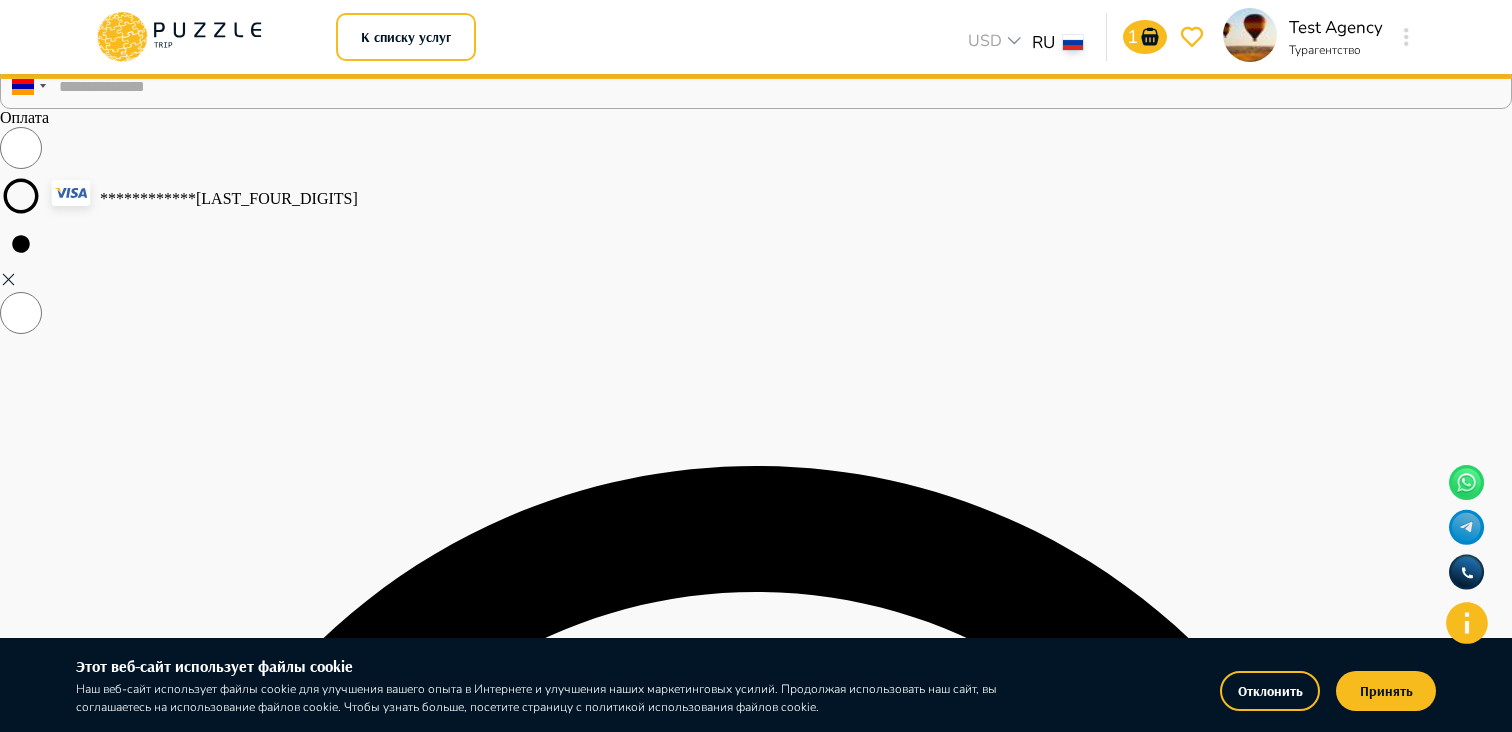 click on "**********" at bounding box center [756, 4118] 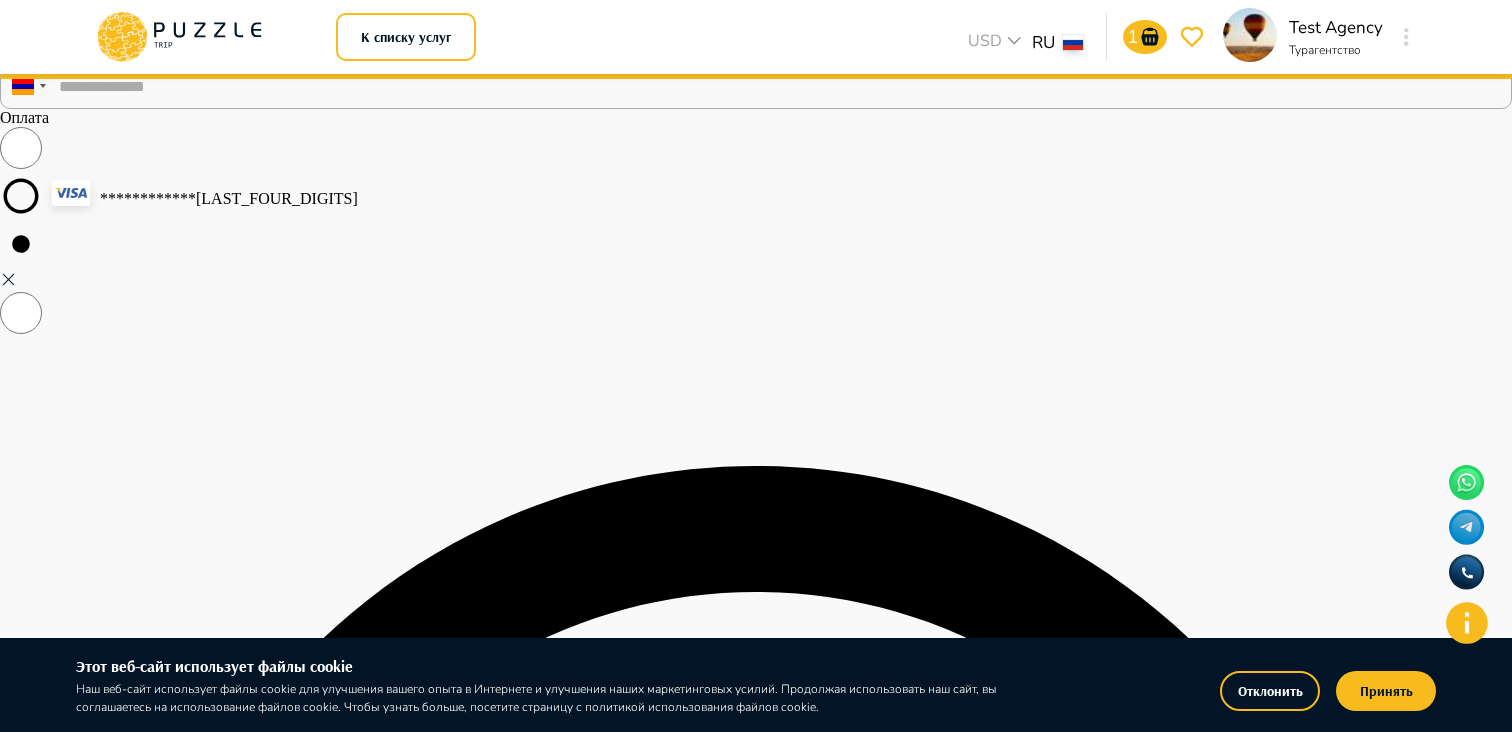 click on "Оплатить" at bounding box center (31, 8193) 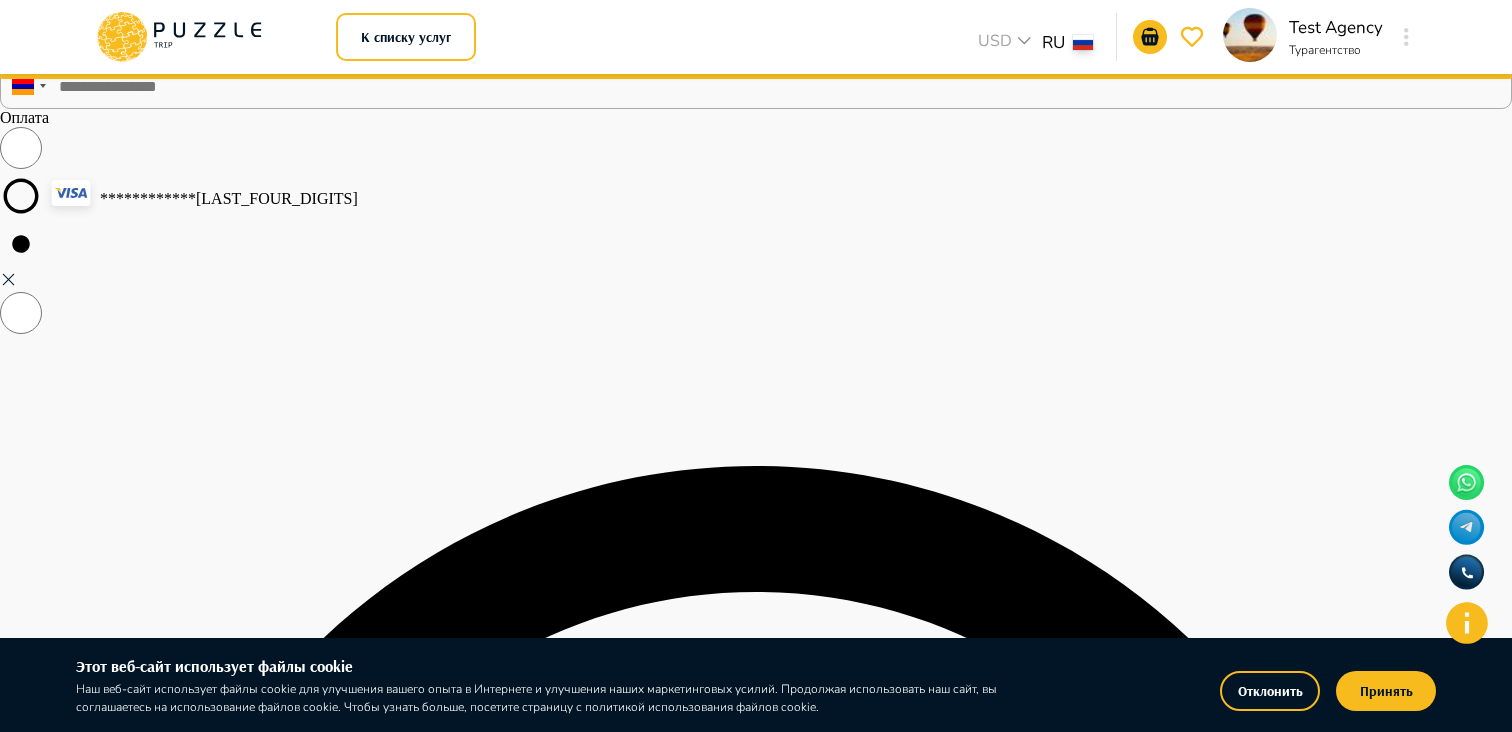 click 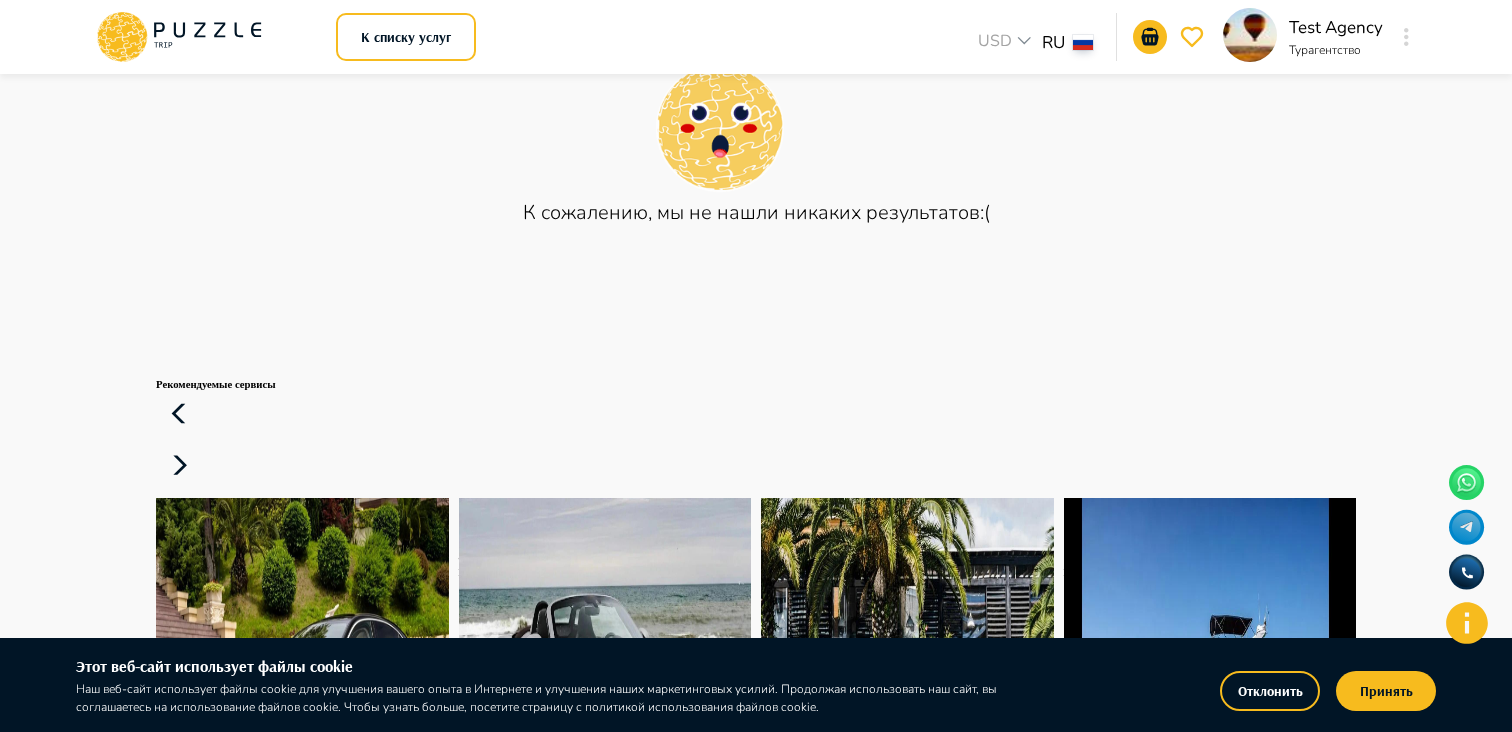 click on "К сожалению, мы не нашли никаких результатов:(" at bounding box center [756, 123] 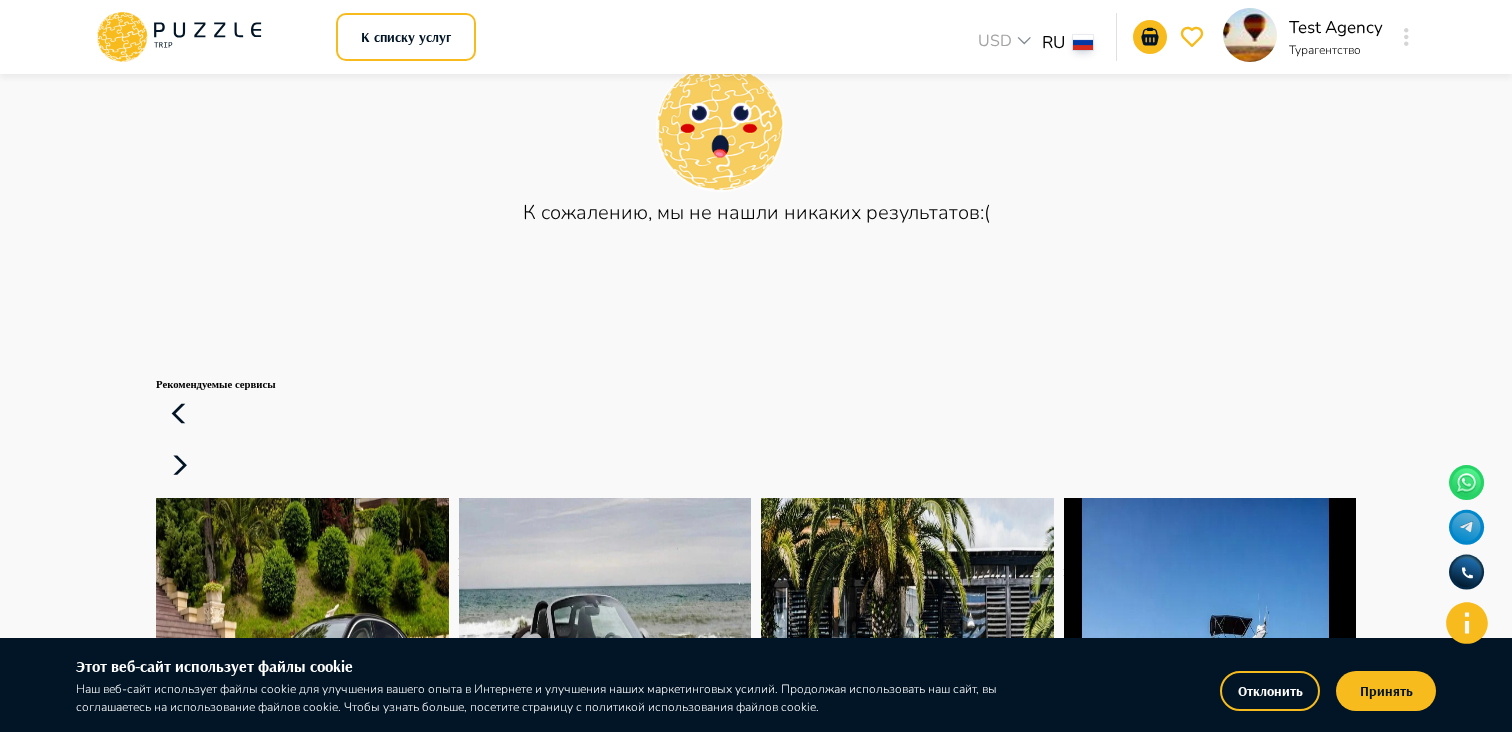 click on "Профиль" at bounding box center (756, 1425) 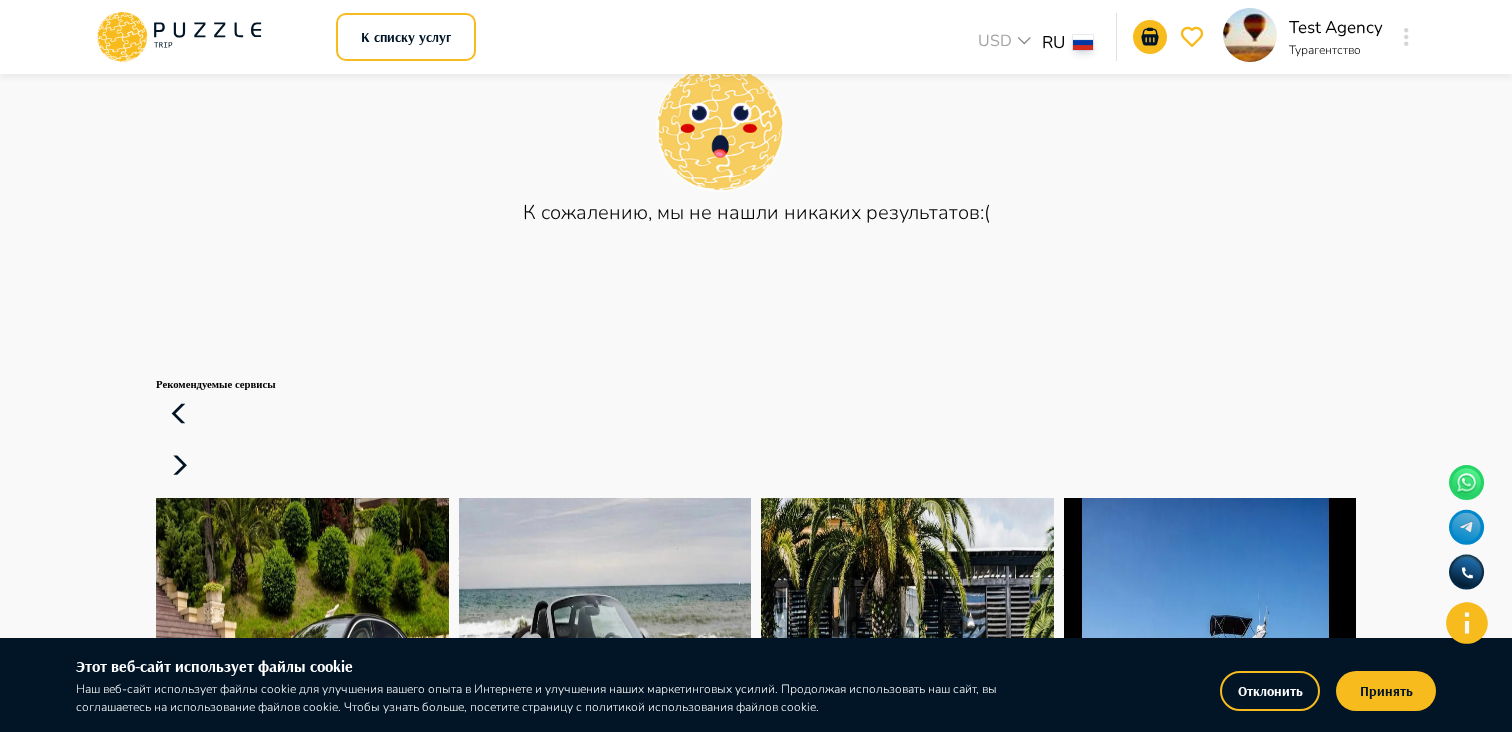 scroll, scrollTop: 0, scrollLeft: 0, axis: both 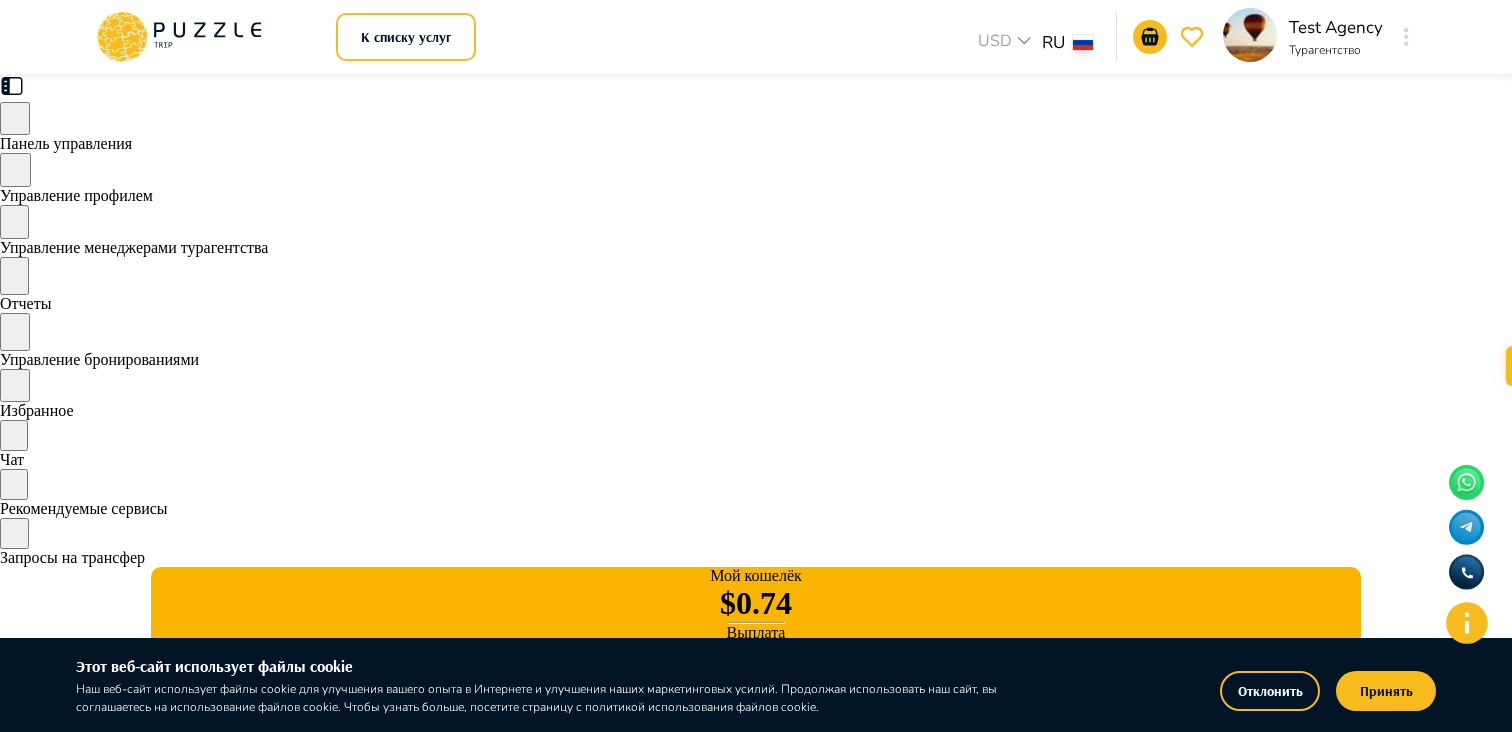 click on "Управление бронированиями" at bounding box center [99, 359] 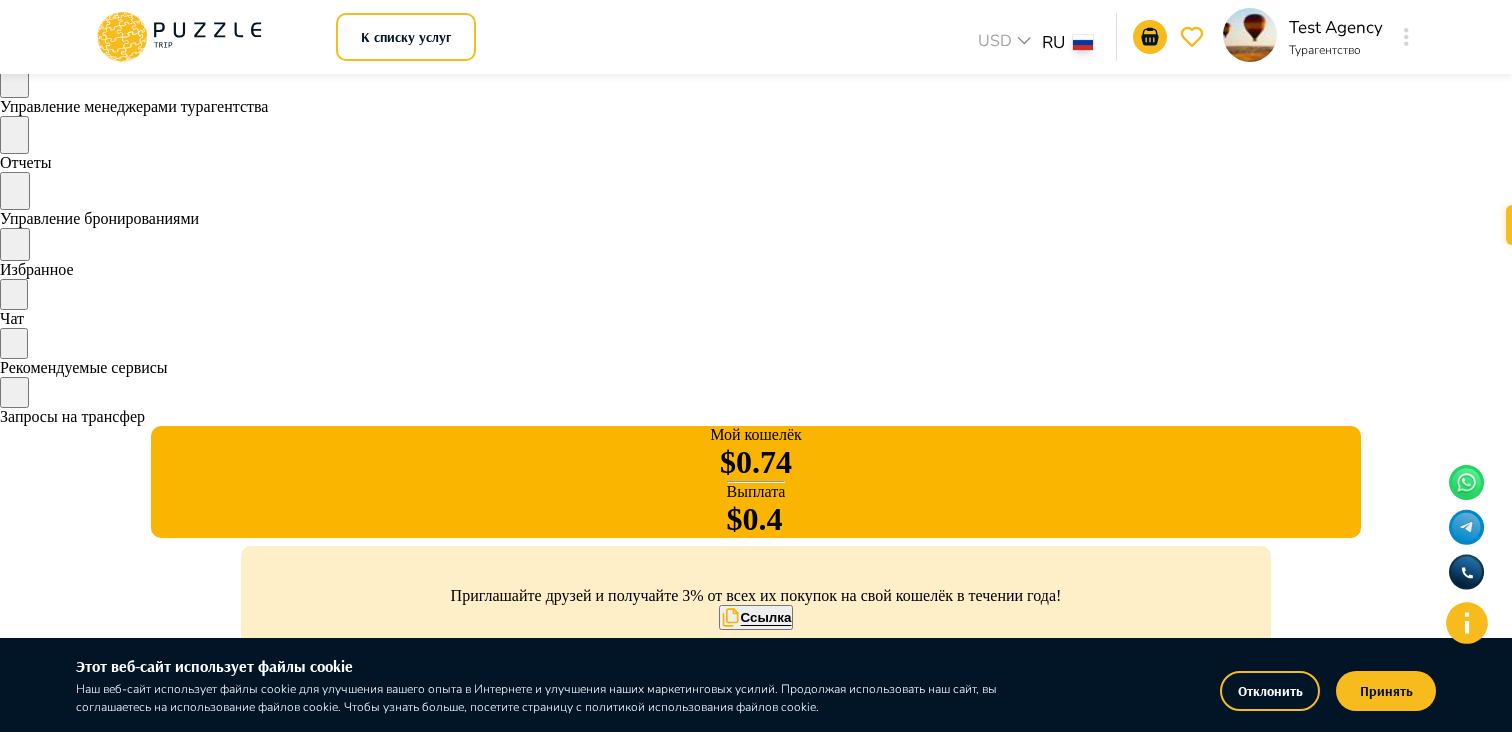 scroll, scrollTop: 159, scrollLeft: 0, axis: vertical 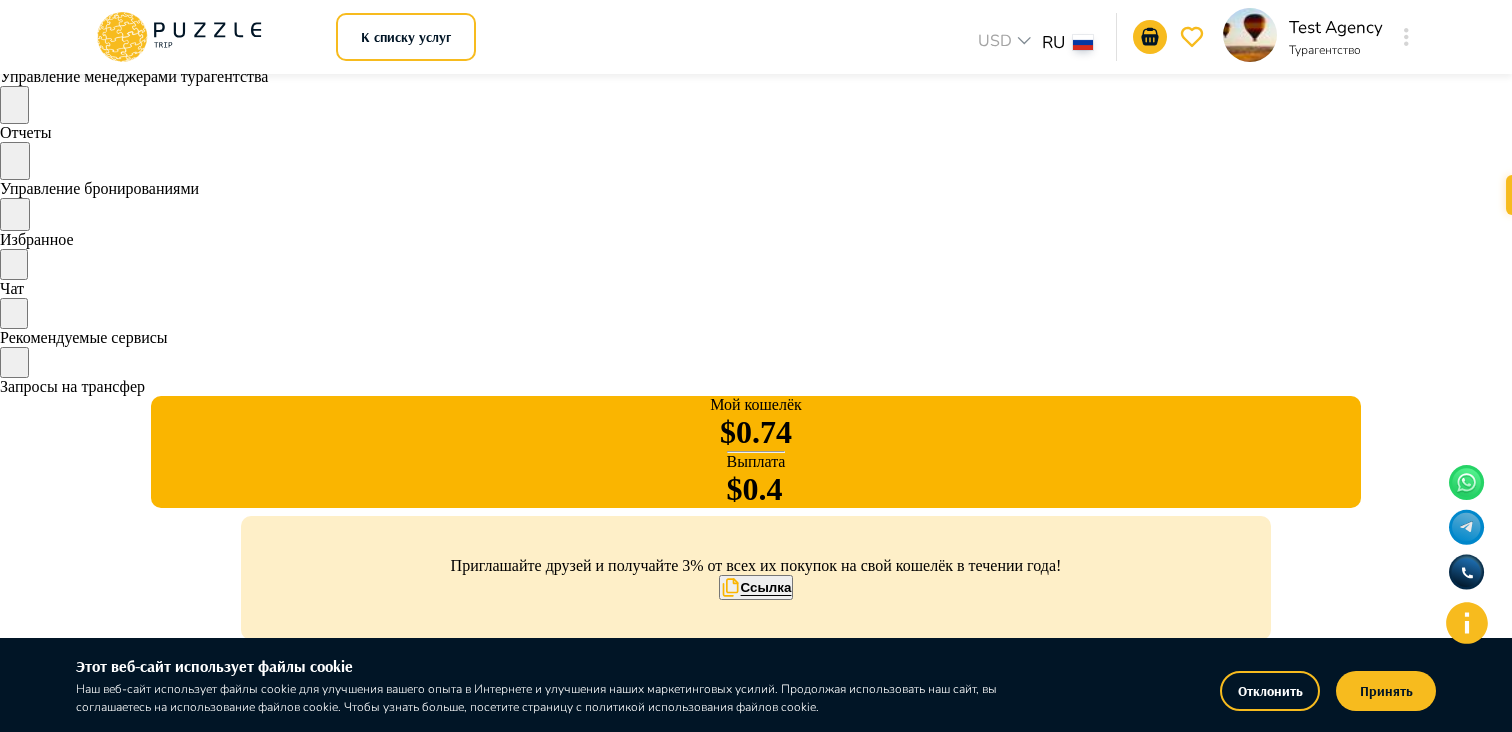 click on "Панель управления Управление профилем Управление менеджерами турагентства Отчеты Управление бронированиями Избранное Чат Рекомендуемые сервисы Запросы на трансфер Мой кошелёк $ 0.74 Выплата   $0.4 Приглашайте друзей и получайте 3% от всех их покупок на свой кошелёк в течении года! Ссылка Выйти Главная страница Бронирования Бронирования Таблица ******* Все Аренда наземного транспорта Аренда водного транспорта Экскурсии, развлечения Автомобили с водителем Детские развлечения Входные билеты ​ Статус ****** ИН Название услуги Категория Подкатегория Клиент 1725 $" at bounding box center (756, 2153) 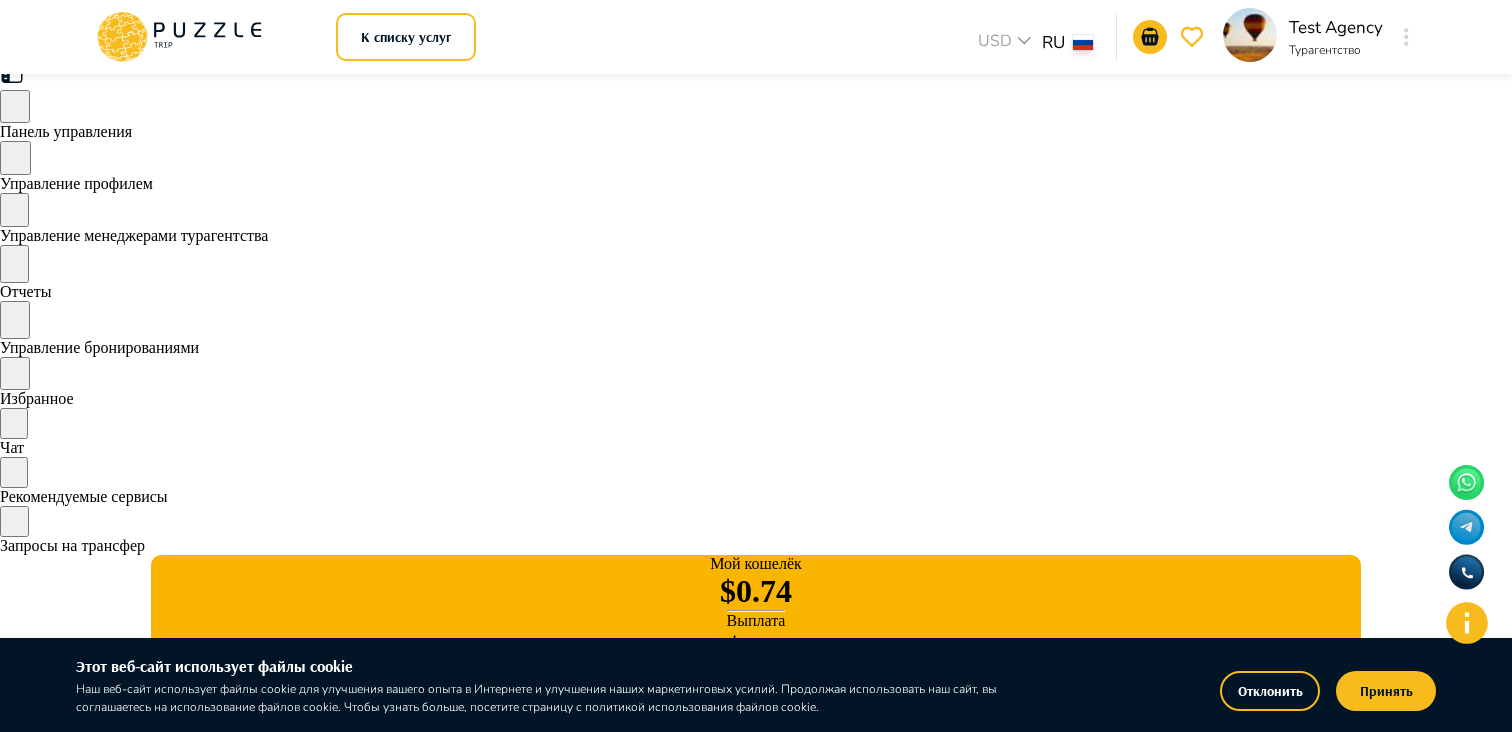 scroll, scrollTop: 0, scrollLeft: 0, axis: both 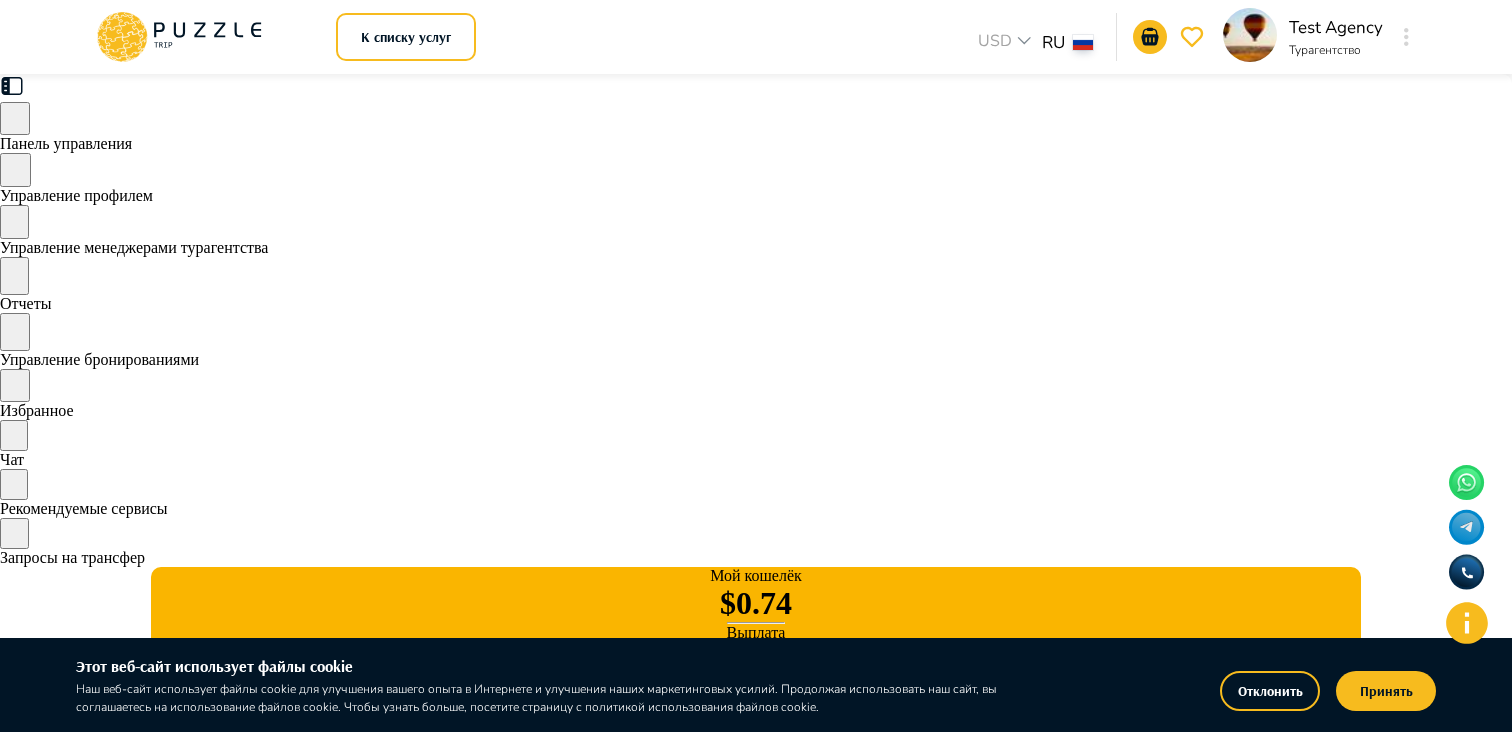 click on "Альтернативы" at bounding box center [502, 1696] 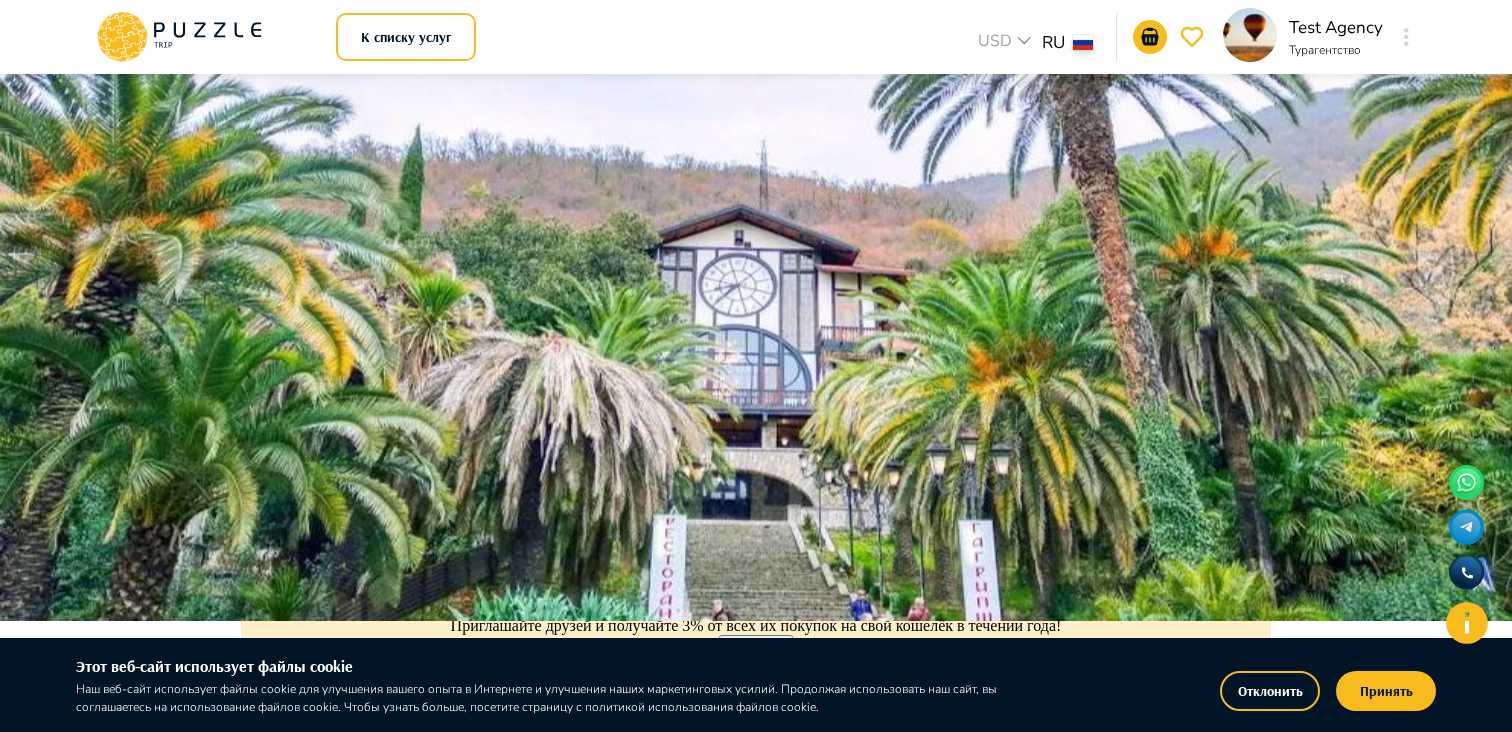 scroll, scrollTop: 115, scrollLeft: 0, axis: vertical 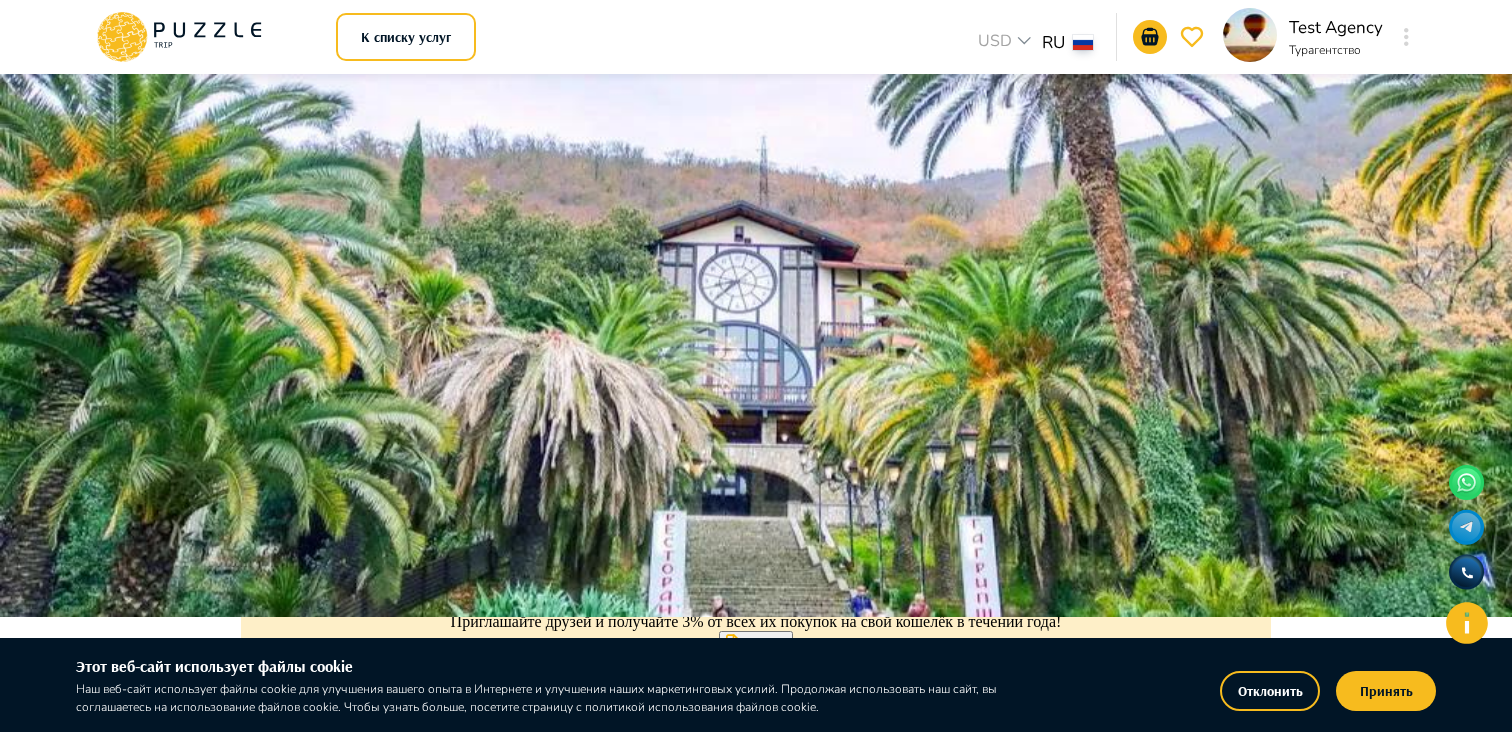 click on "Сочи, Краснодарский край, Россия Дата начала  -  [DATE] [TIME]  -" at bounding box center (756, 1457) 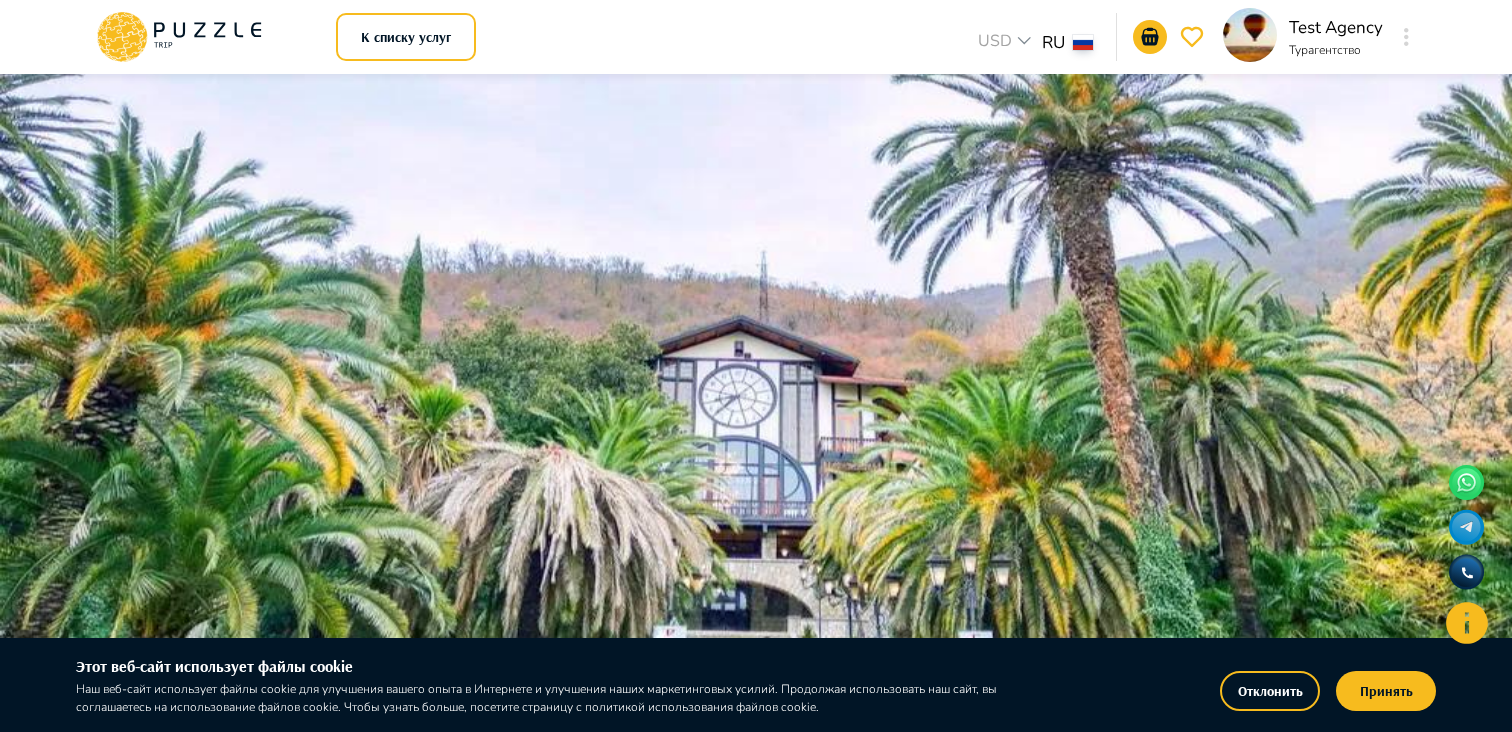 click on "Назад" at bounding box center (46, 932) 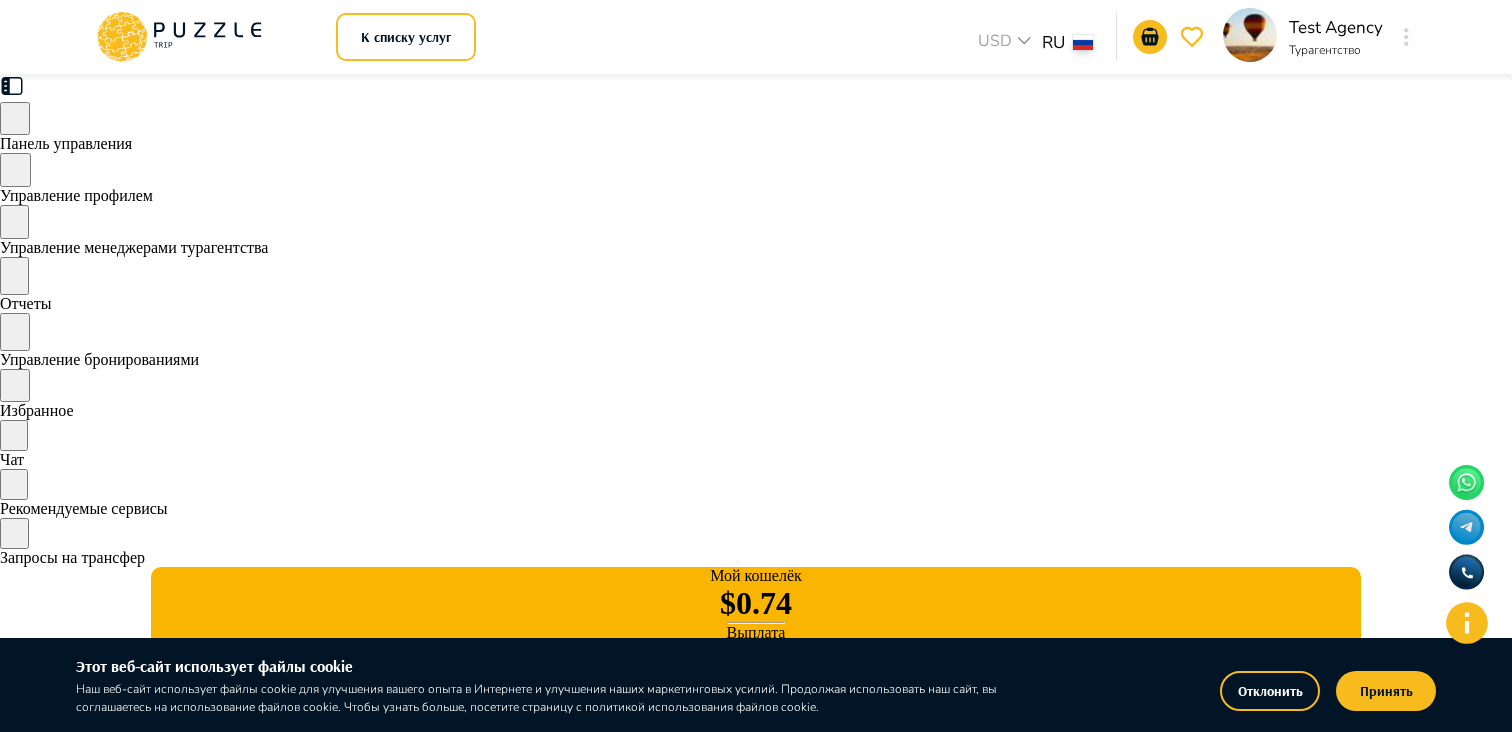 click on "Назад" at bounding box center (46, 932) 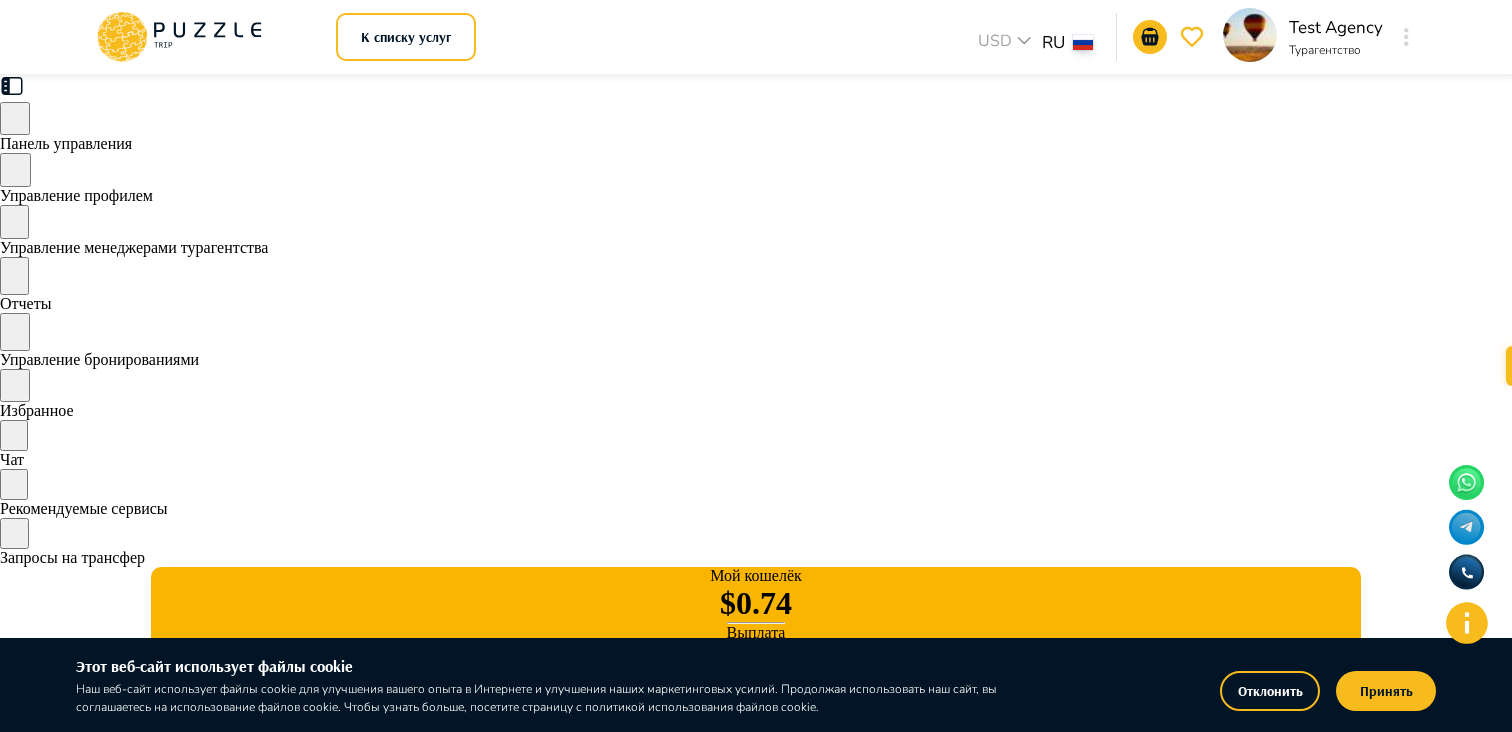 scroll, scrollTop: 0, scrollLeft: 1078, axis: horizontal 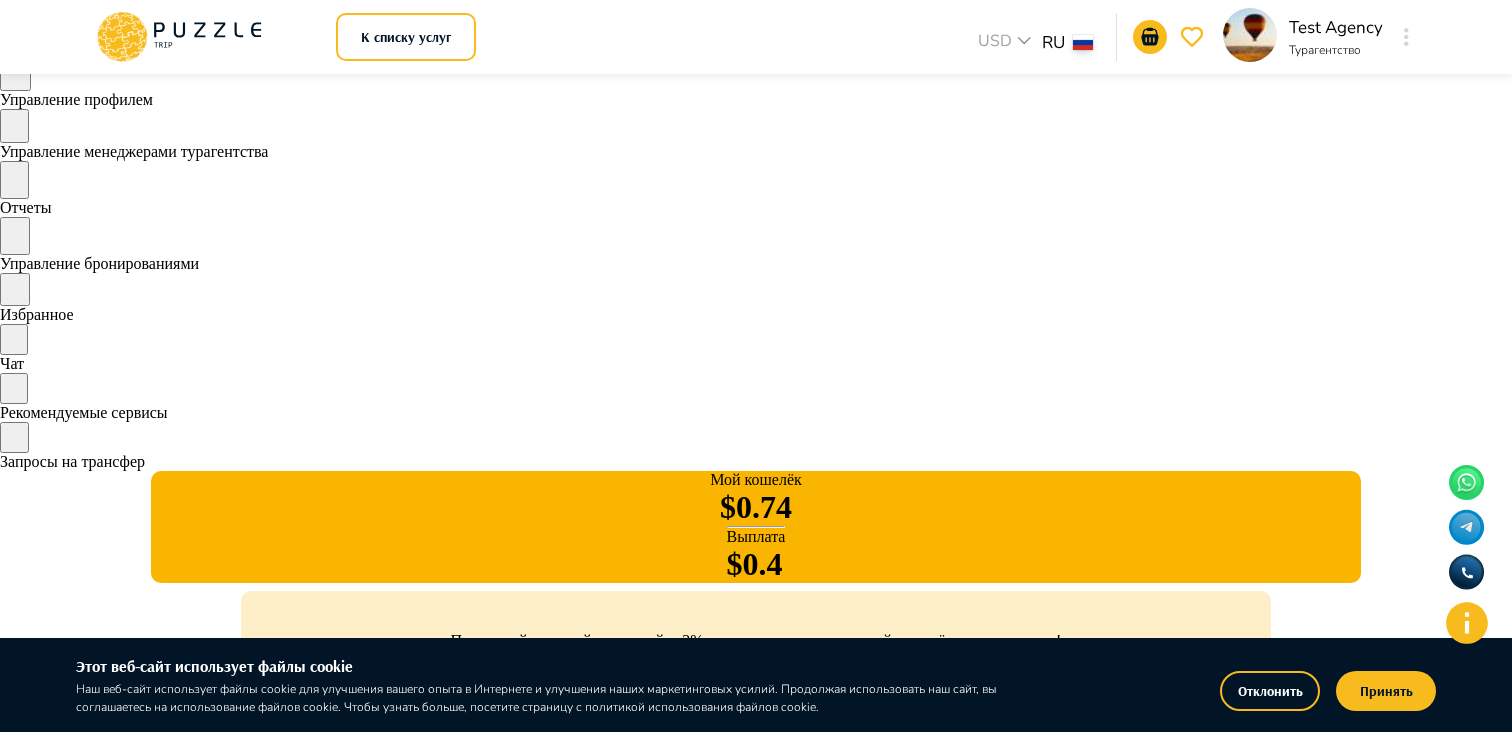 click on "Альтернативы" at bounding box center [502, 1600] 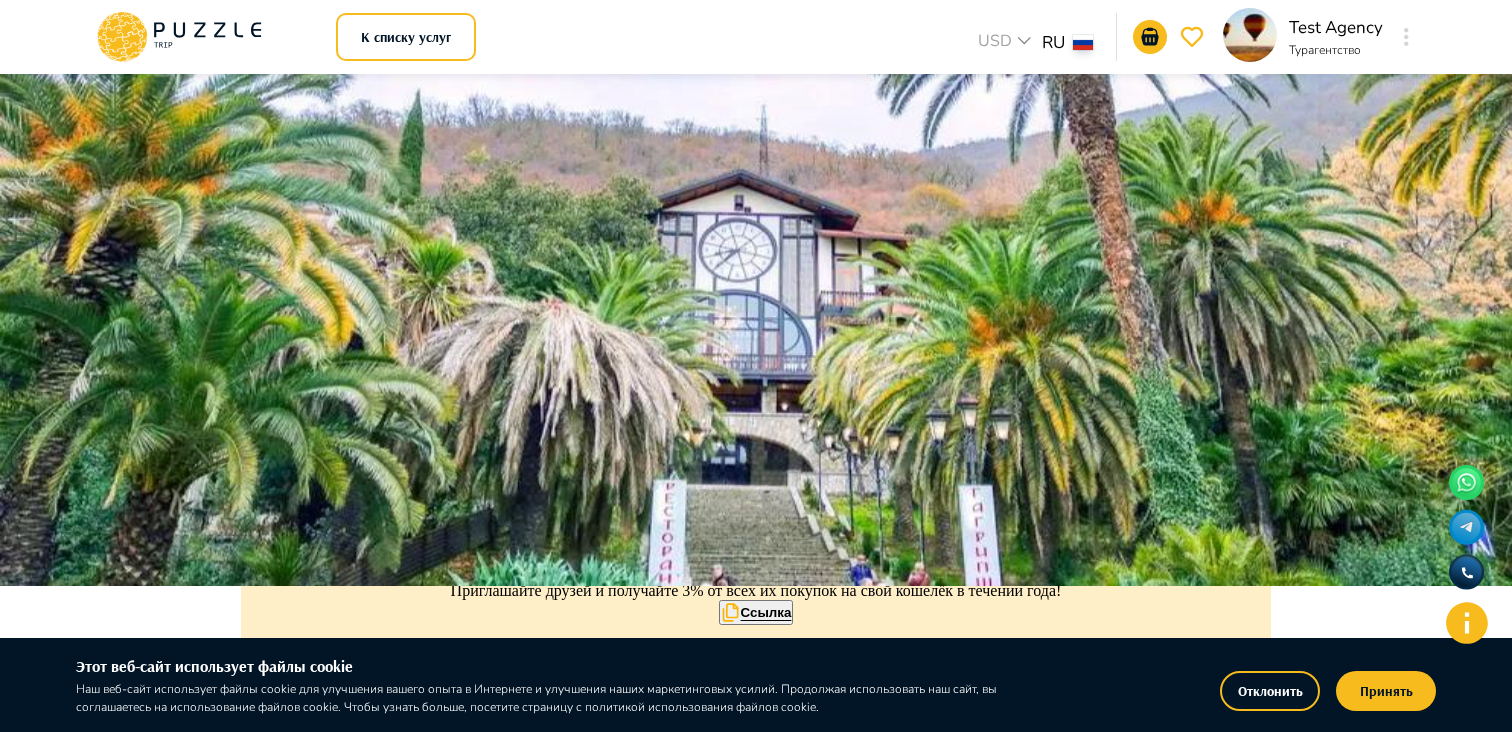 scroll, scrollTop: 151, scrollLeft: 0, axis: vertical 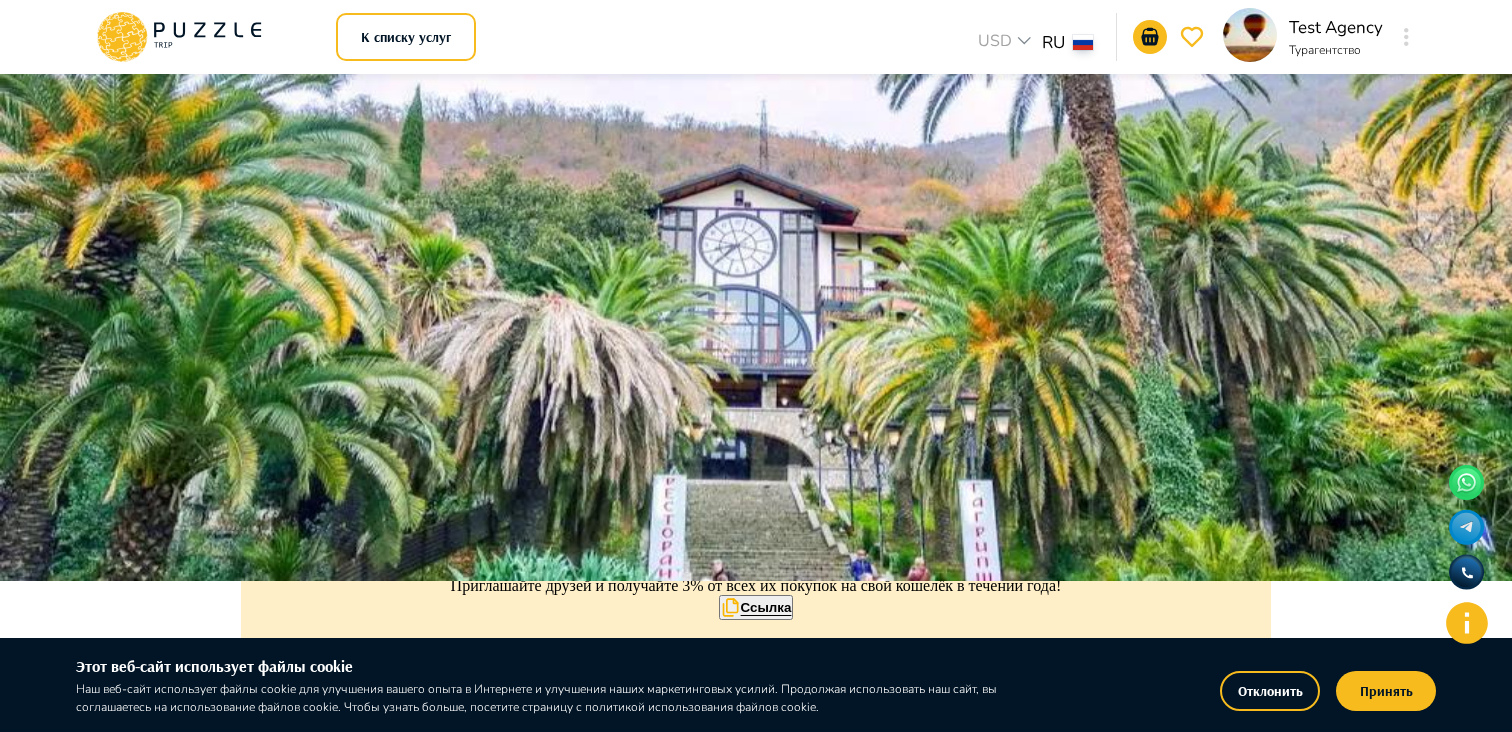 drag, startPoint x: 689, startPoint y: 458, endPoint x: 705, endPoint y: 458, distance: 16 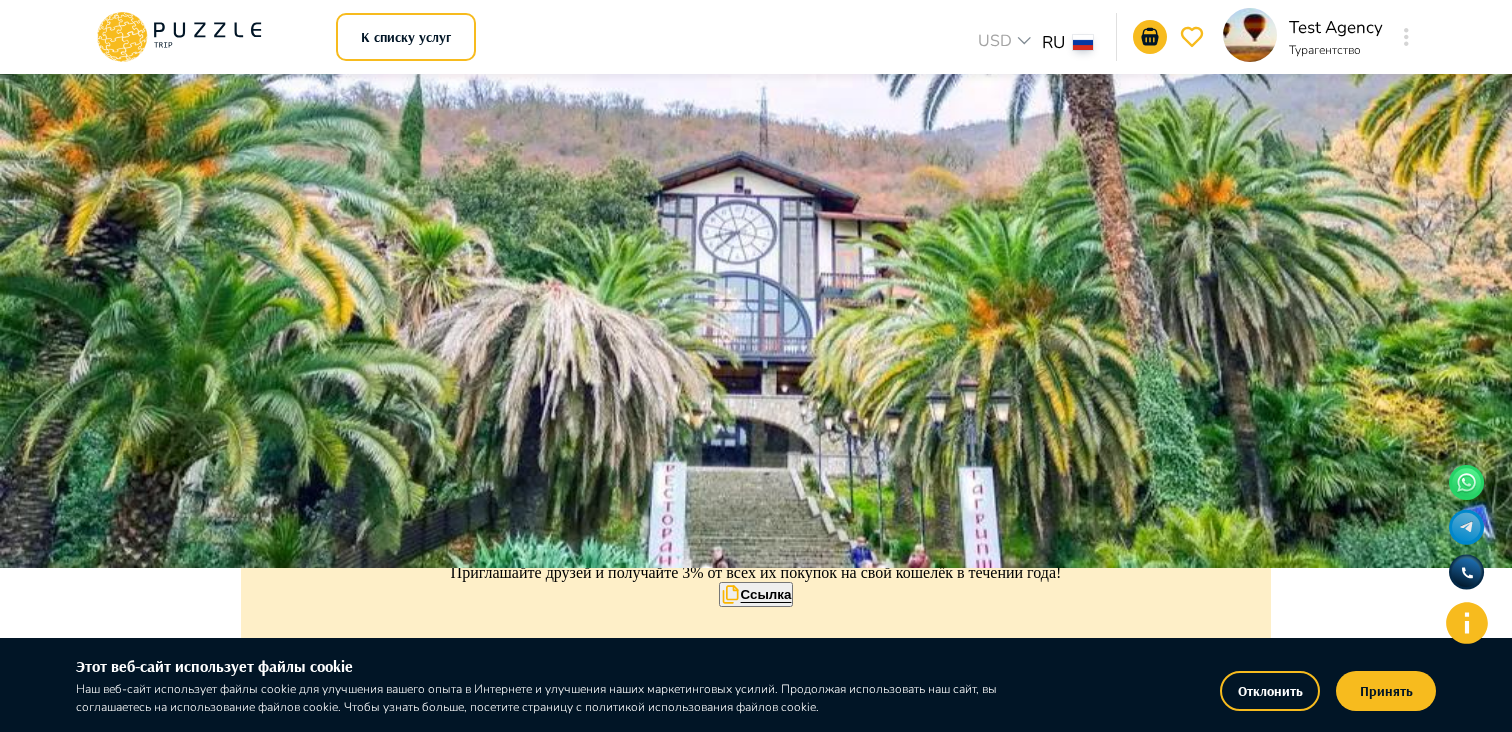 scroll, scrollTop: 0, scrollLeft: 0, axis: both 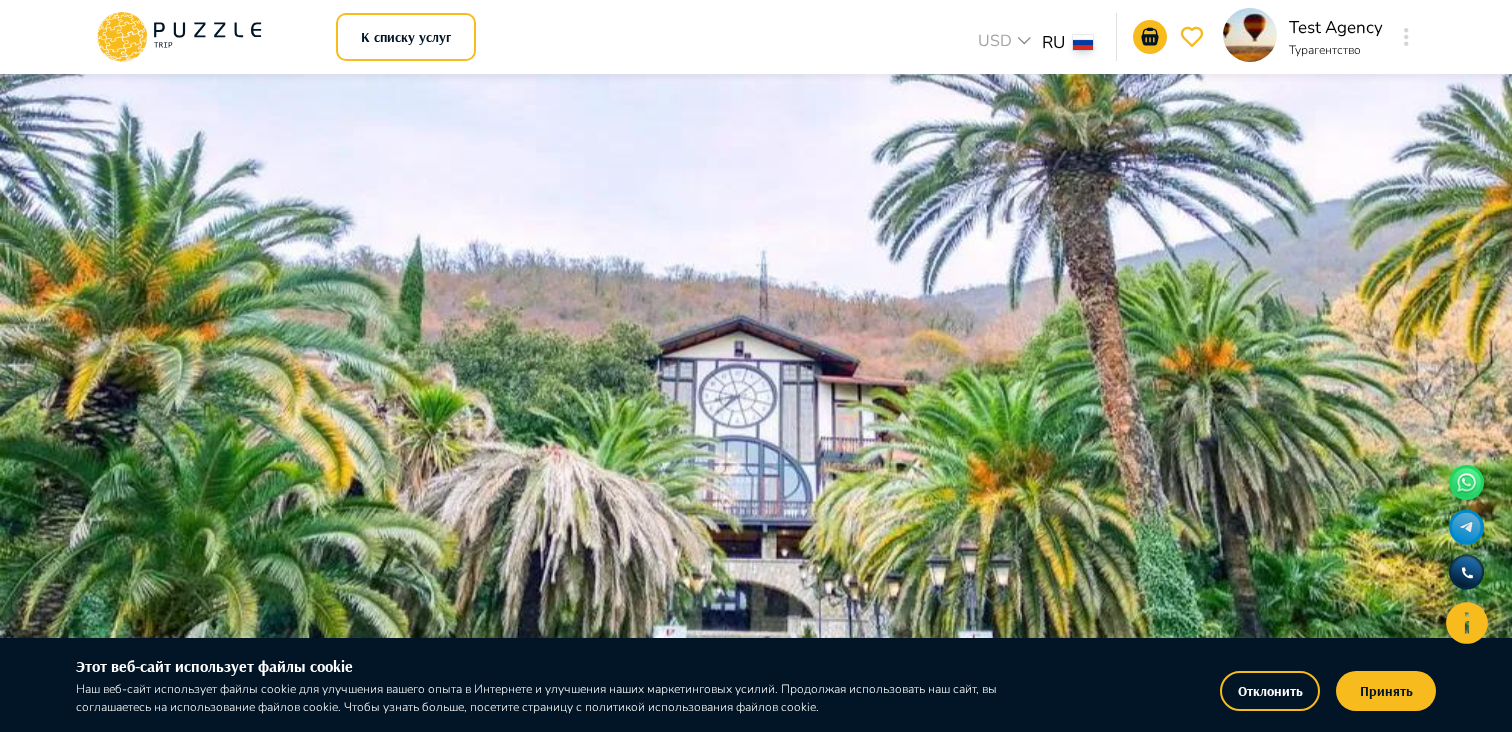 click on "Управление бронированиями" at bounding box center (99, 359) 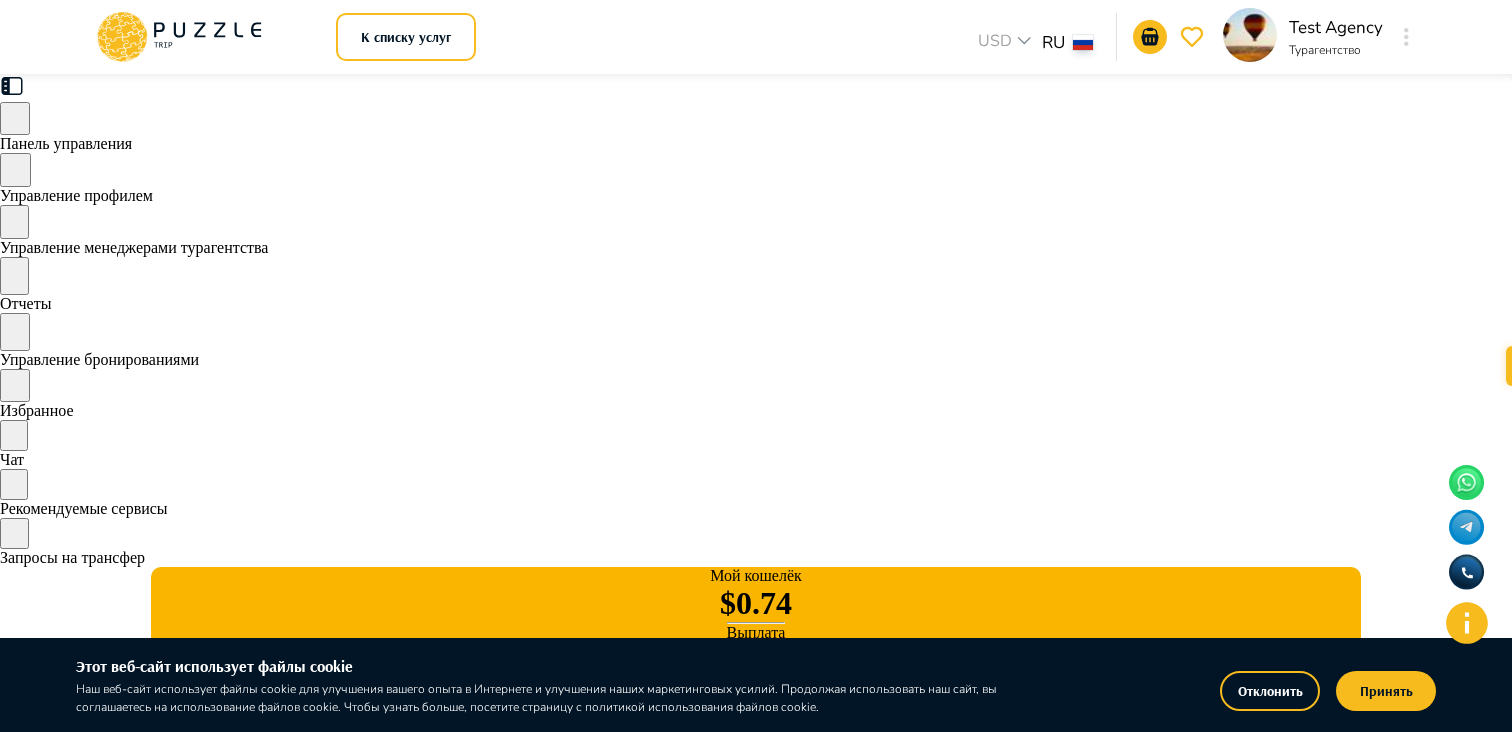 scroll, scrollTop: 102, scrollLeft: 0, axis: vertical 